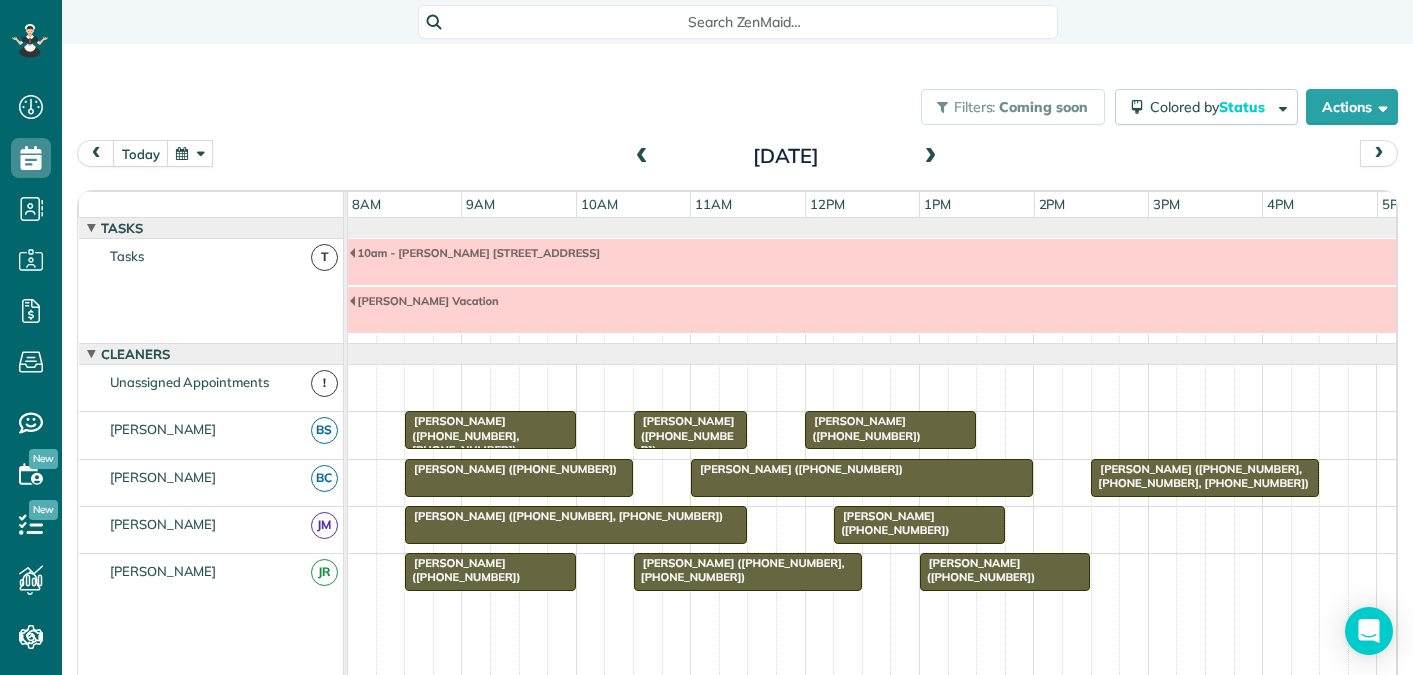 scroll, scrollTop: 0, scrollLeft: 0, axis: both 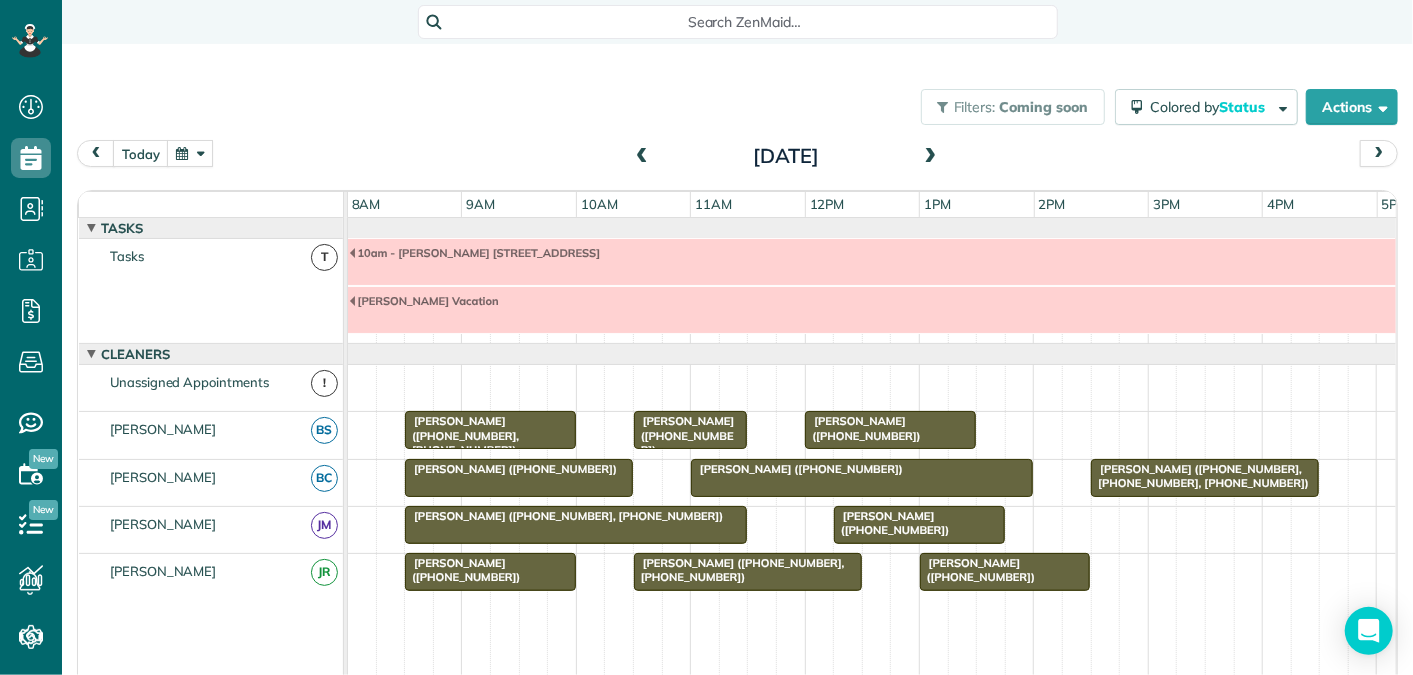 click at bounding box center [642, 157] 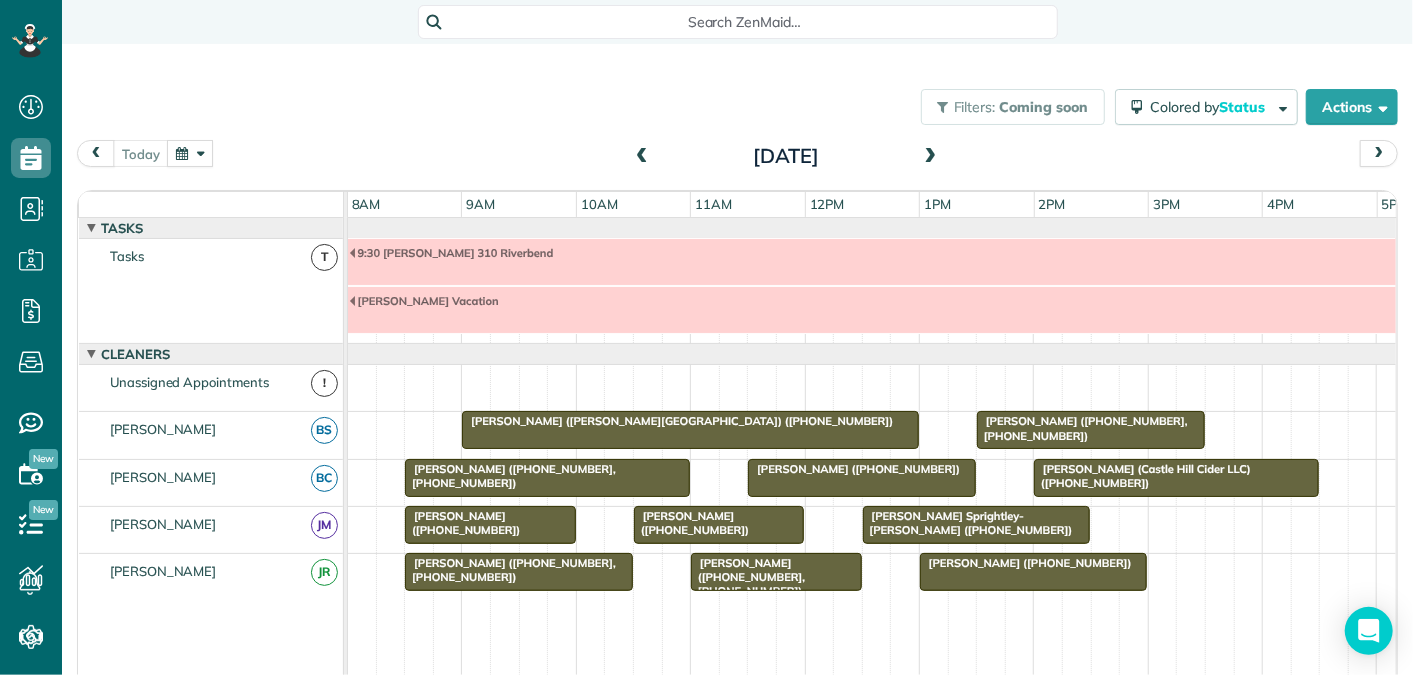scroll, scrollTop: 68, scrollLeft: 0, axis: vertical 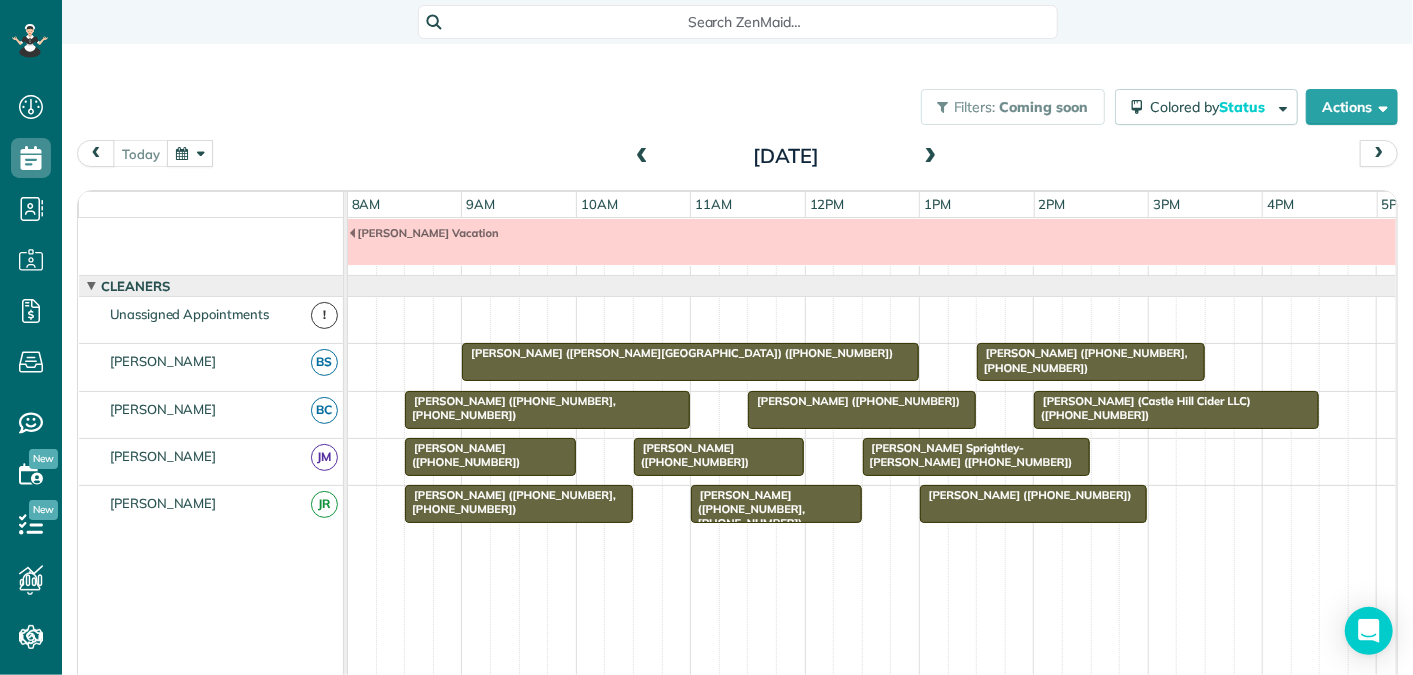 click at bounding box center [931, 157] 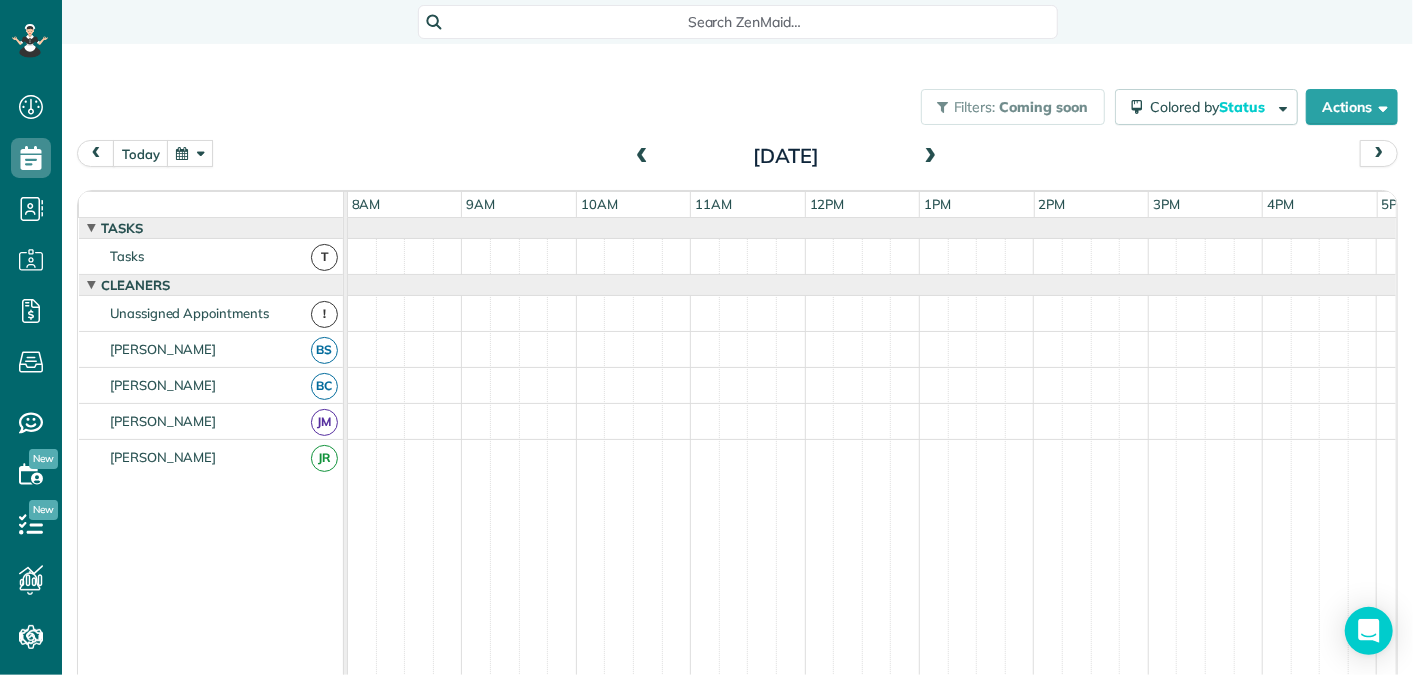 scroll, scrollTop: 0, scrollLeft: 0, axis: both 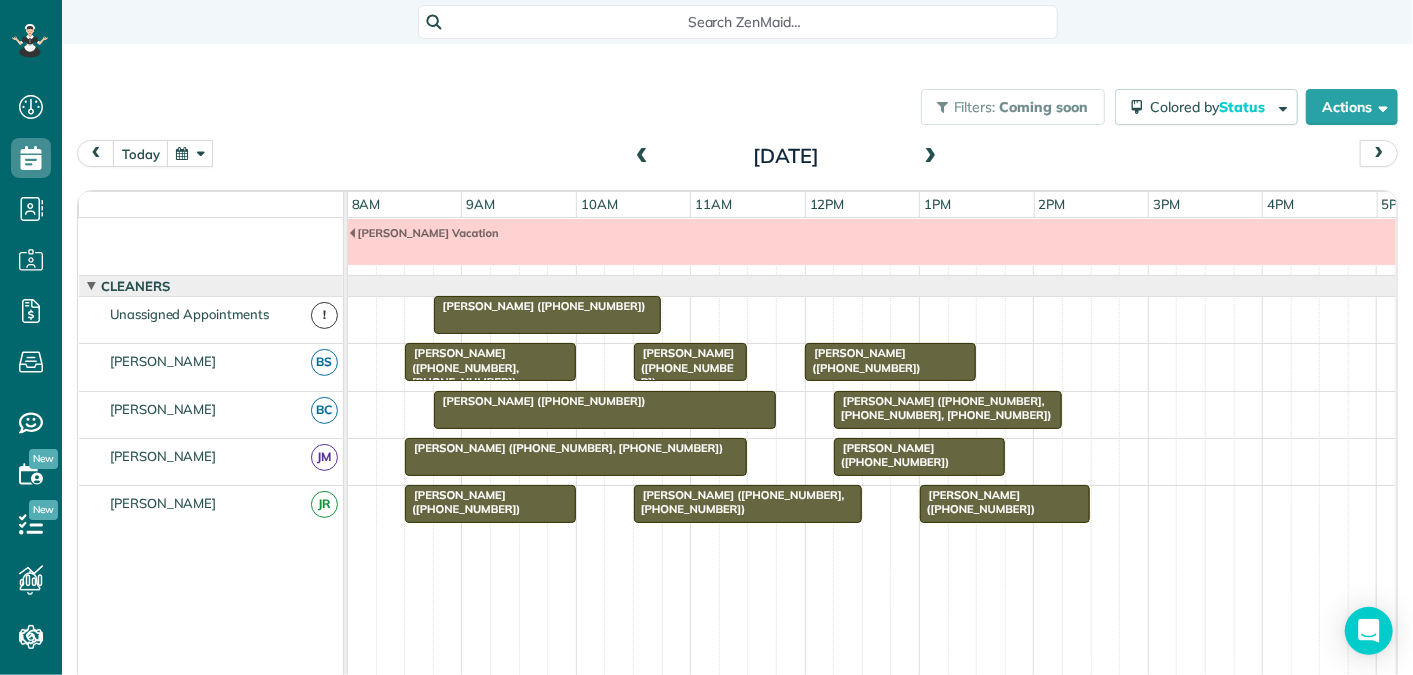 click on "Christie Ridenhour (+14342841982, +17703310246)" at bounding box center [461, 367] 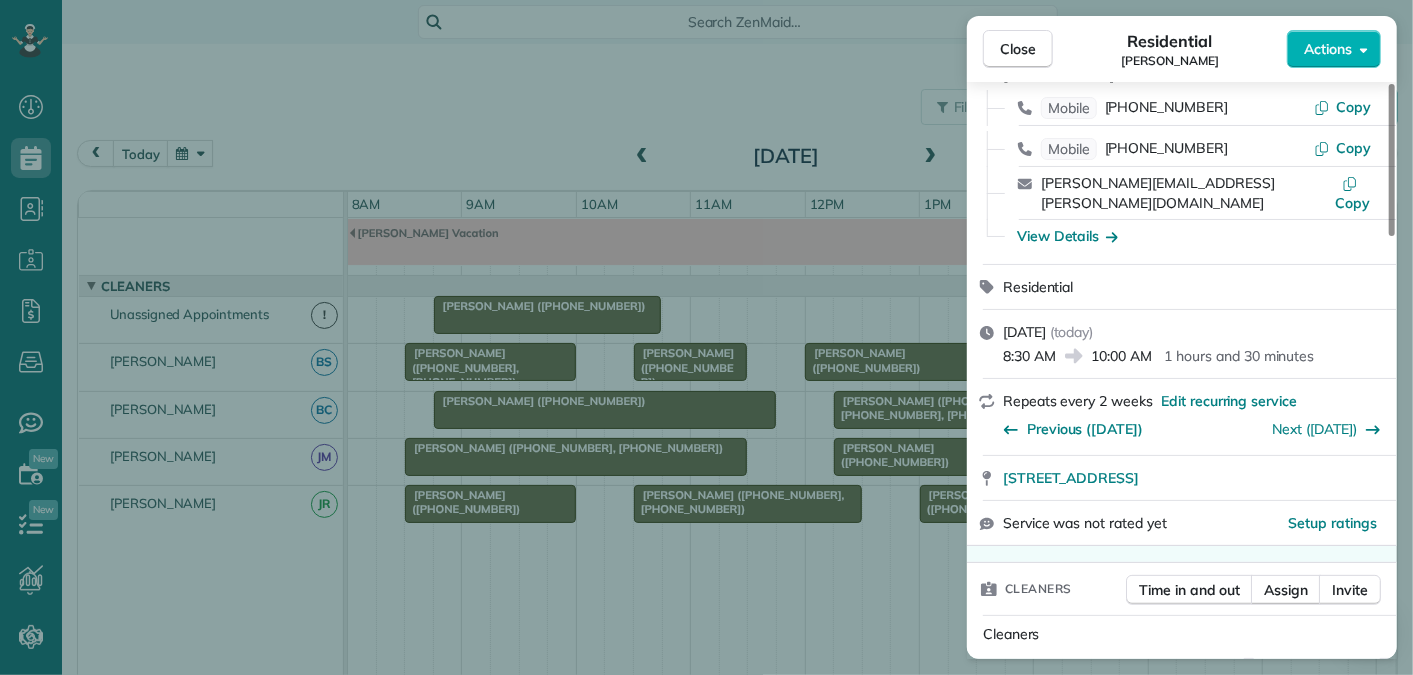 scroll, scrollTop: 116, scrollLeft: 0, axis: vertical 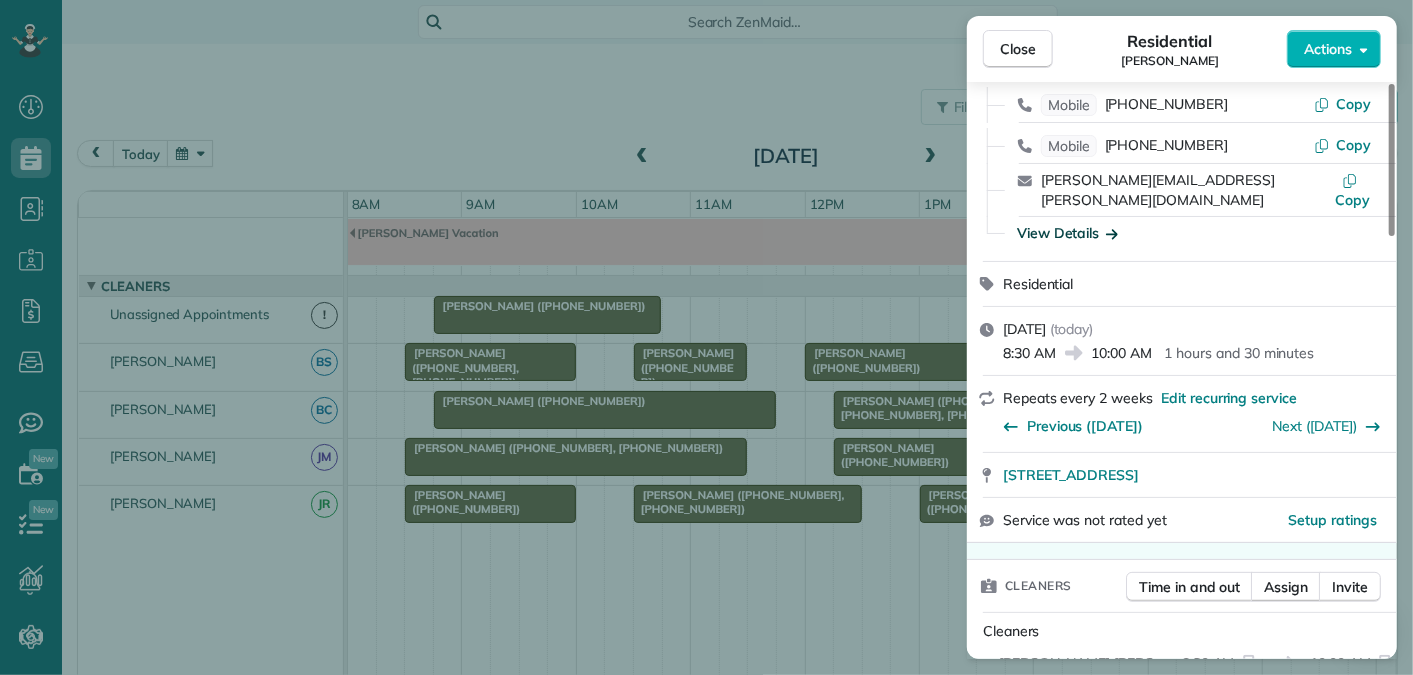 click on "View Details" at bounding box center [1067, 233] 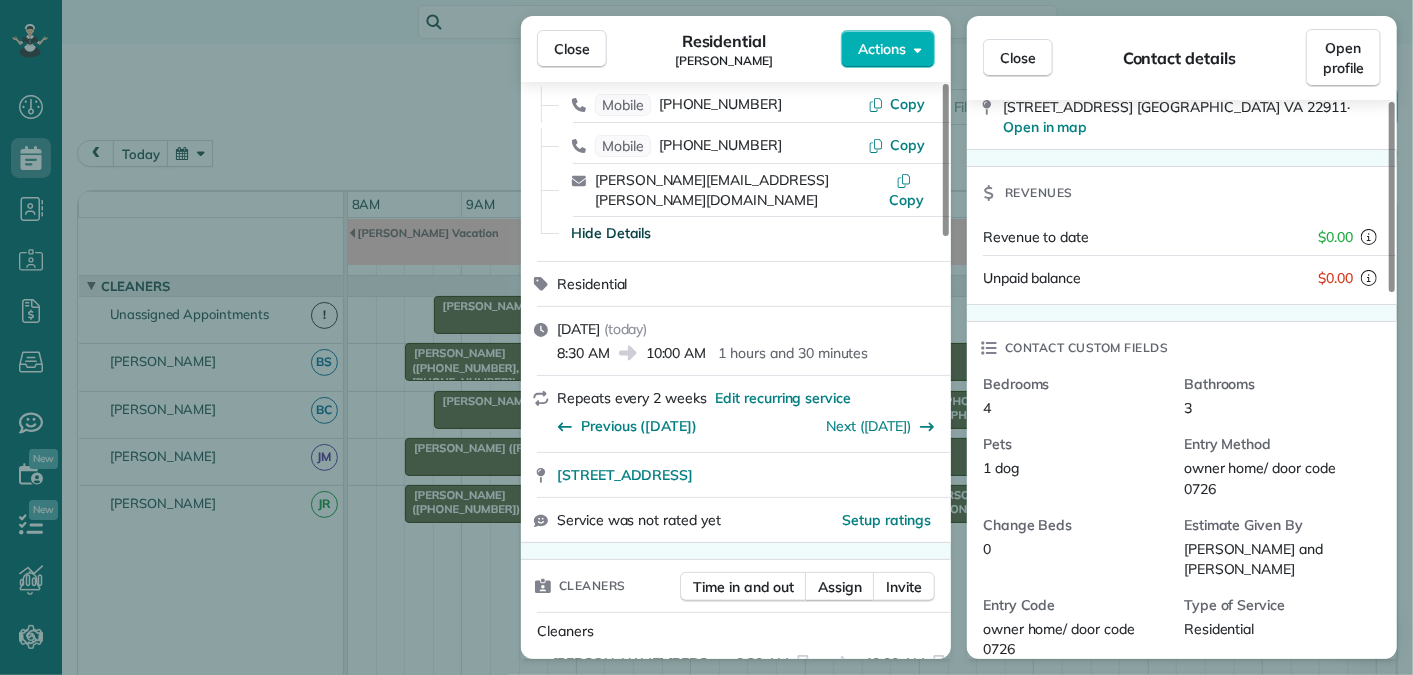 scroll, scrollTop: 0, scrollLeft: 0, axis: both 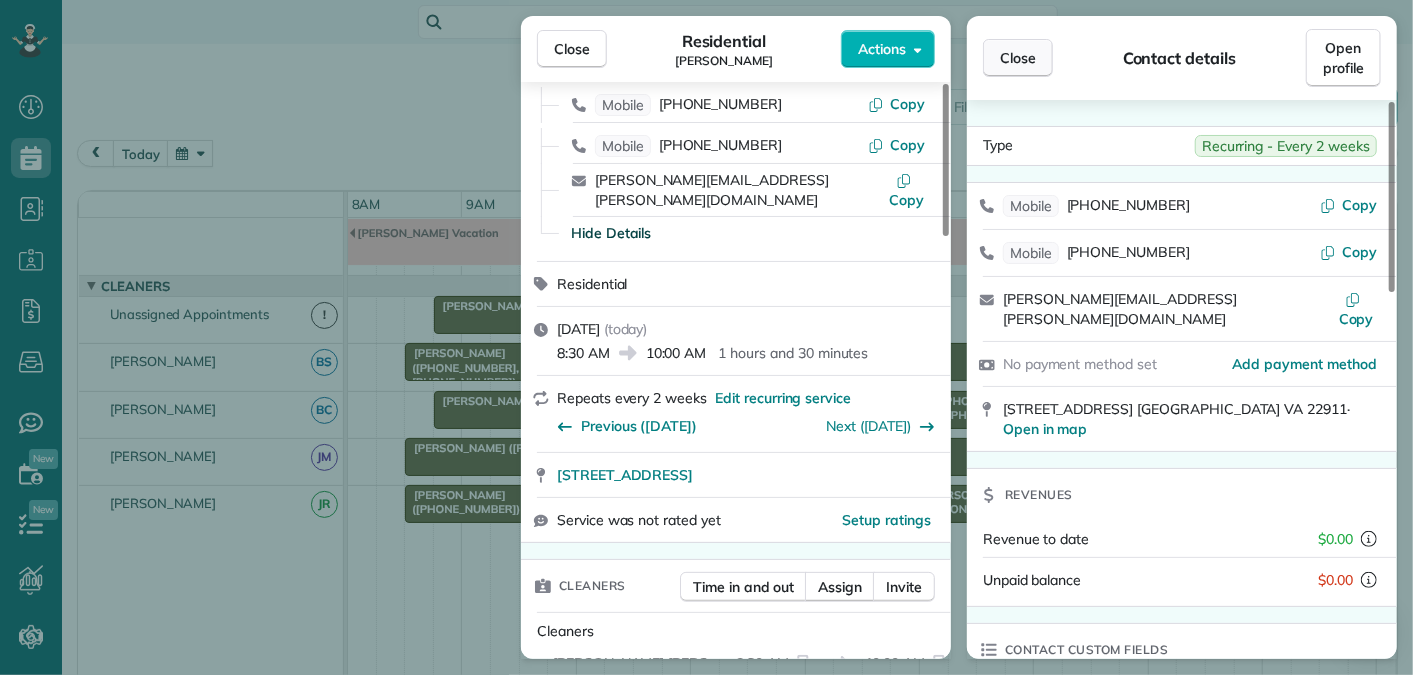 click on "Close" at bounding box center [1018, 58] 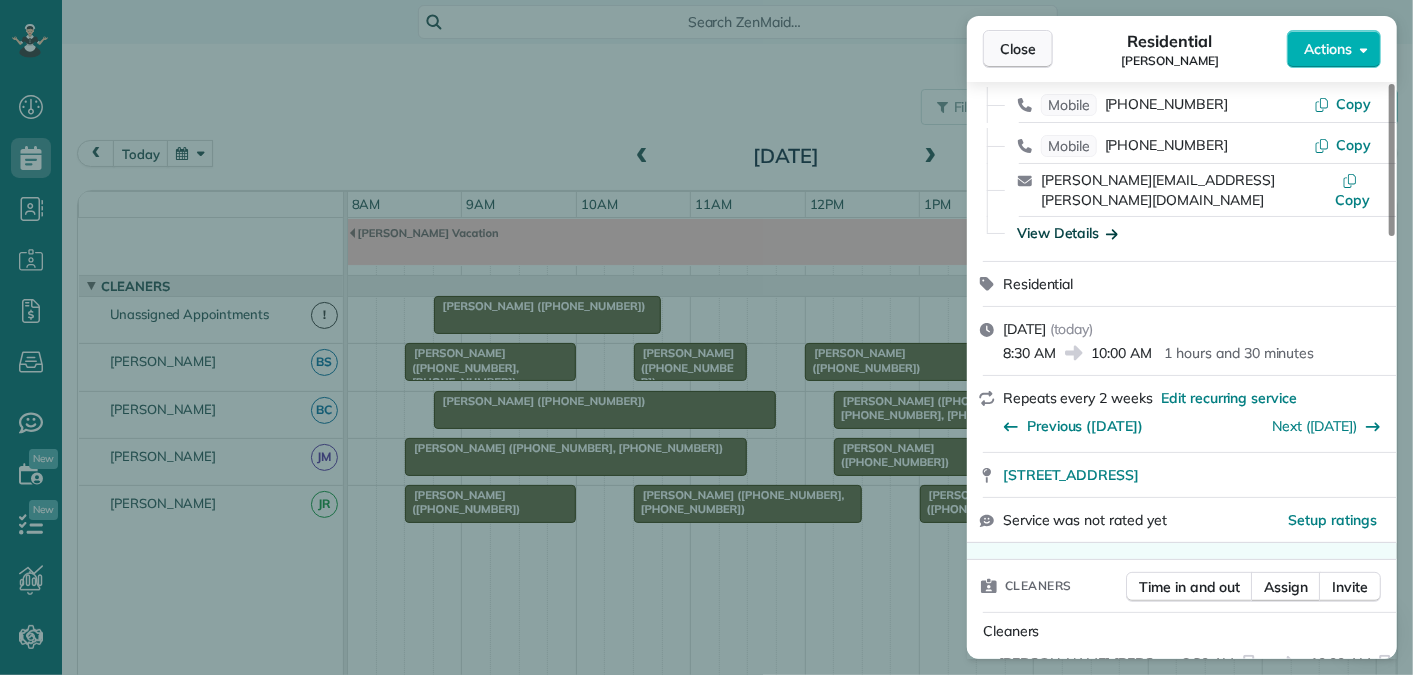 click on "Close" at bounding box center [1018, 49] 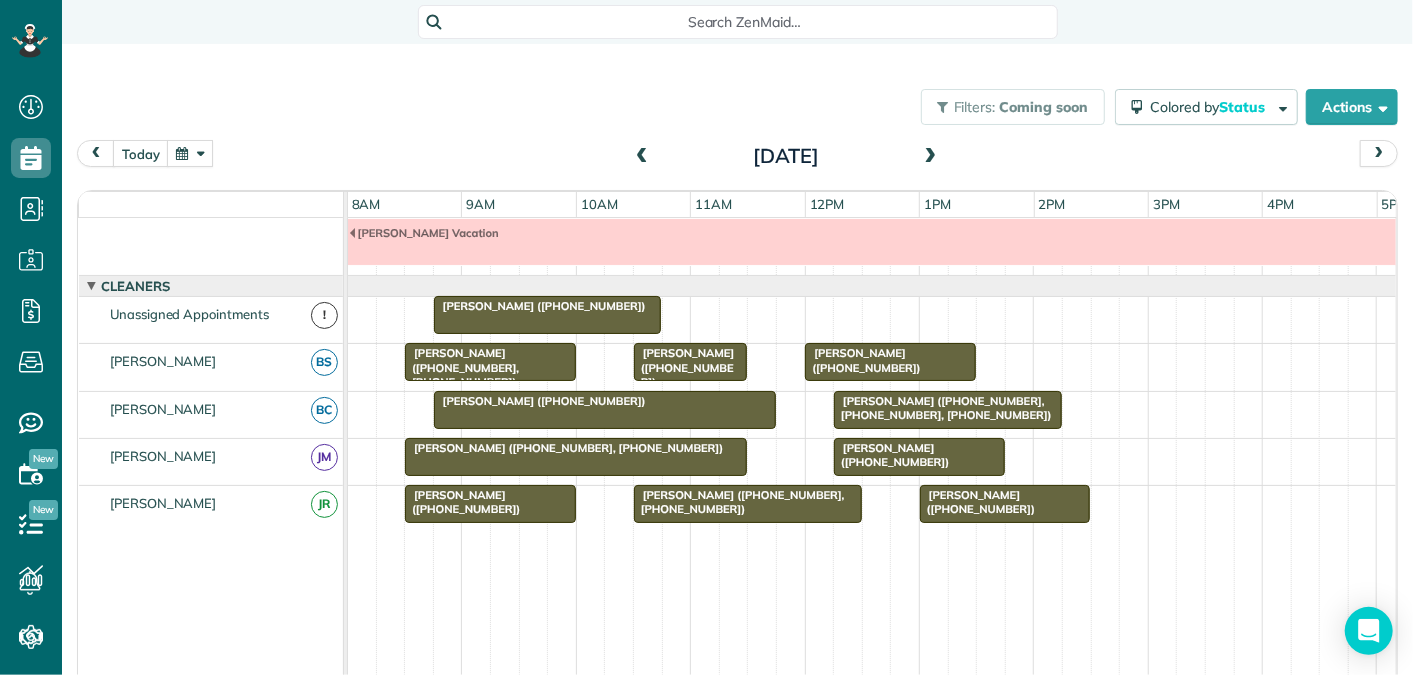 click at bounding box center (890, 362) 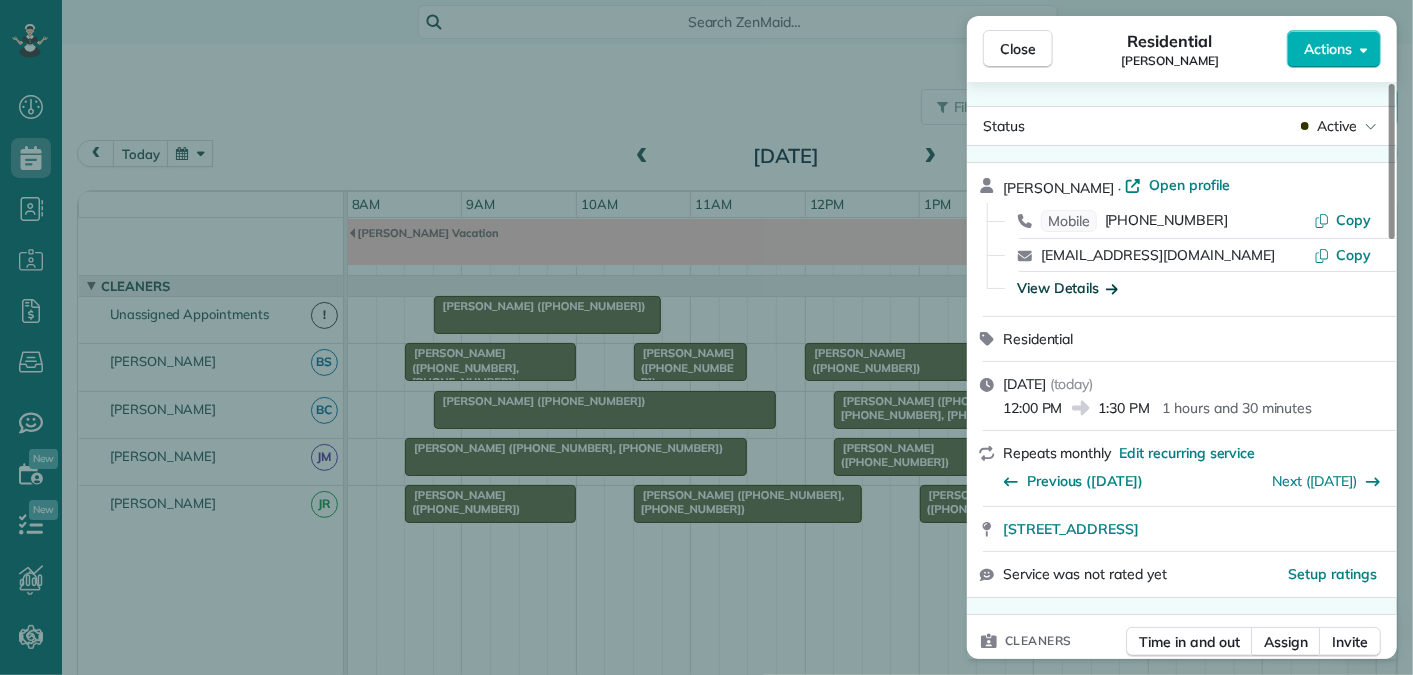 click on "View Details" at bounding box center (1067, 288) 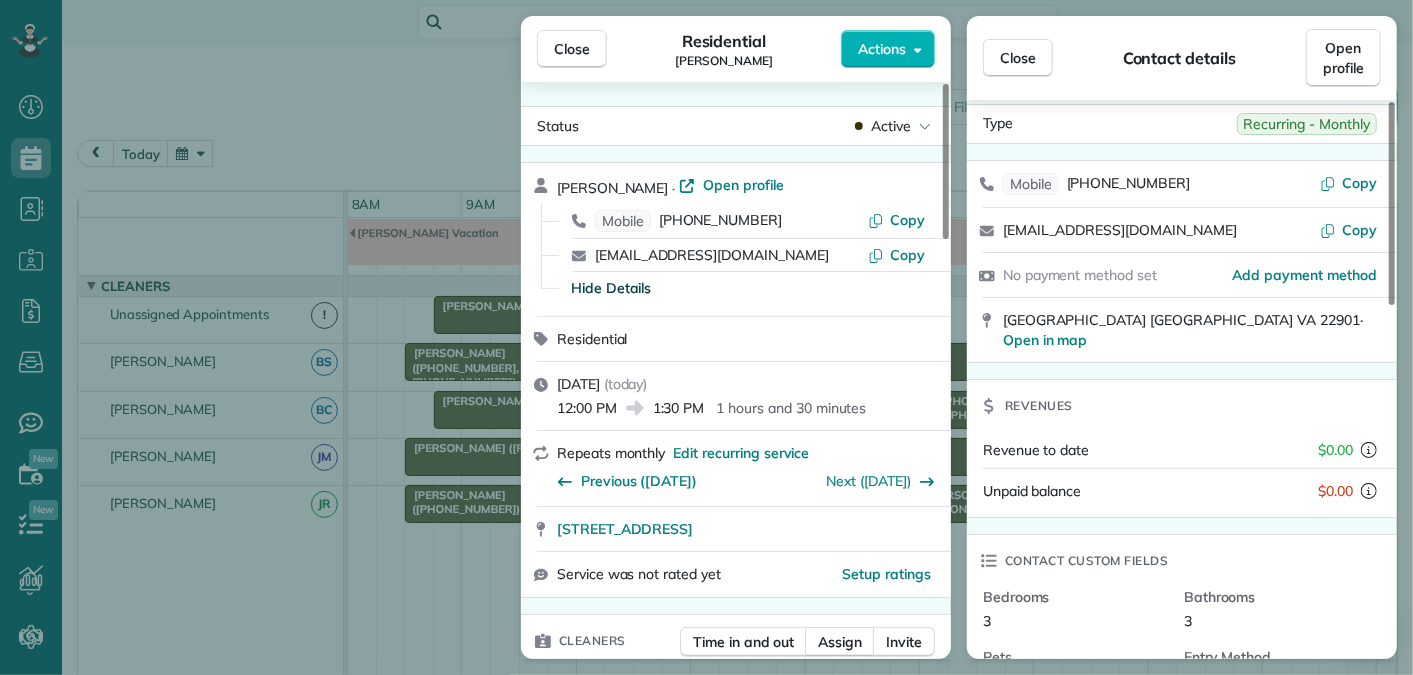 scroll, scrollTop: 0, scrollLeft: 0, axis: both 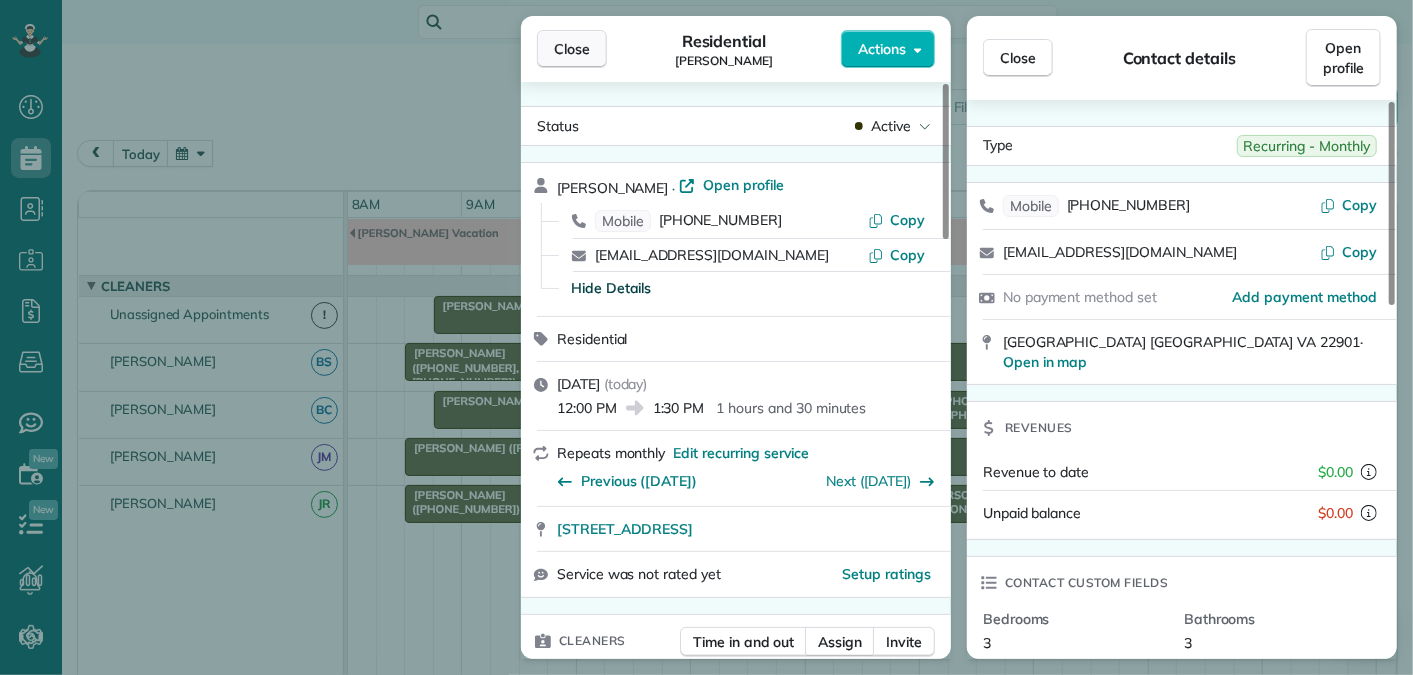 click on "Close" at bounding box center [572, 49] 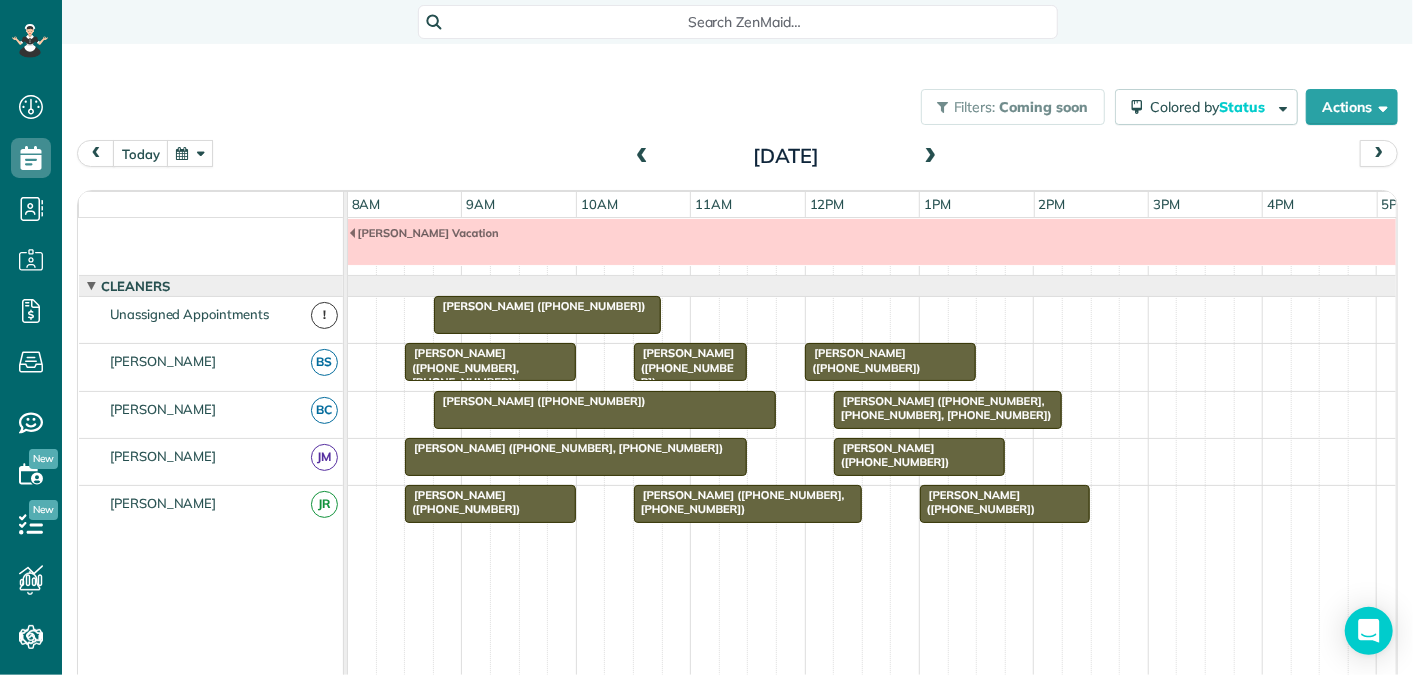 click on "Sarah Summers (+14348257110, +15022353016)" at bounding box center (564, 448) 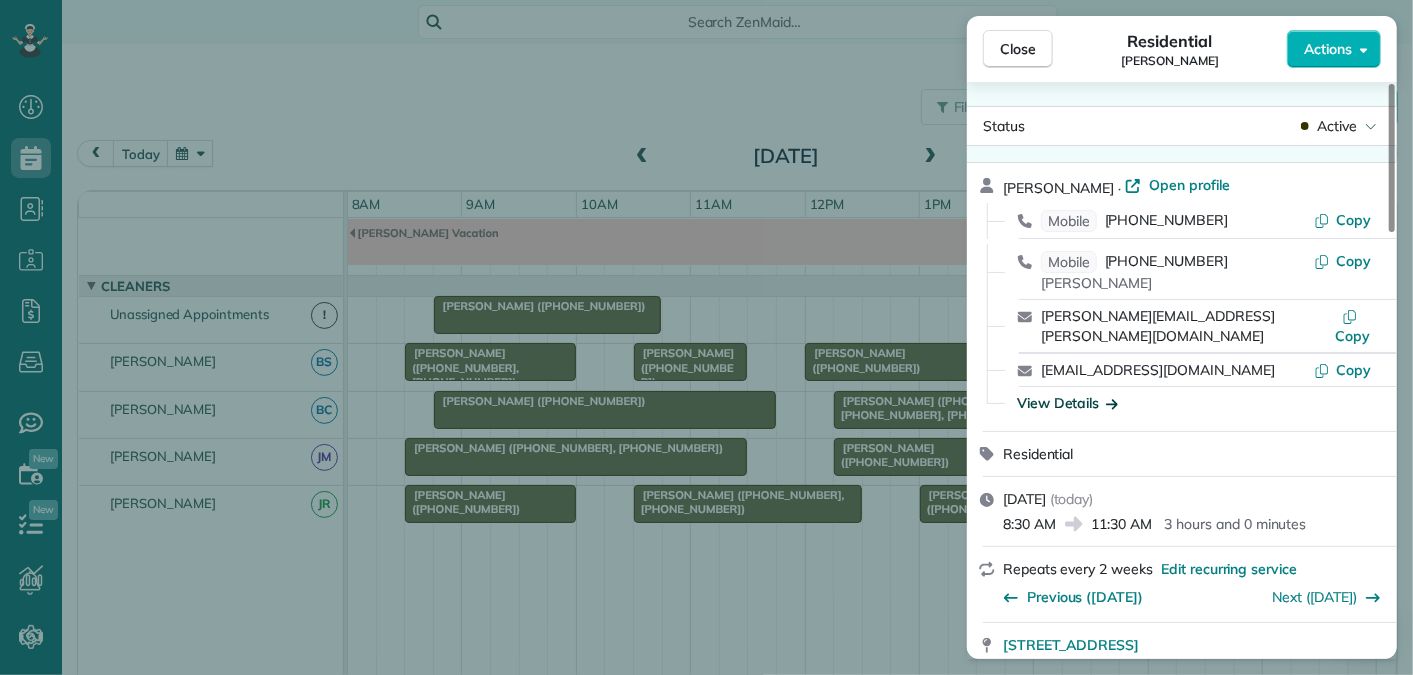 click on "View Details" at bounding box center (1067, 403) 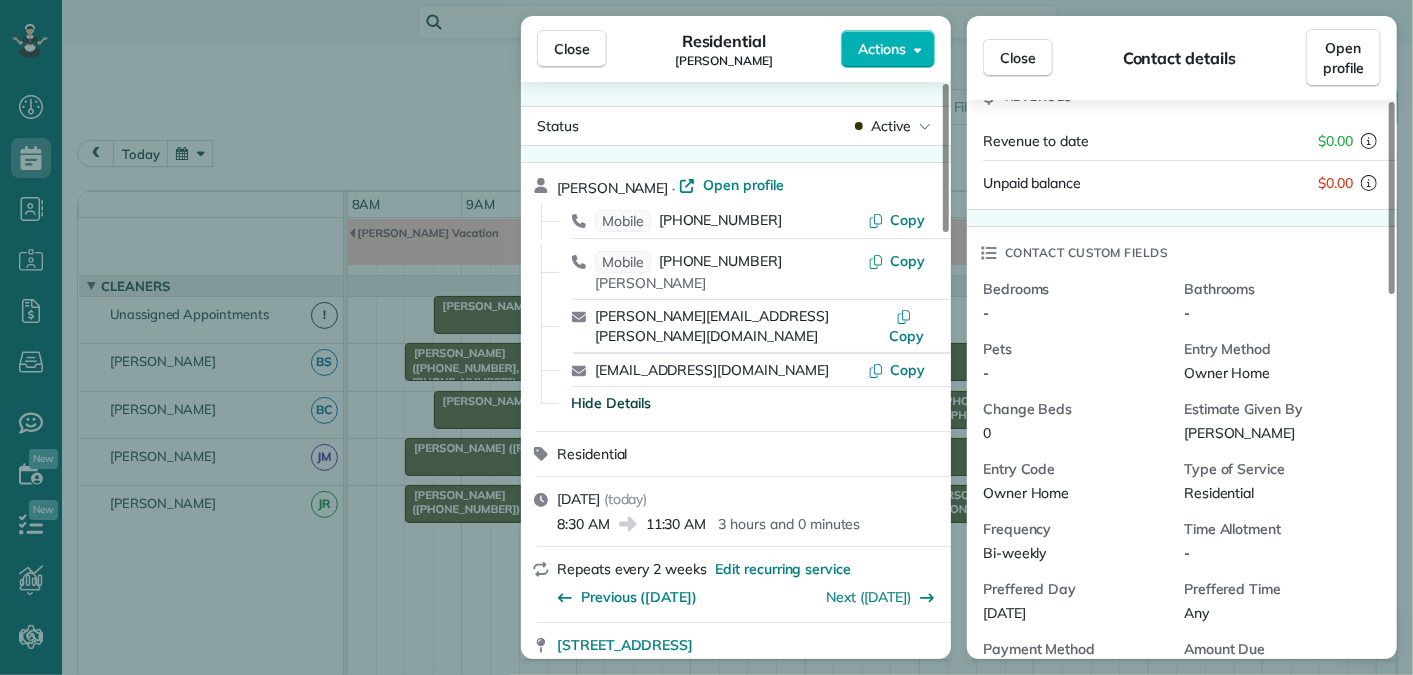 scroll, scrollTop: 341, scrollLeft: 0, axis: vertical 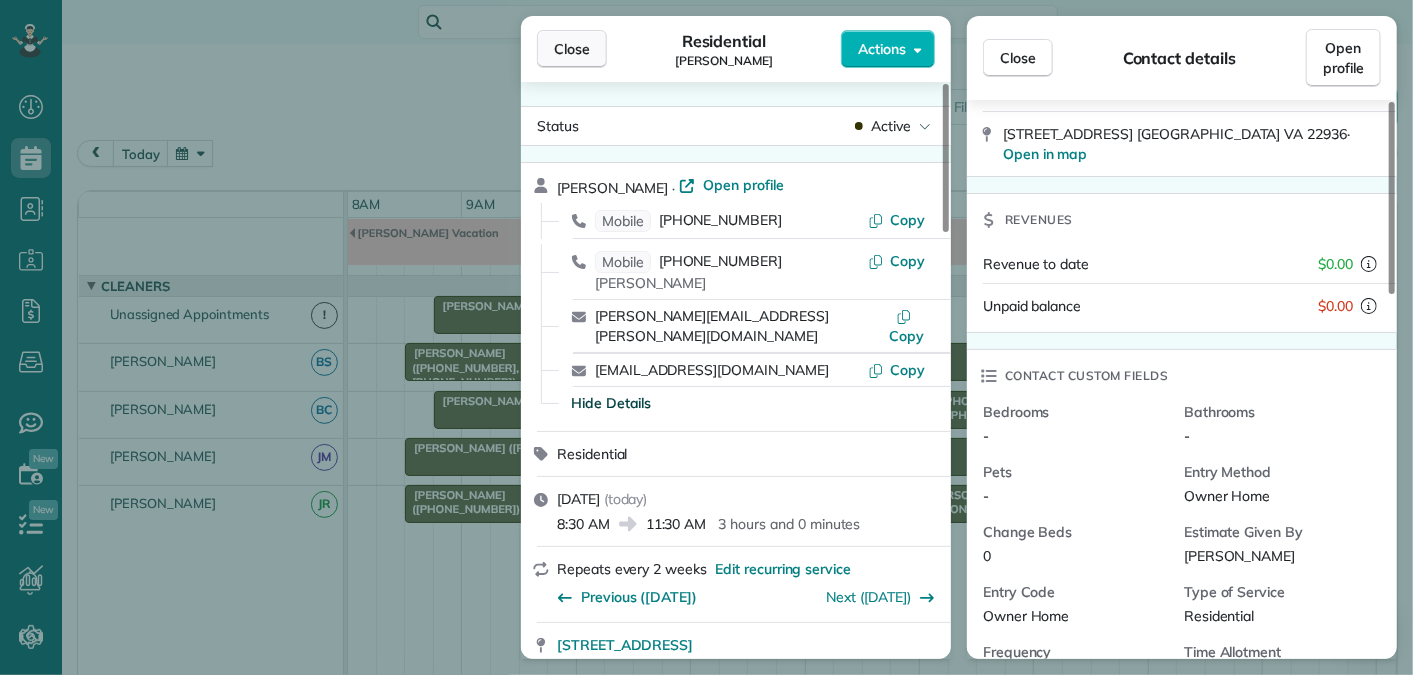 click on "Close" at bounding box center (572, 49) 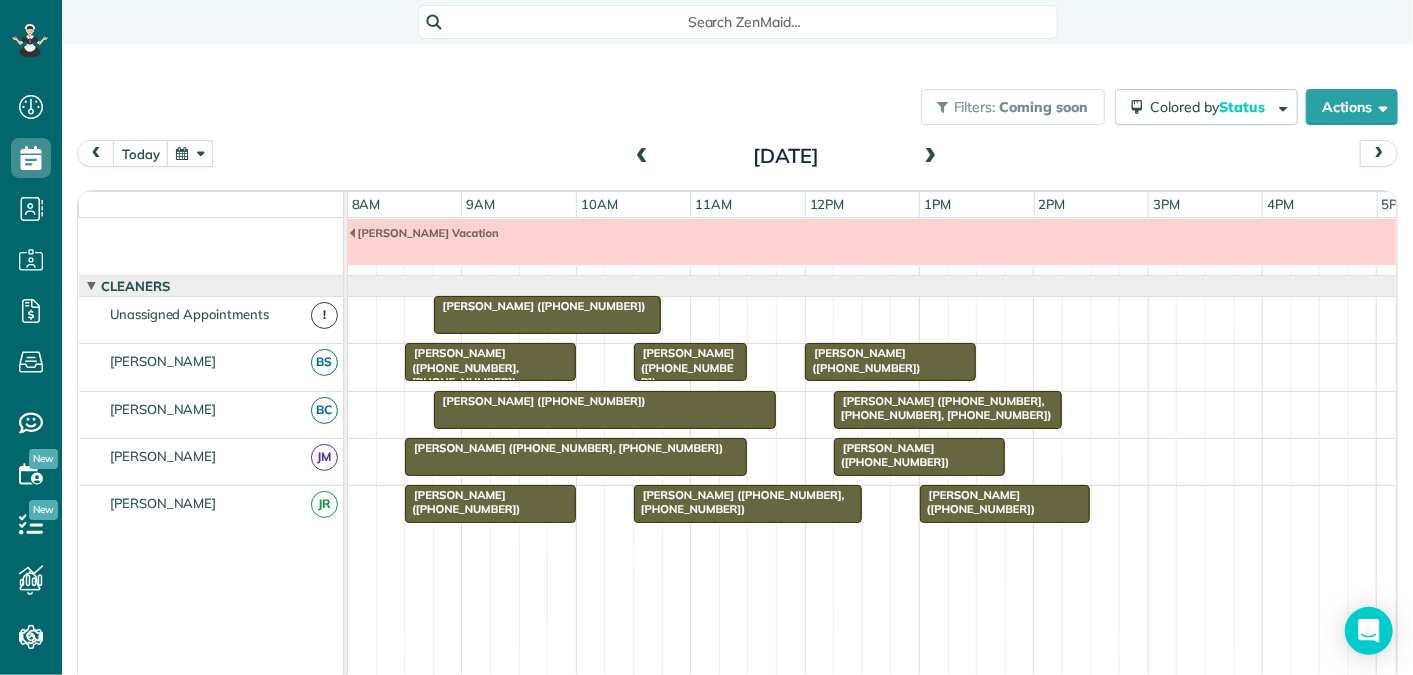 click on "Erin Sytov (+14438412814)" at bounding box center (862, 360) 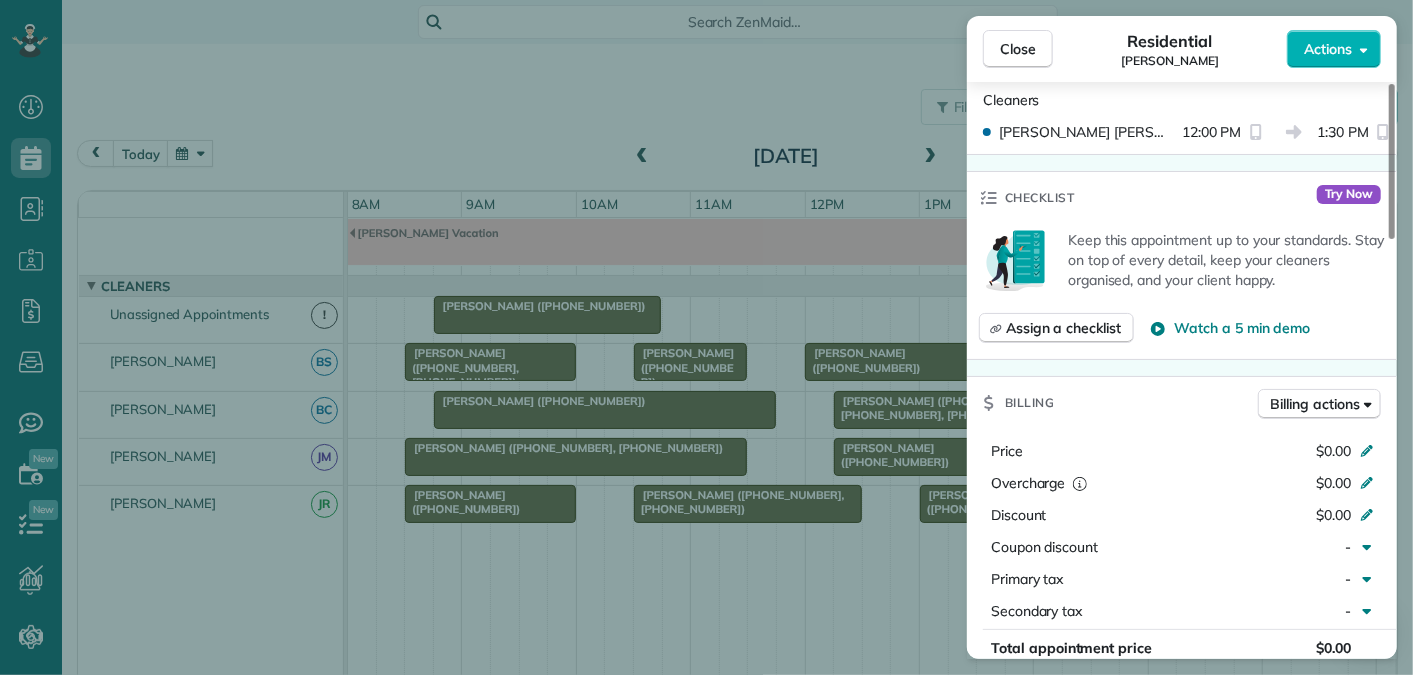 scroll, scrollTop: 0, scrollLeft: 0, axis: both 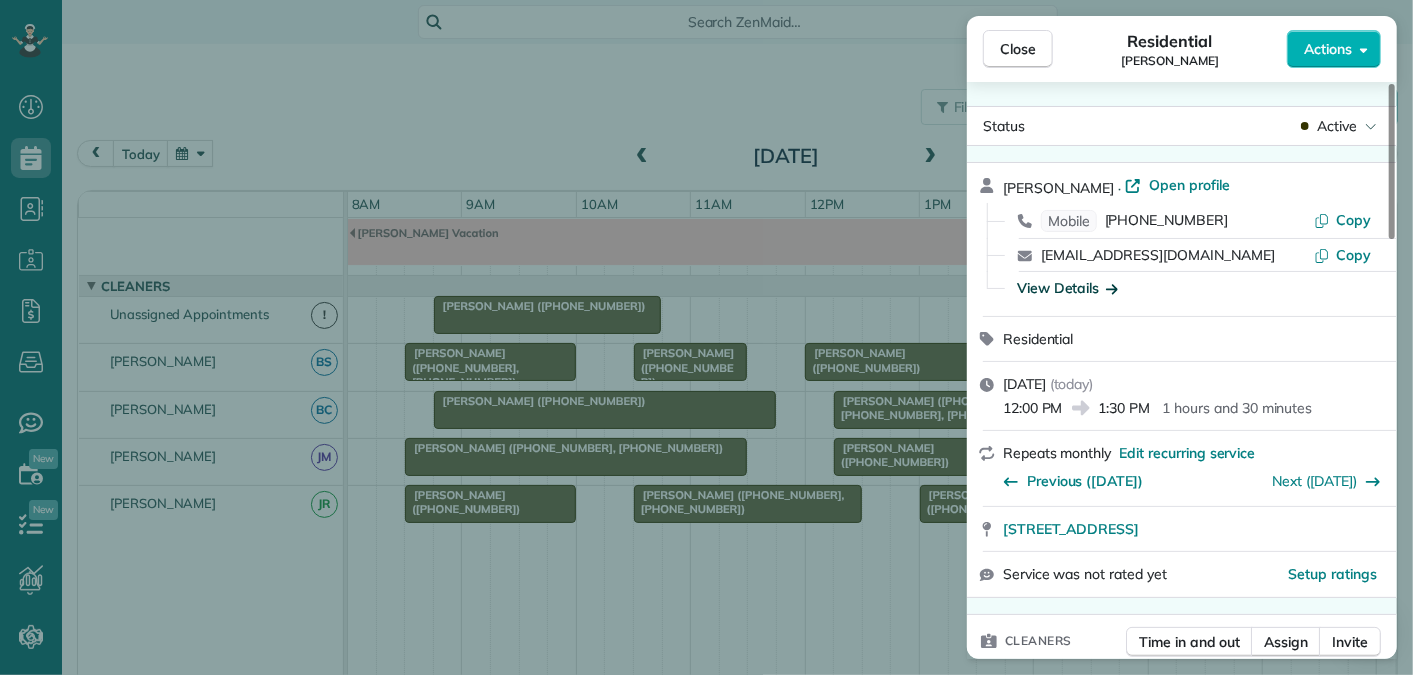 click on "View Details" at bounding box center (1067, 288) 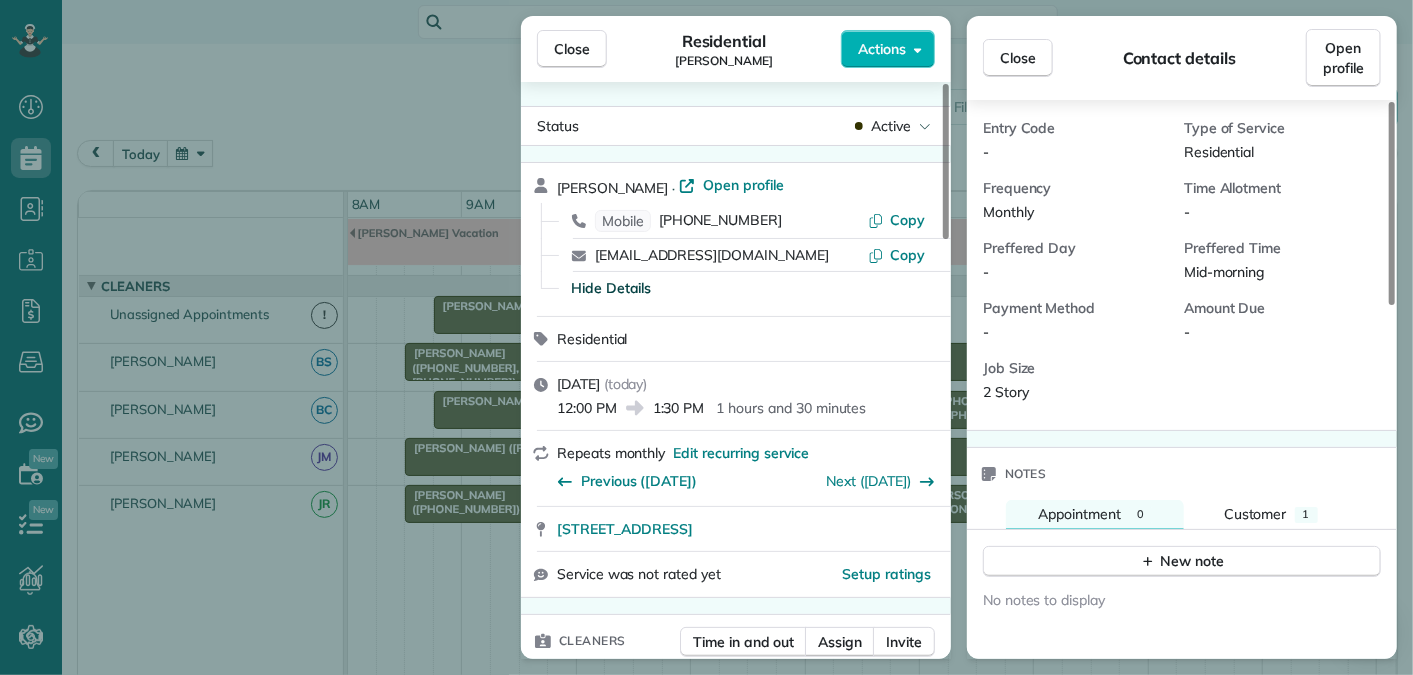 scroll, scrollTop: 888, scrollLeft: 0, axis: vertical 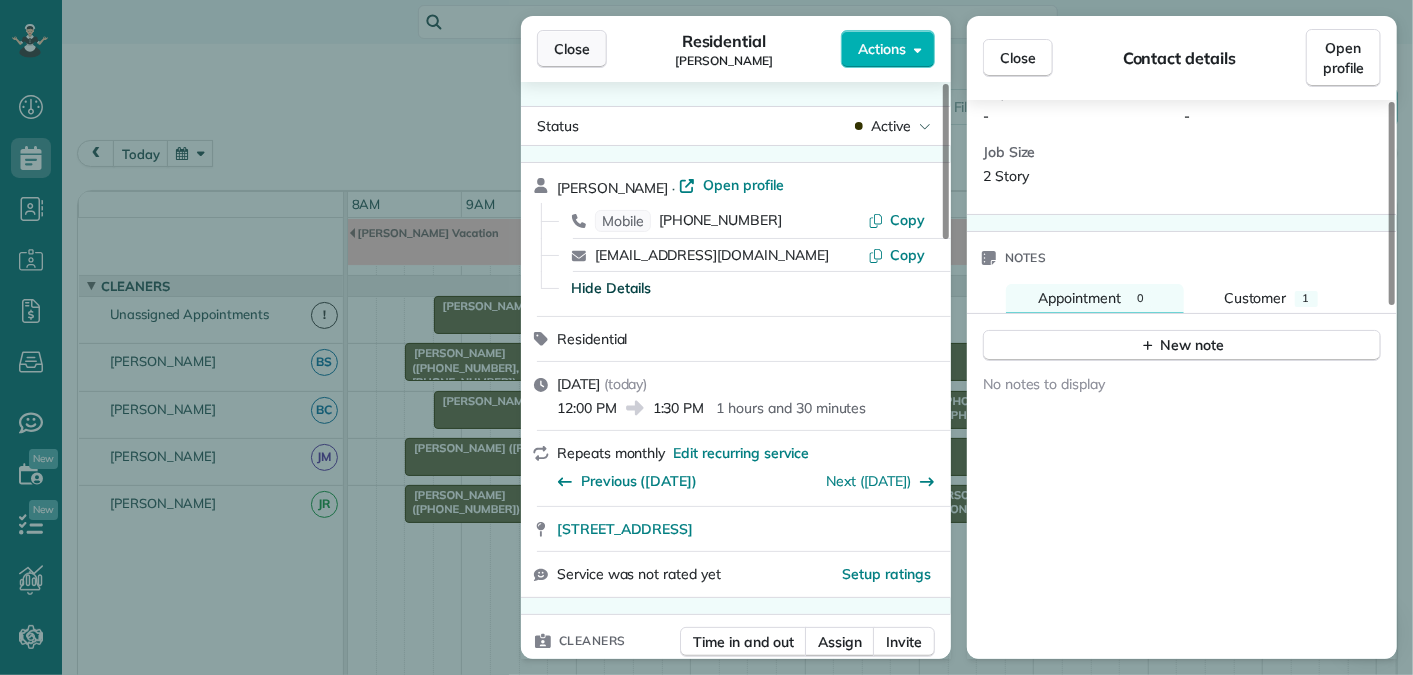 click on "Close" at bounding box center [572, 49] 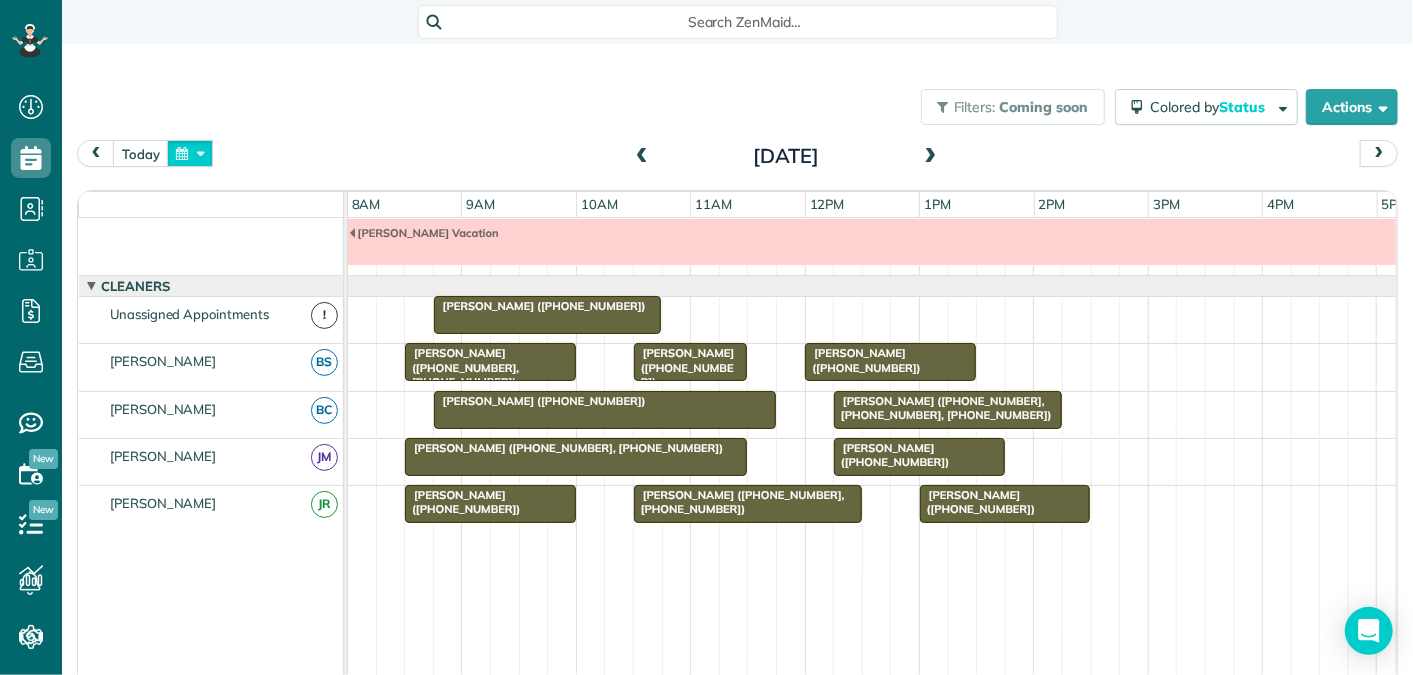 click at bounding box center (190, 153) 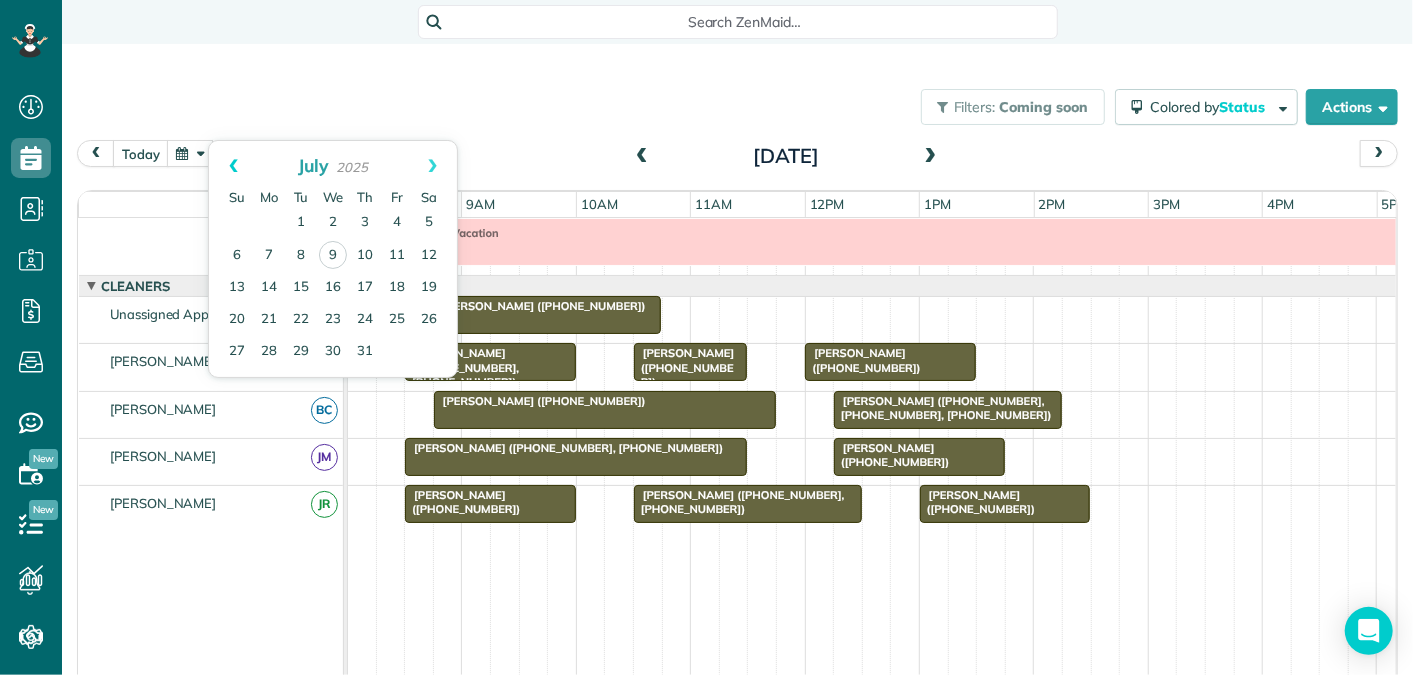 click on "Prev" at bounding box center (233, 166) 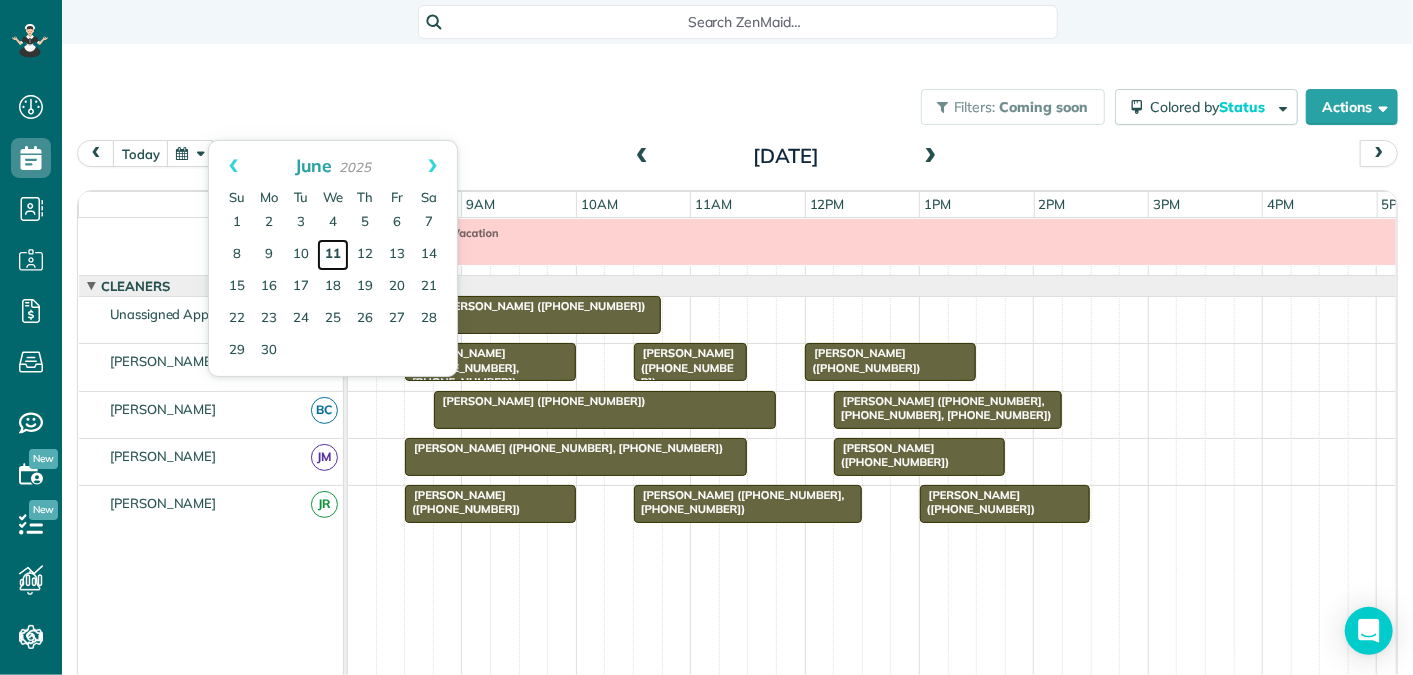 click on "11" at bounding box center [333, 255] 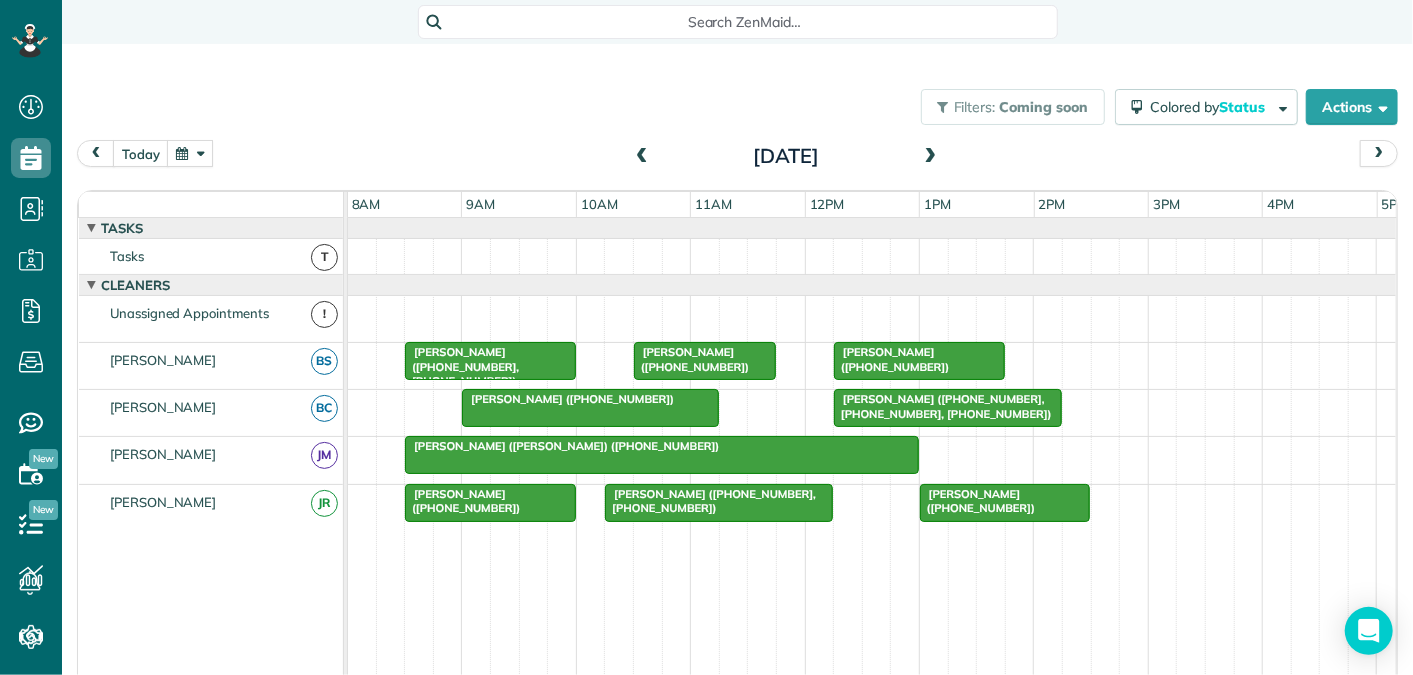 click at bounding box center [919, 361] 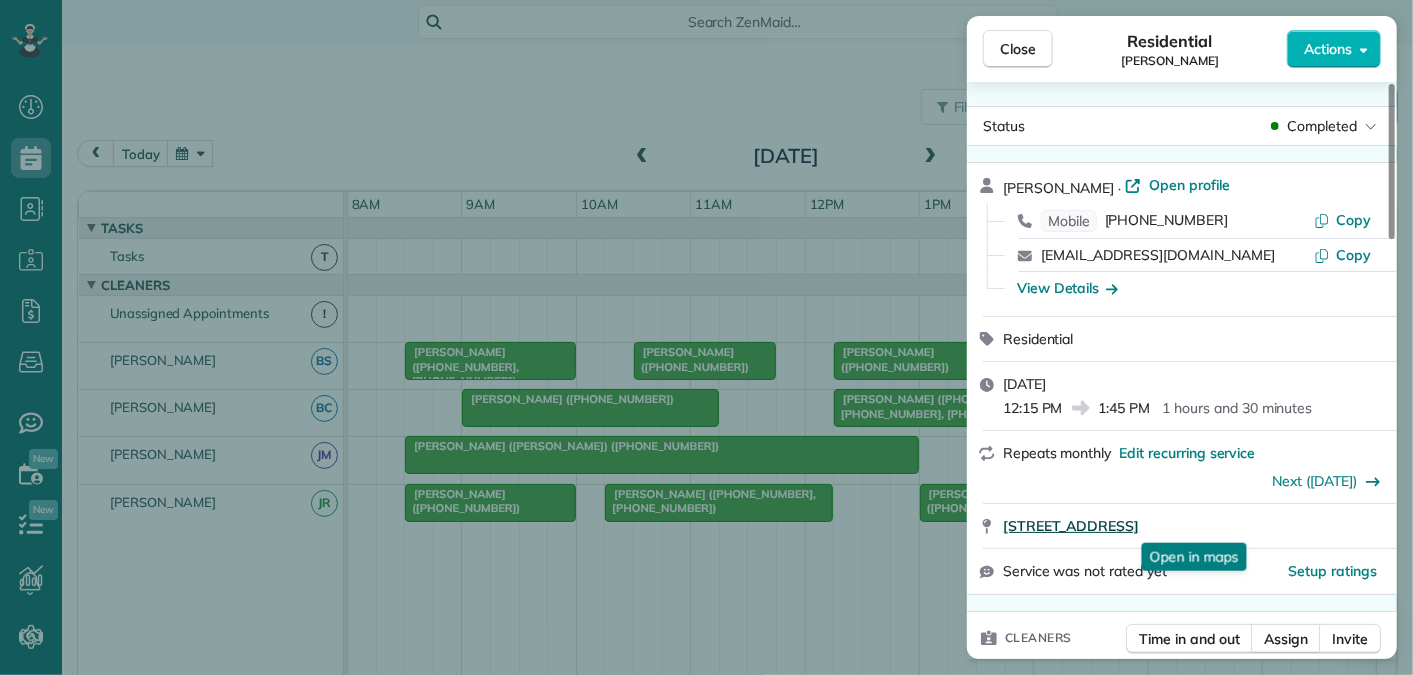 click on "1154 Mill Park Drive Extension Charlottesville VA 22901" at bounding box center (1071, 526) 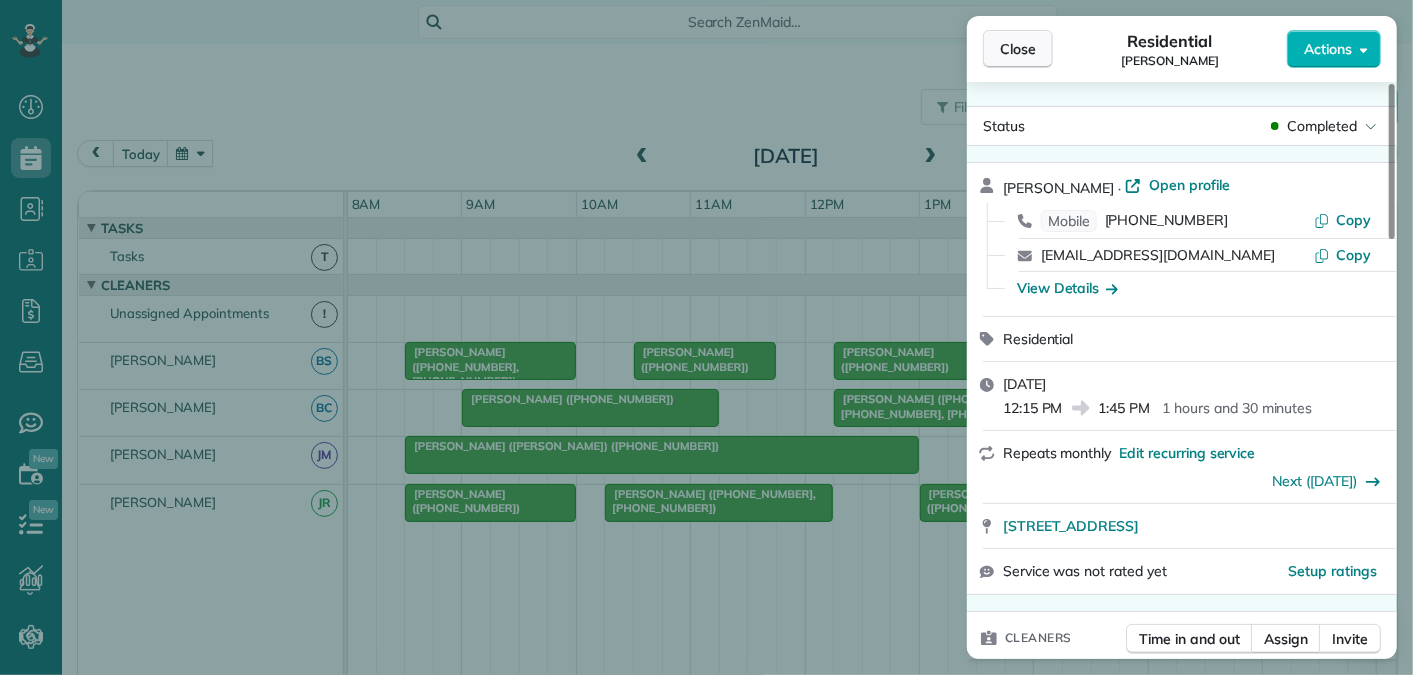 click on "Close" at bounding box center [1018, 49] 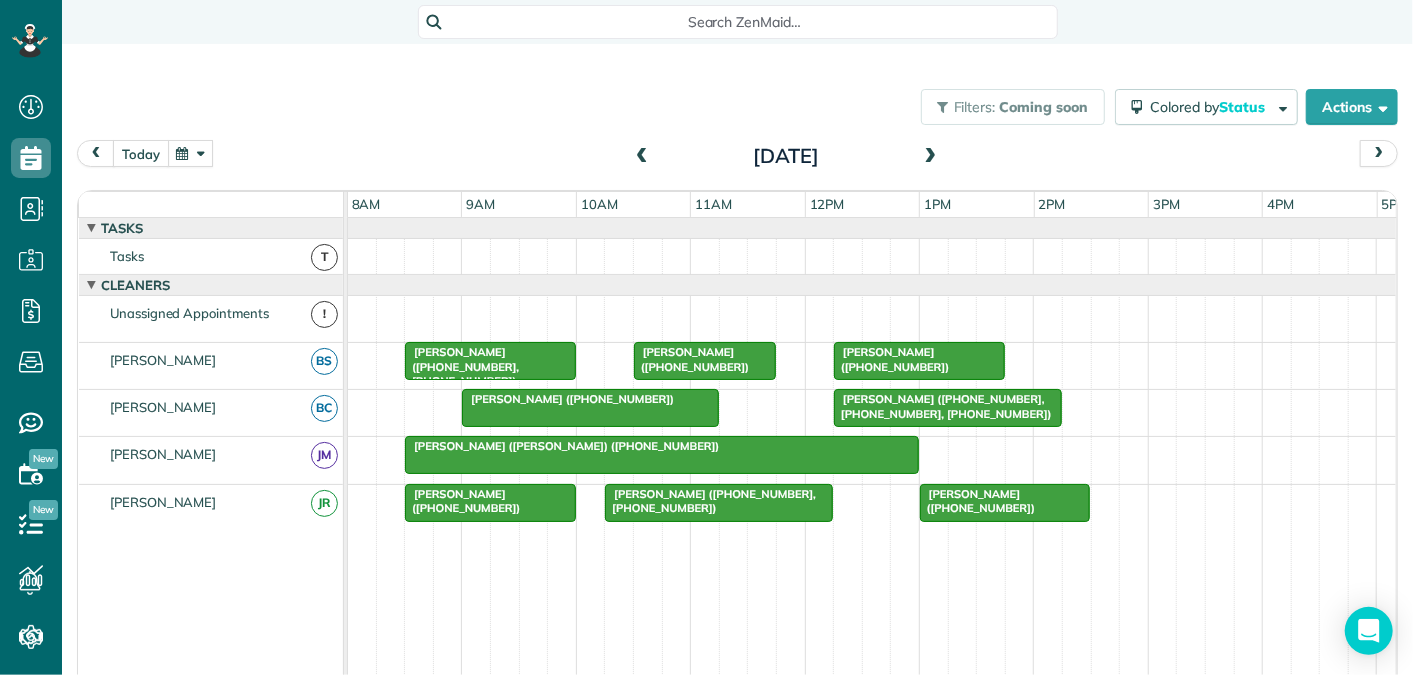 click on "today" at bounding box center (141, 153) 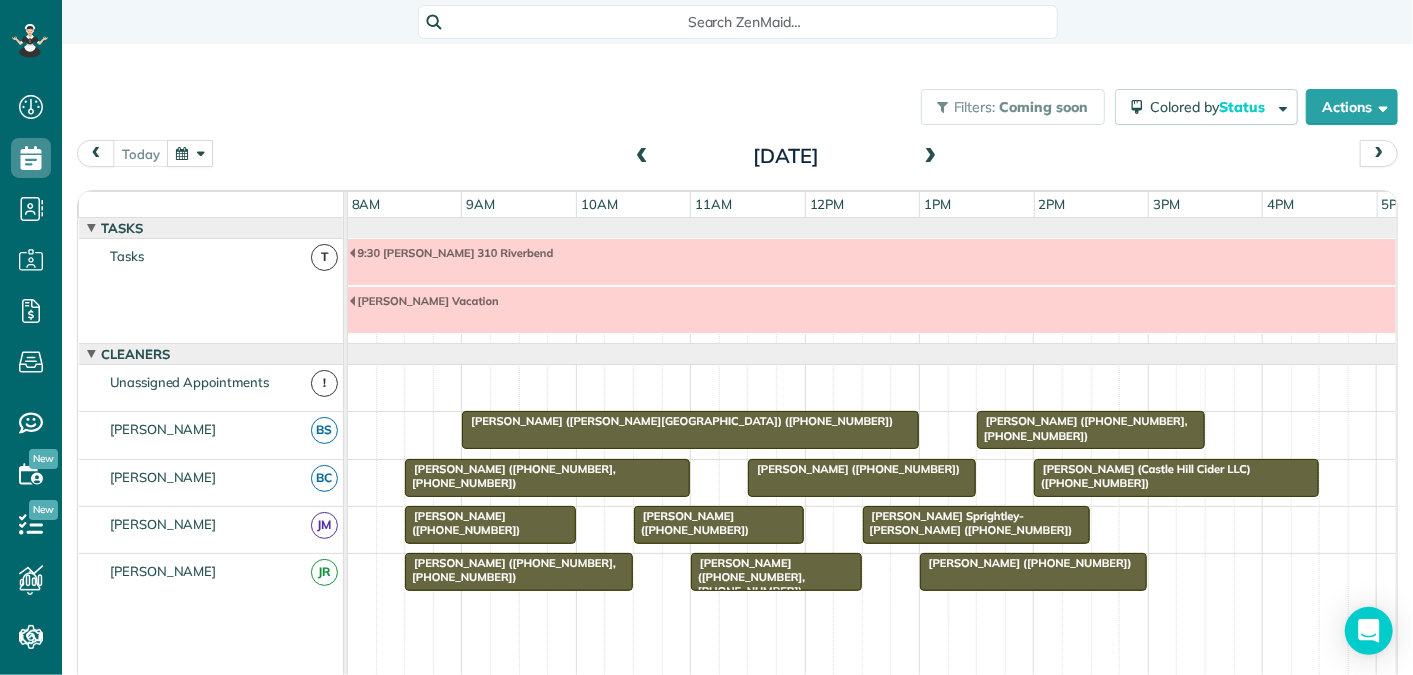scroll, scrollTop: 68, scrollLeft: 0, axis: vertical 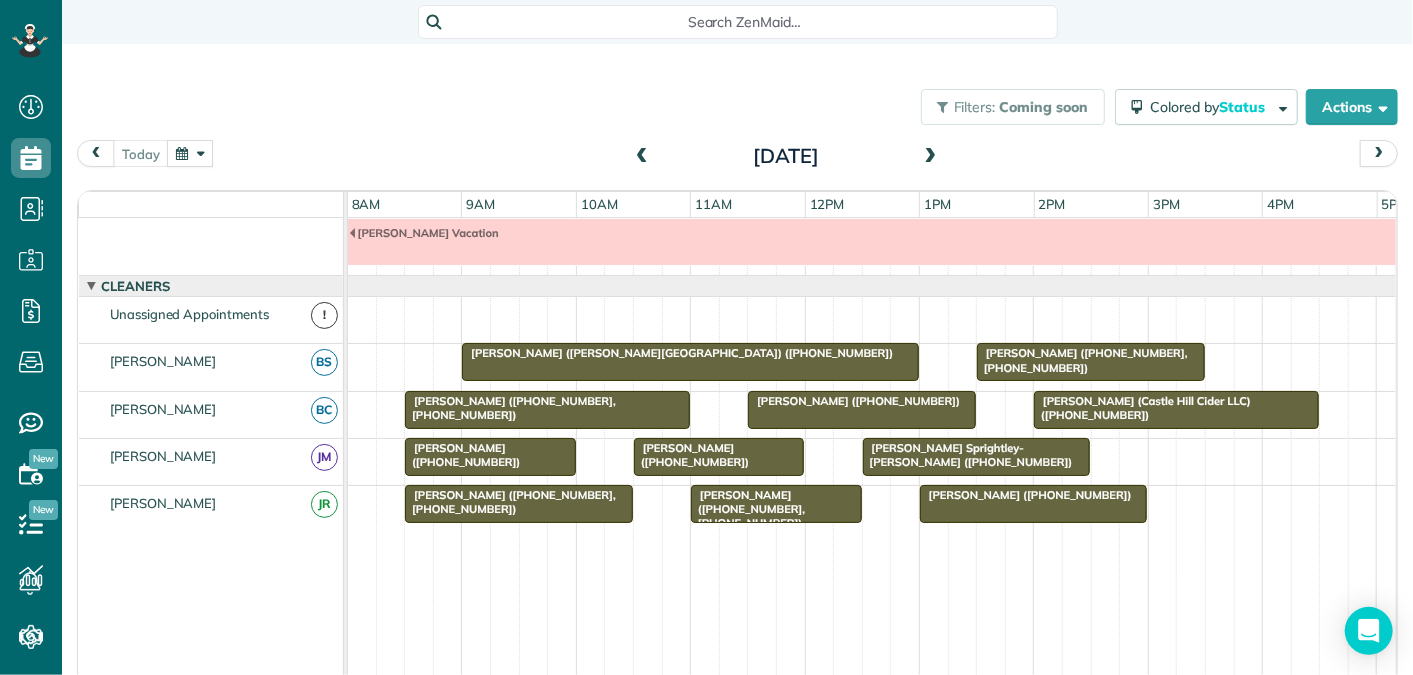 click at bounding box center (931, 157) 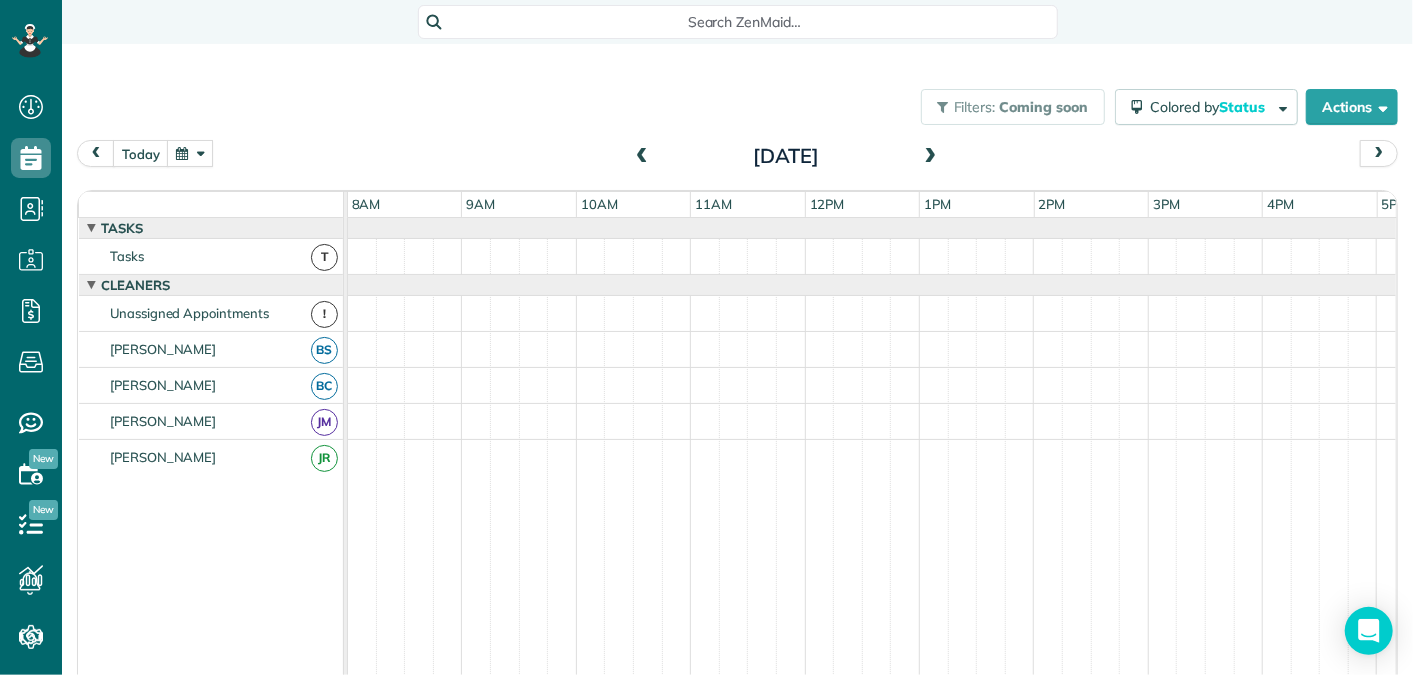 scroll, scrollTop: 0, scrollLeft: 0, axis: both 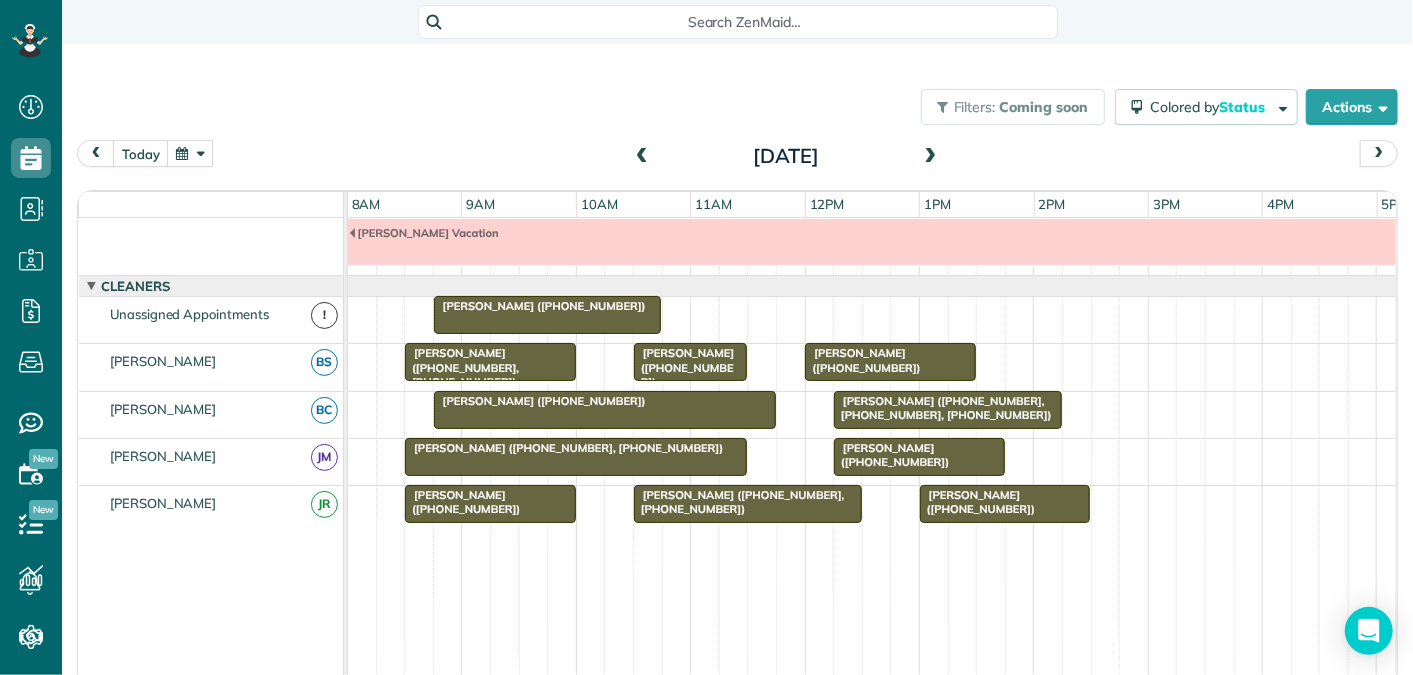 click at bounding box center [931, 157] 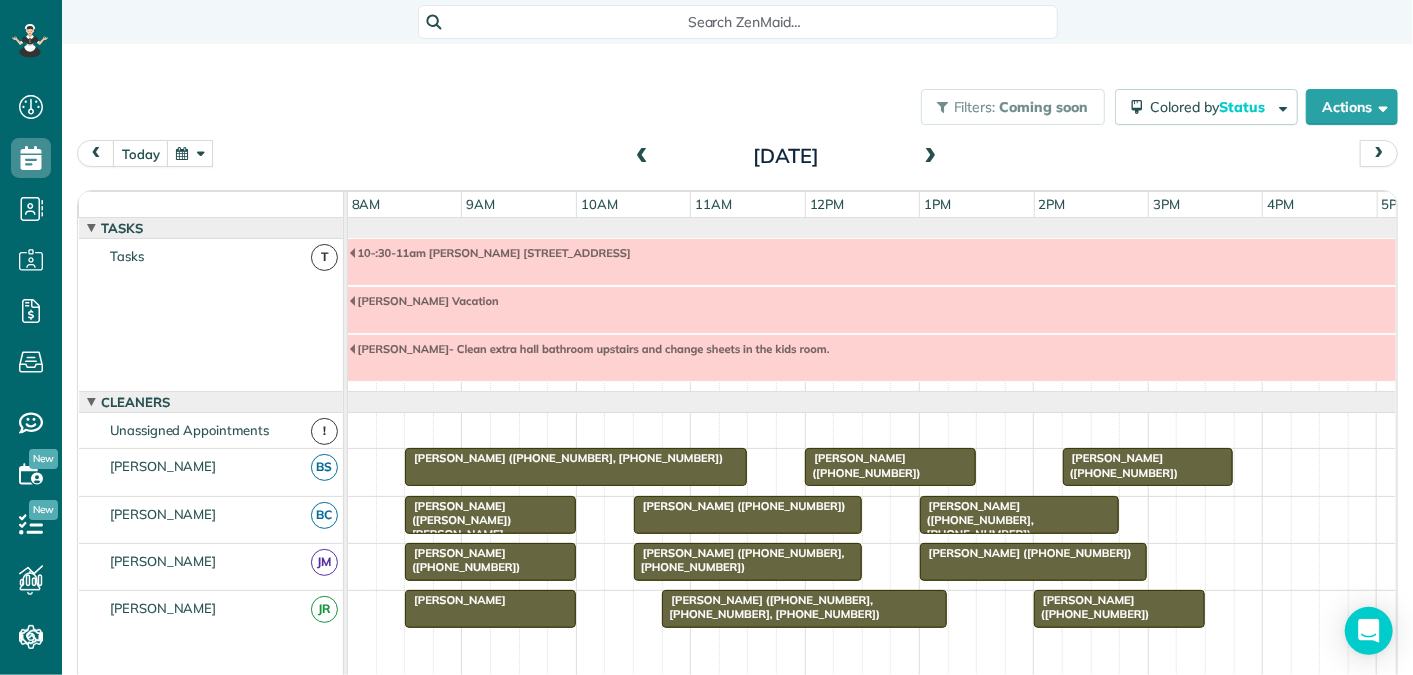 scroll, scrollTop: 117, scrollLeft: 0, axis: vertical 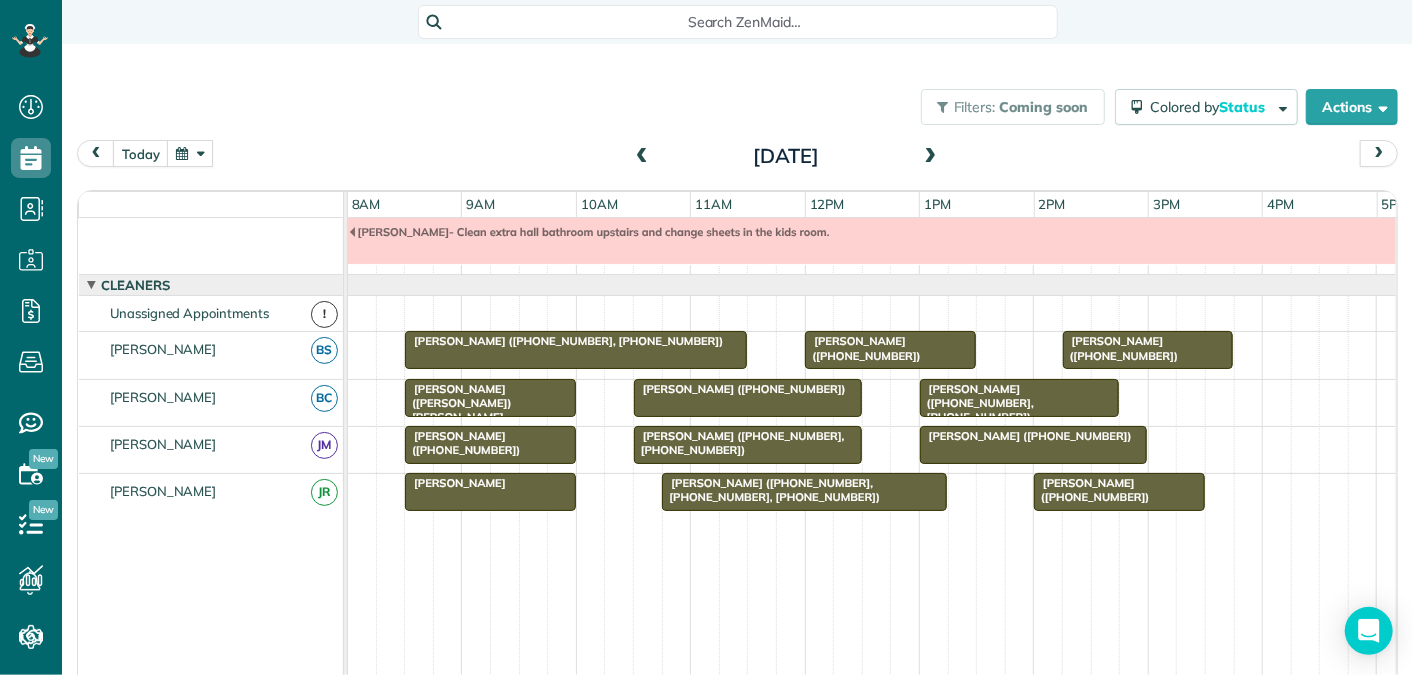 click at bounding box center (931, 157) 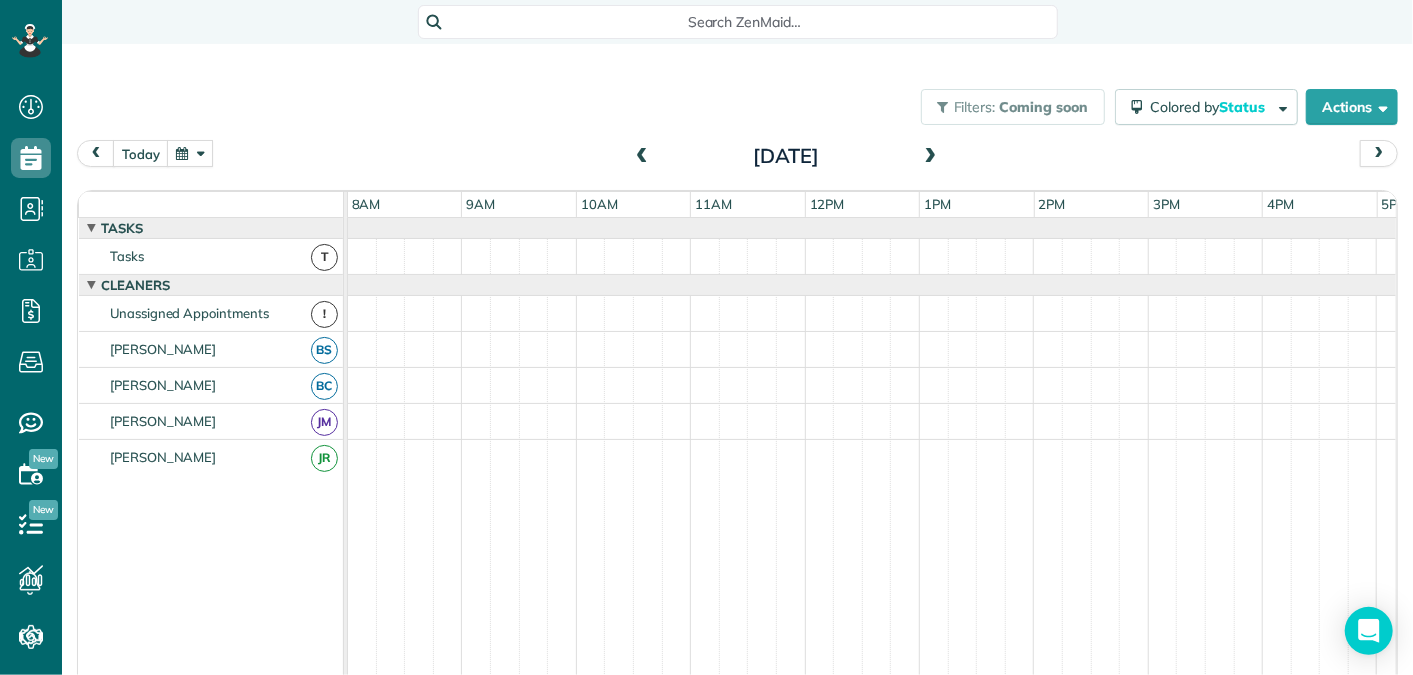 scroll, scrollTop: 21, scrollLeft: 0, axis: vertical 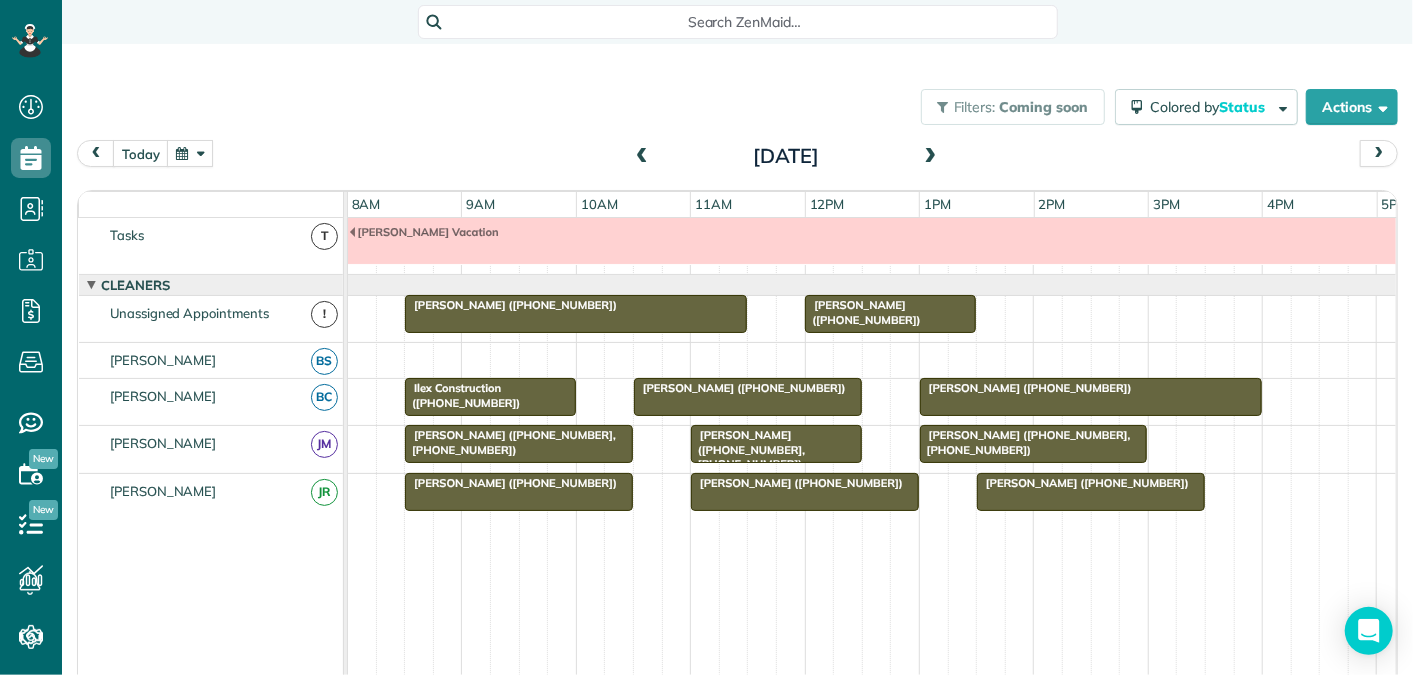 click at bounding box center (642, 157) 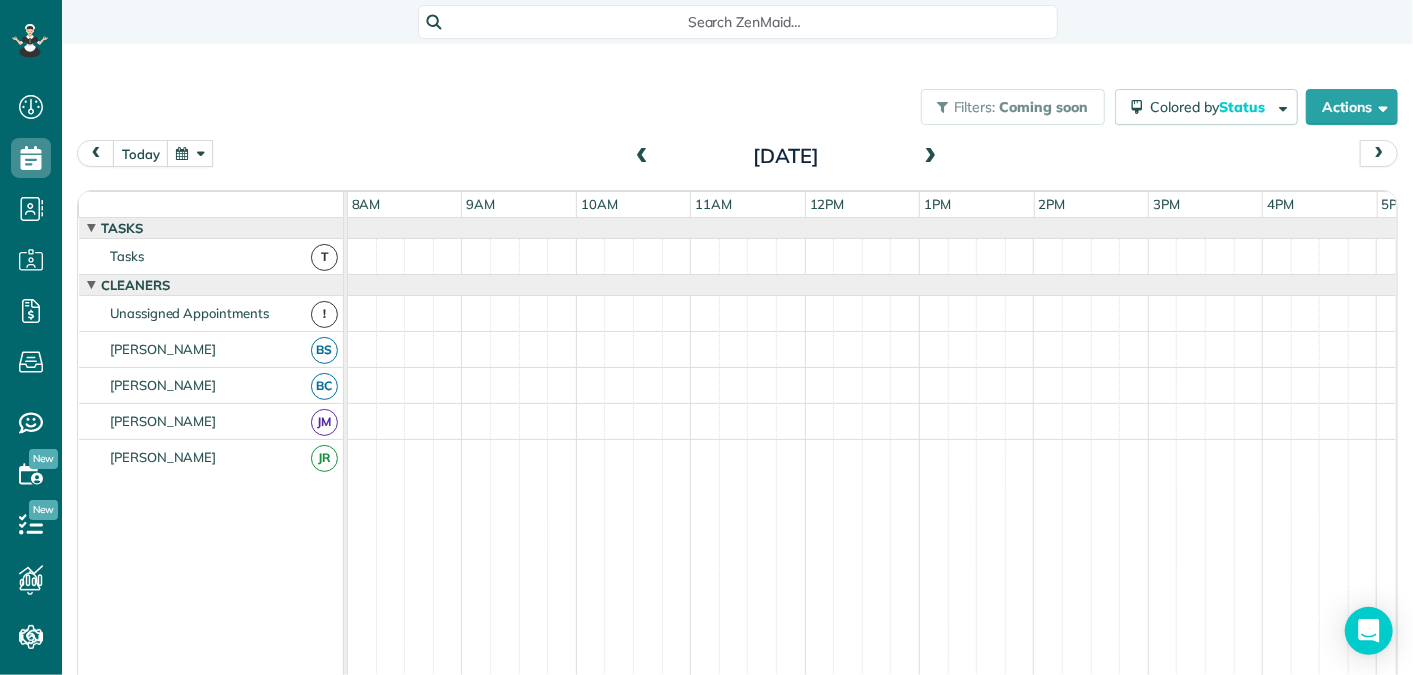 scroll, scrollTop: 117, scrollLeft: 0, axis: vertical 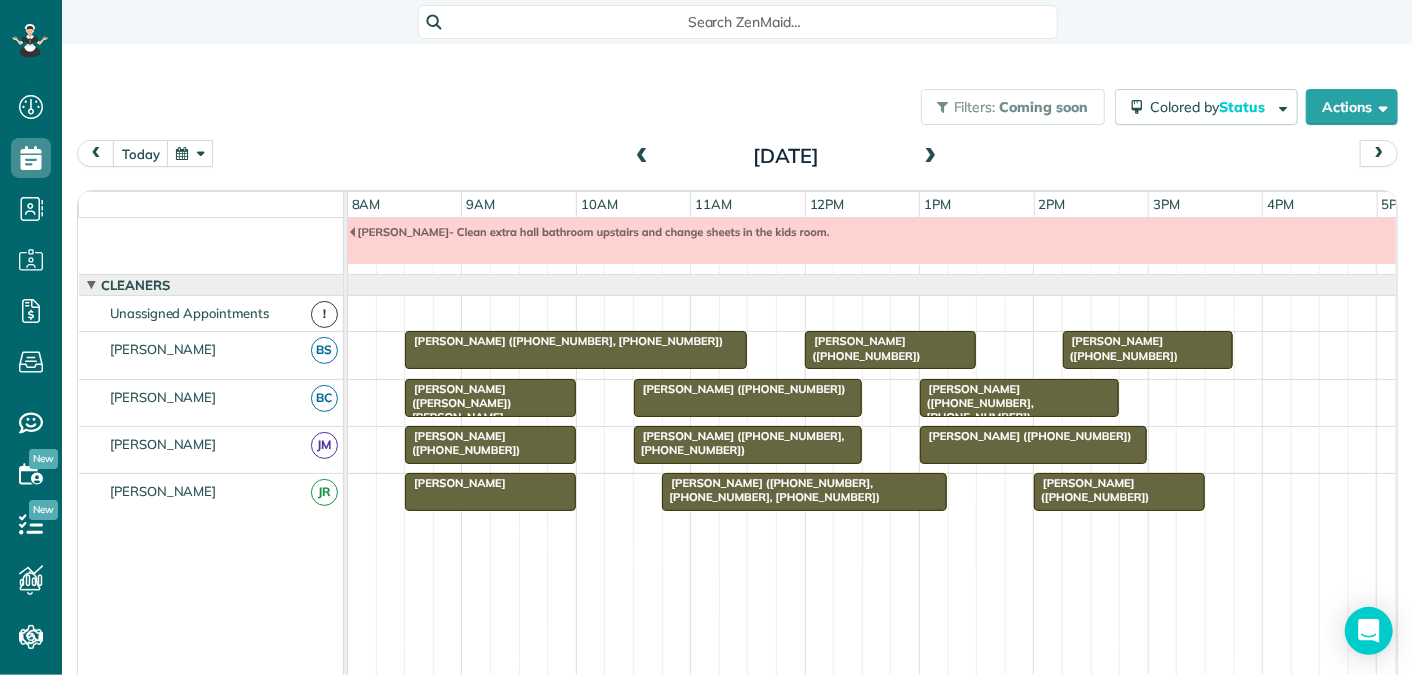 click at bounding box center (642, 157) 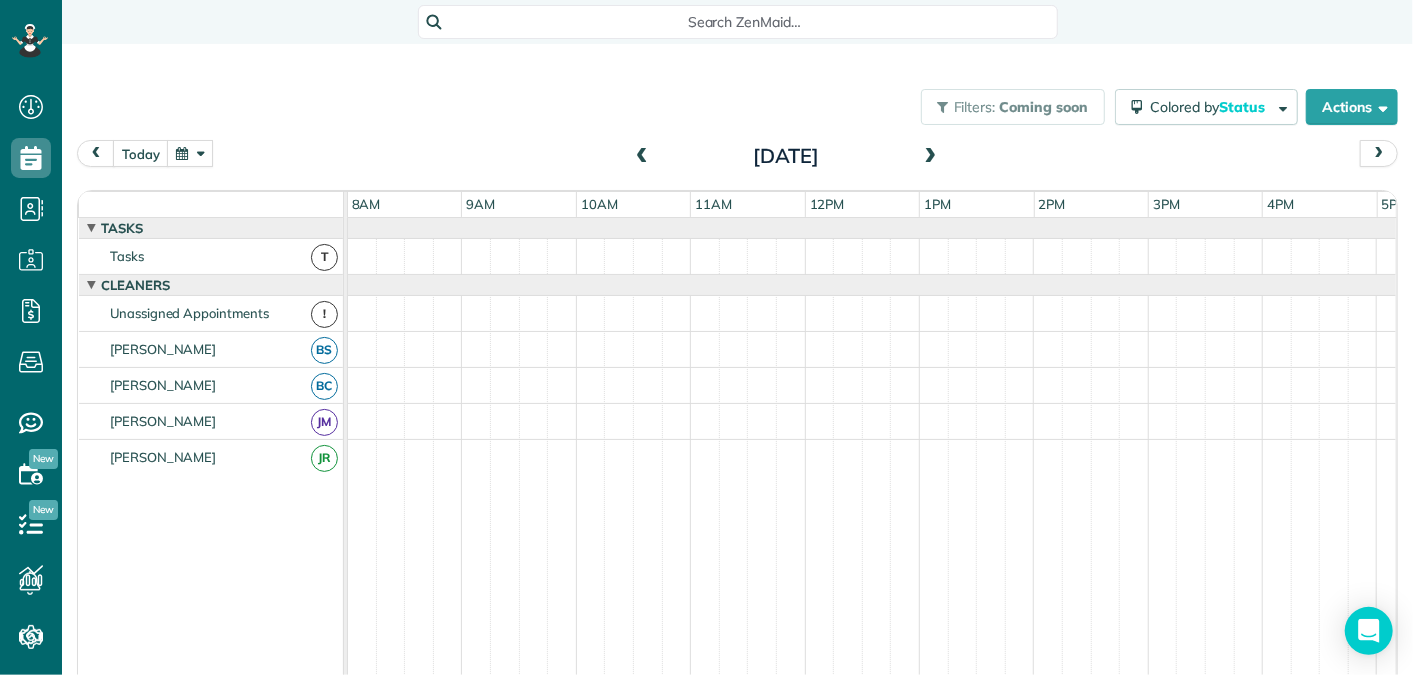 scroll, scrollTop: 68, scrollLeft: 0, axis: vertical 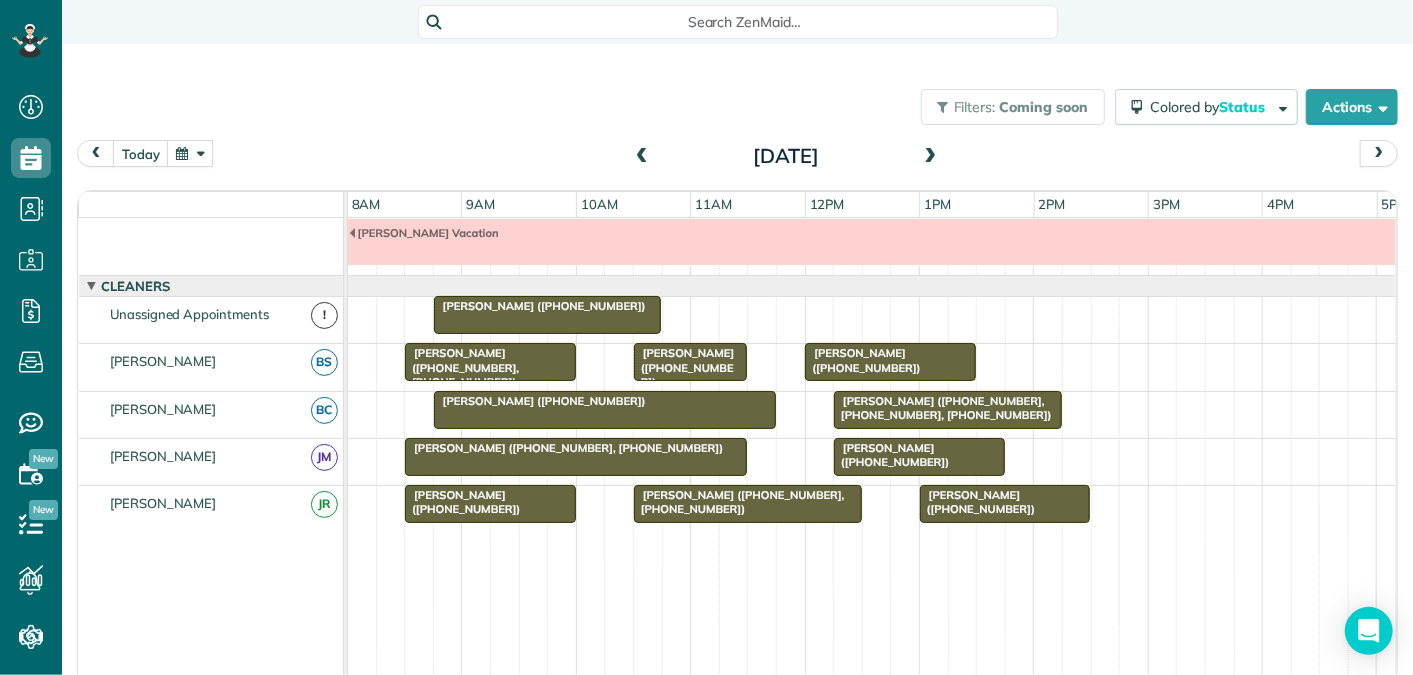 click at bounding box center [931, 157] 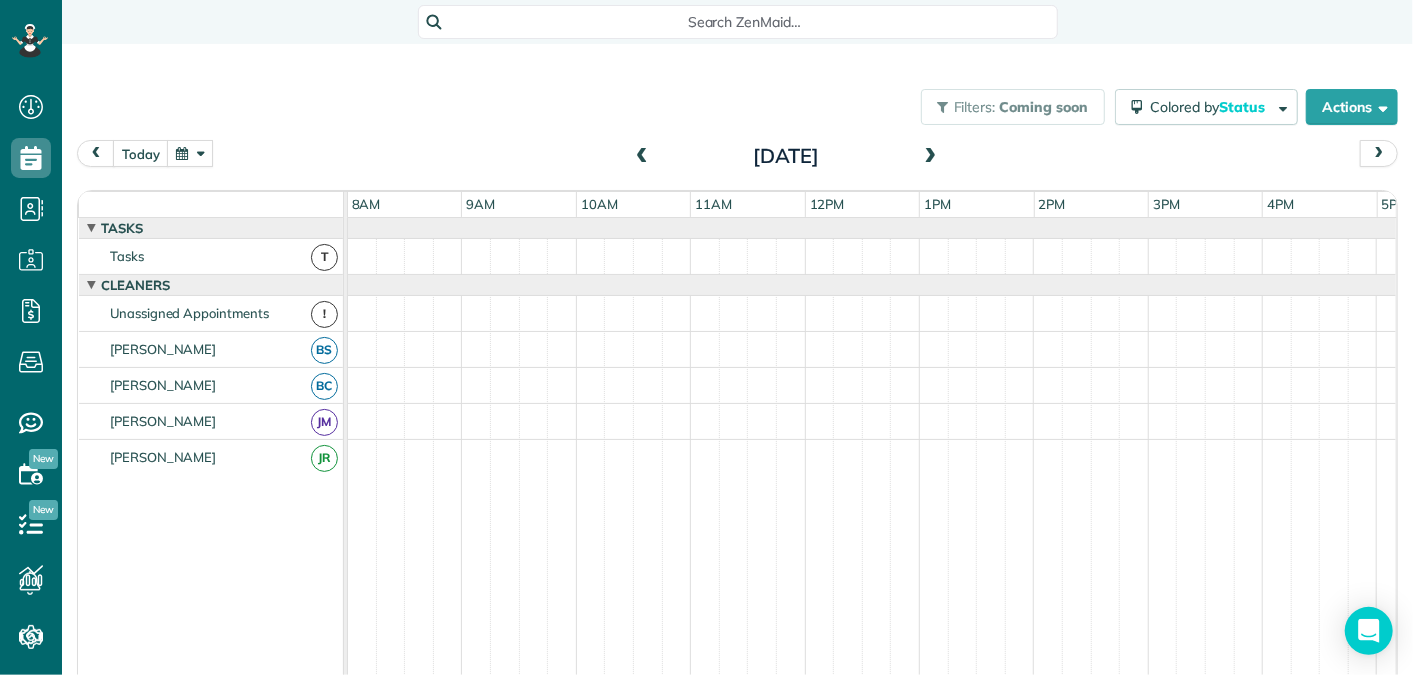 scroll, scrollTop: 117, scrollLeft: 0, axis: vertical 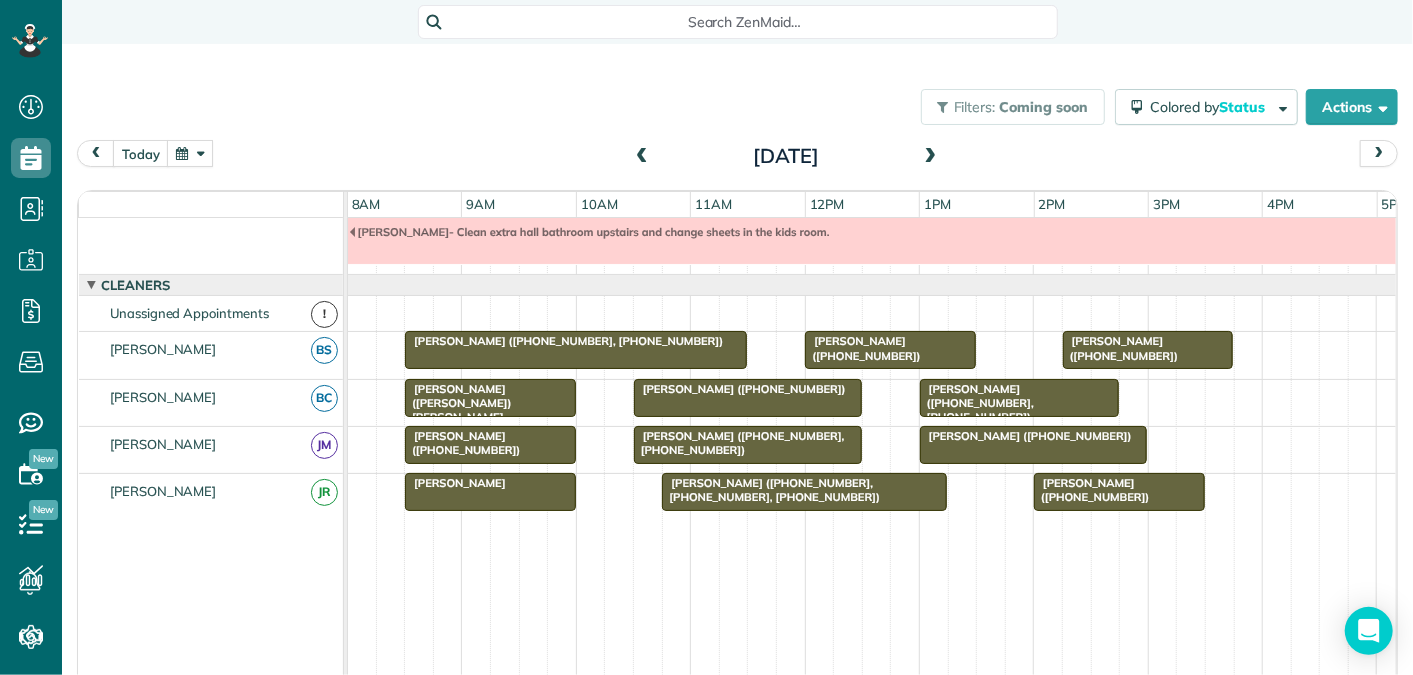 click at bounding box center (931, 157) 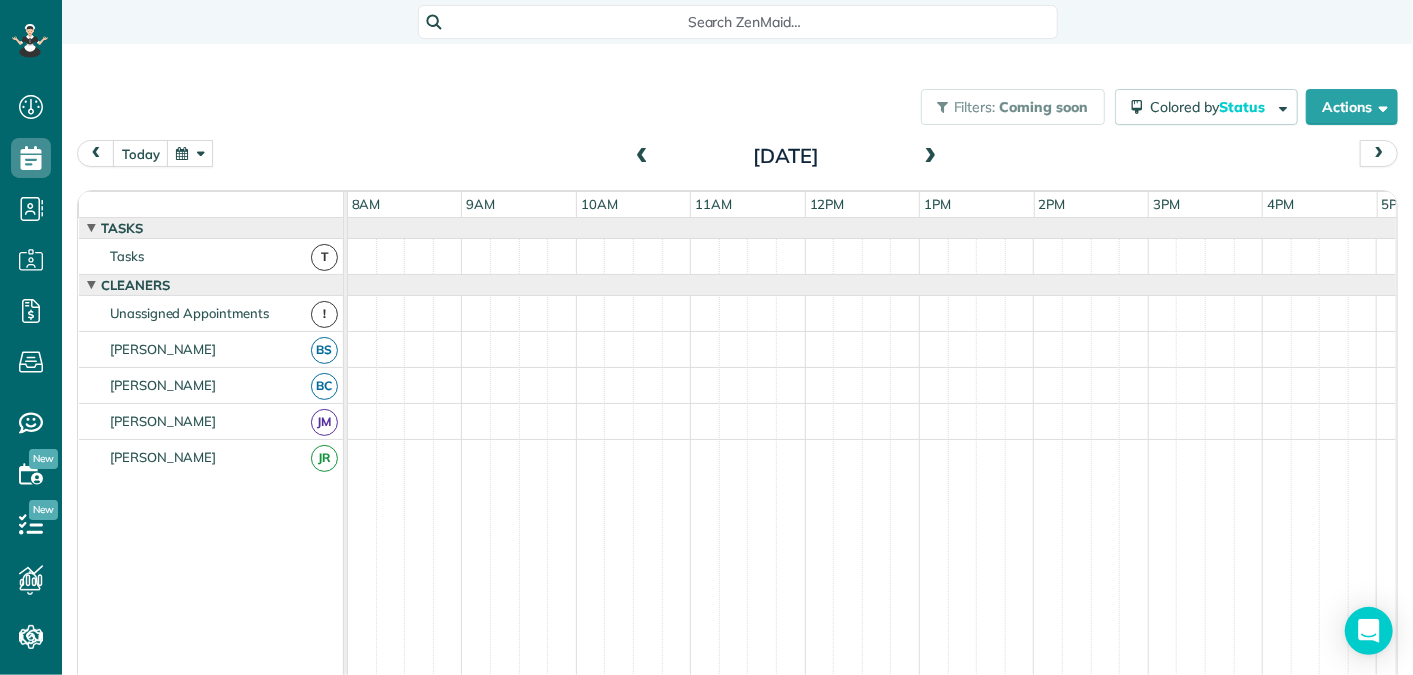 scroll, scrollTop: 21, scrollLeft: 0, axis: vertical 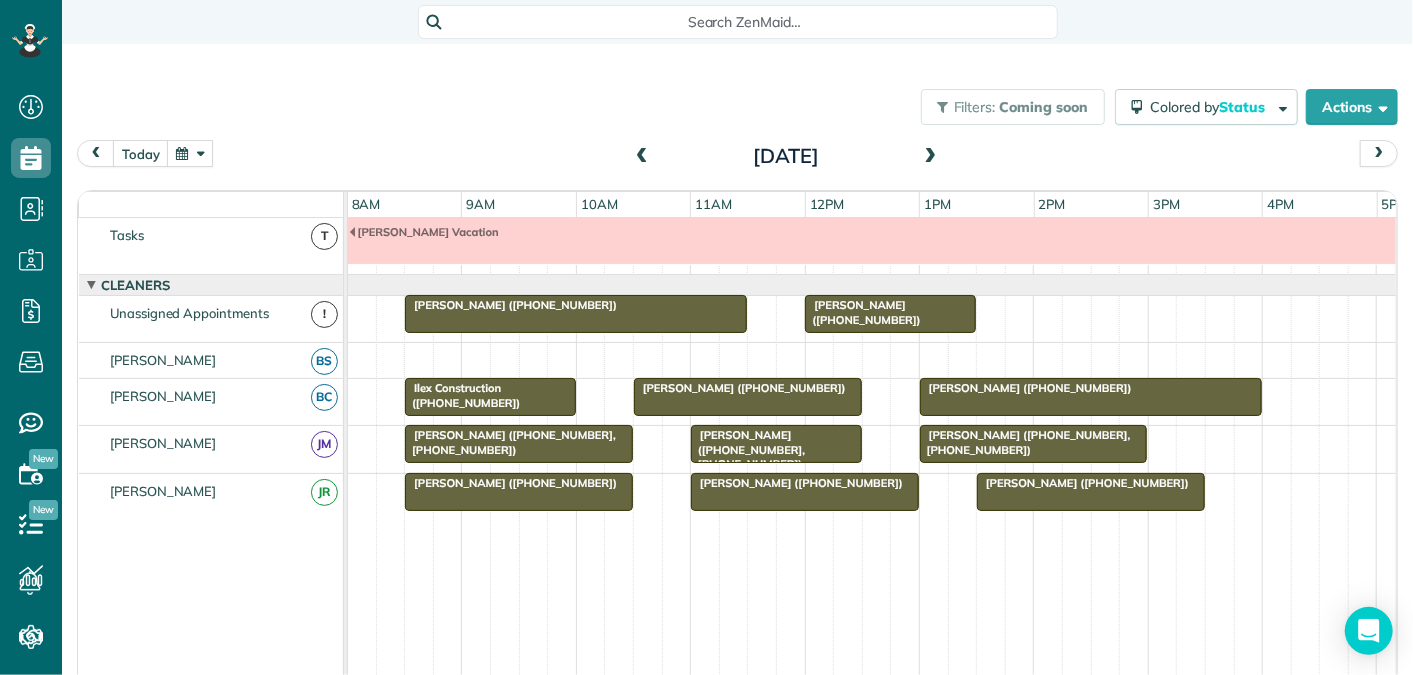 click at bounding box center [642, 157] 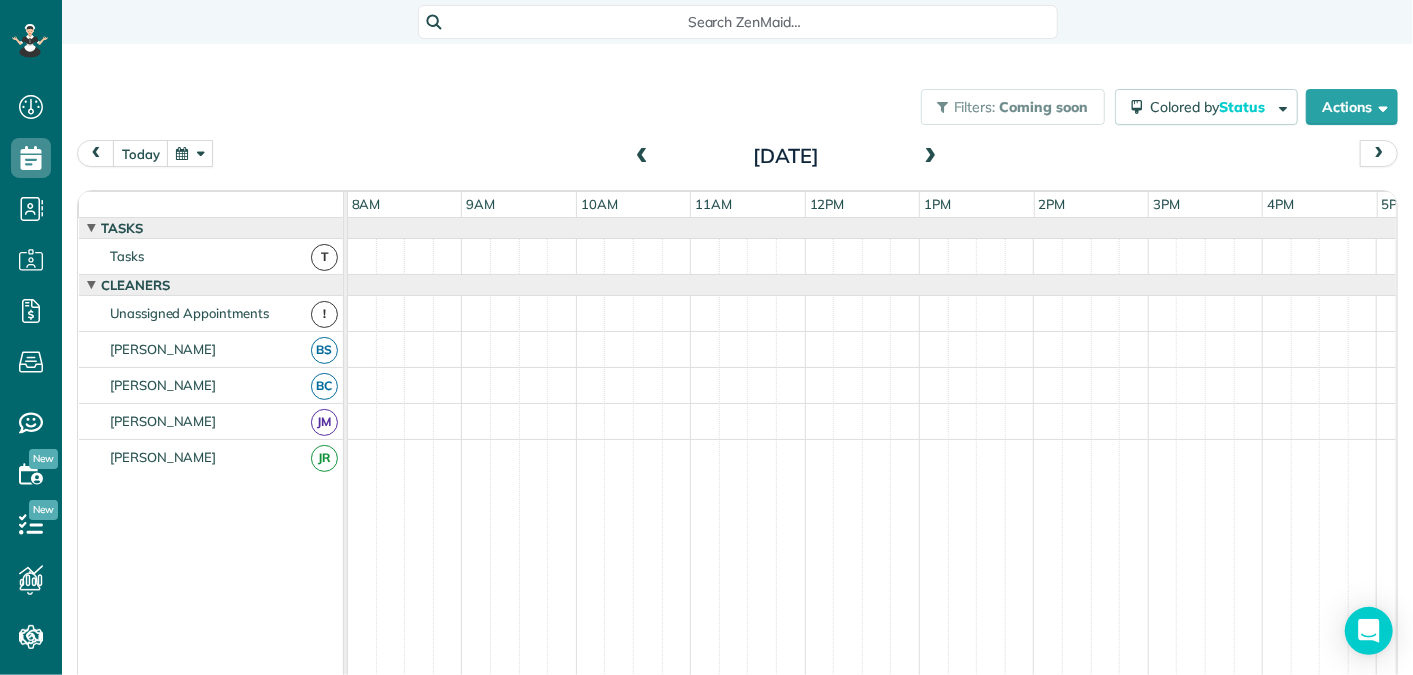 scroll, scrollTop: 0, scrollLeft: 0, axis: both 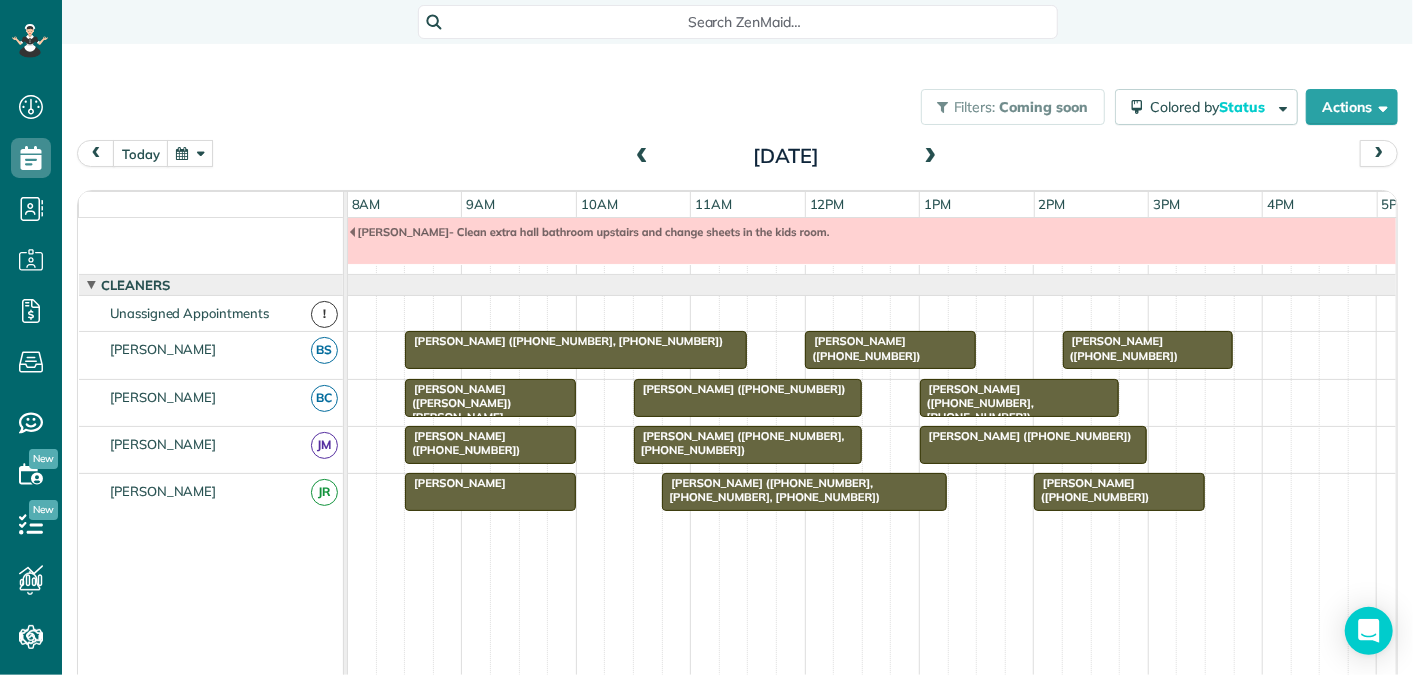 click at bounding box center (642, 157) 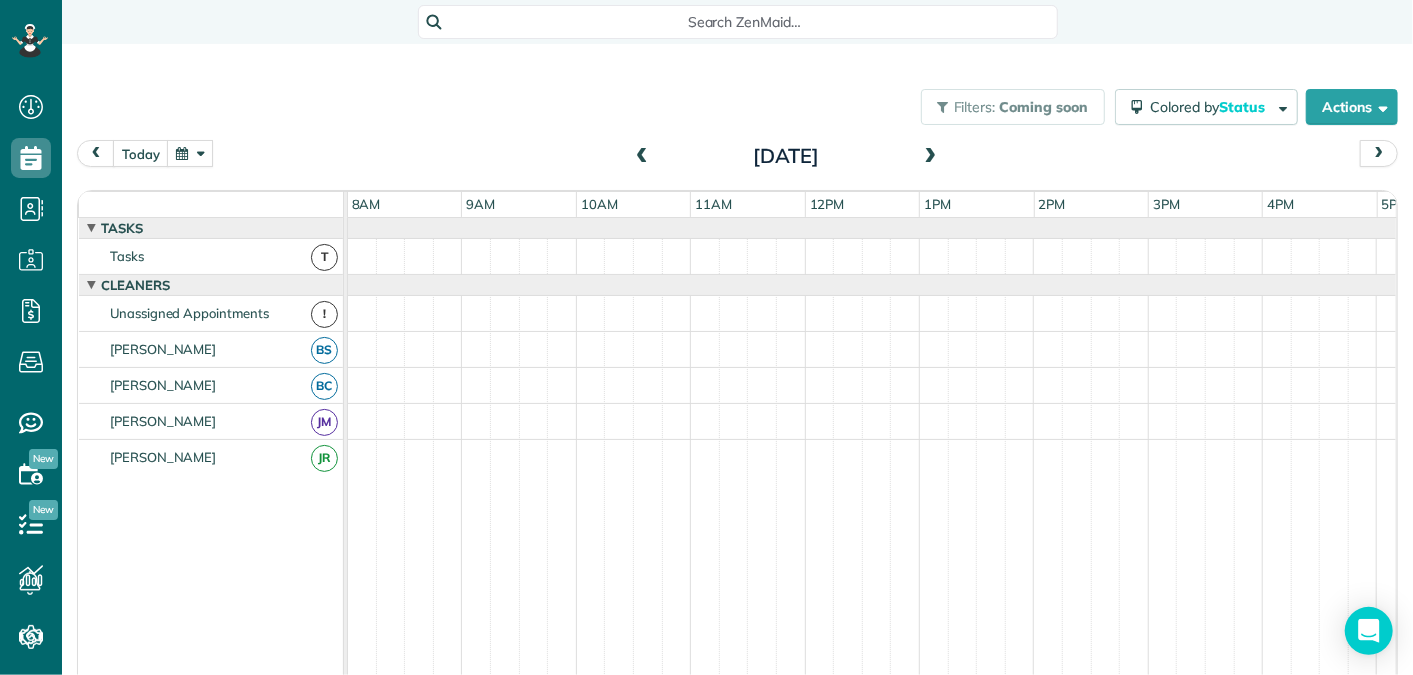 scroll, scrollTop: 68, scrollLeft: 0, axis: vertical 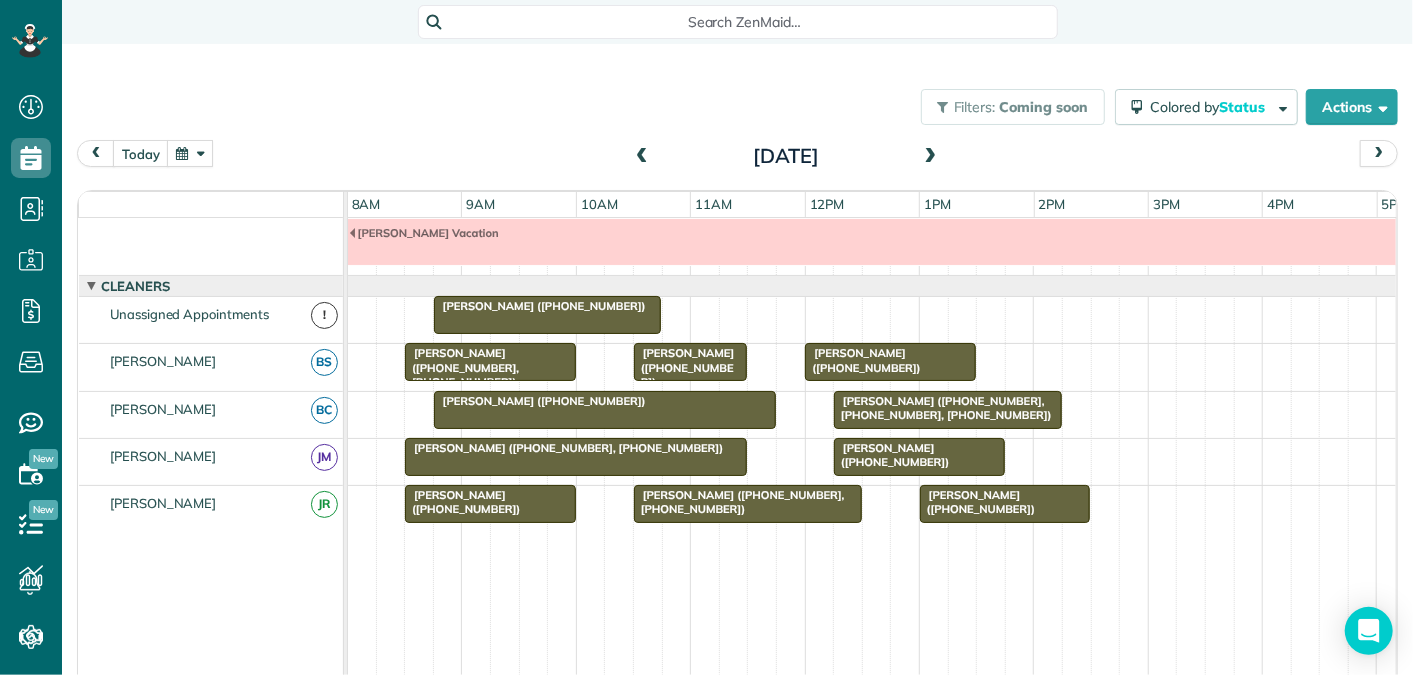 click on "Elizabeth Smith (+17576197215, +15404568667, +14349892105)" at bounding box center [943, 408] 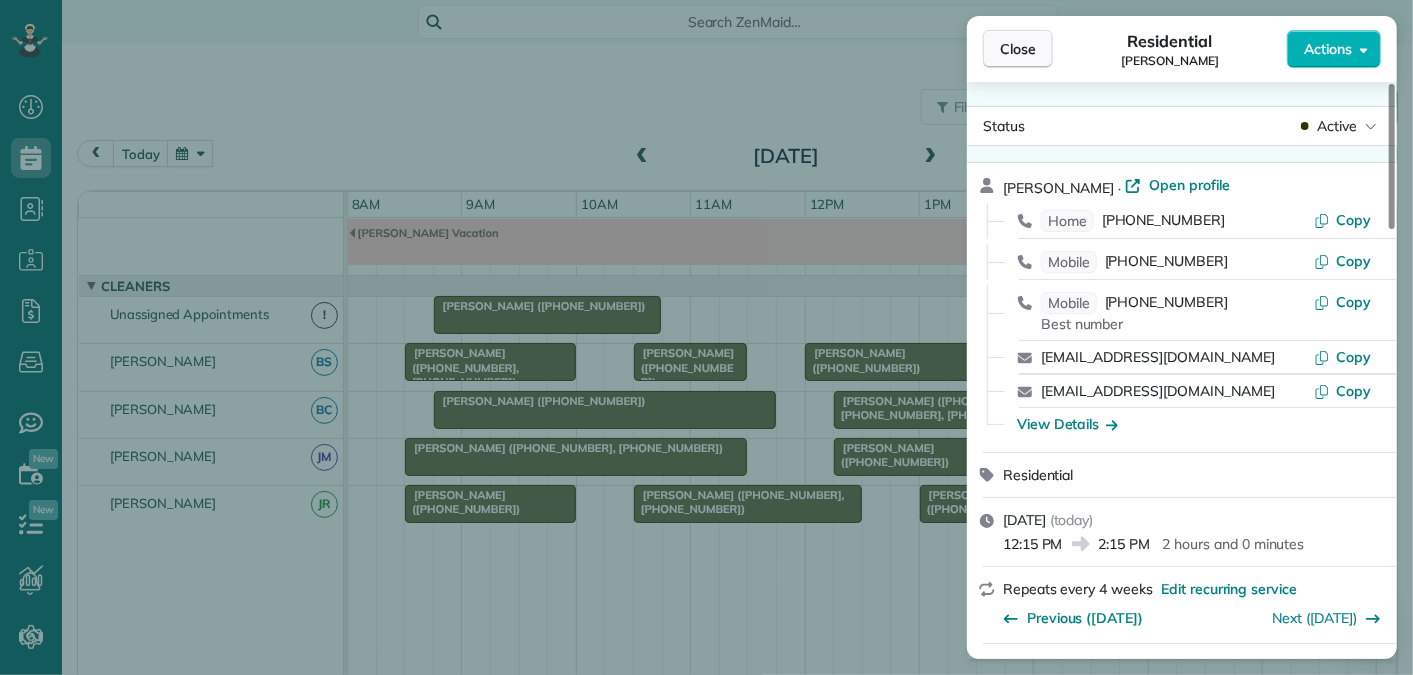 click on "Close" at bounding box center [1018, 49] 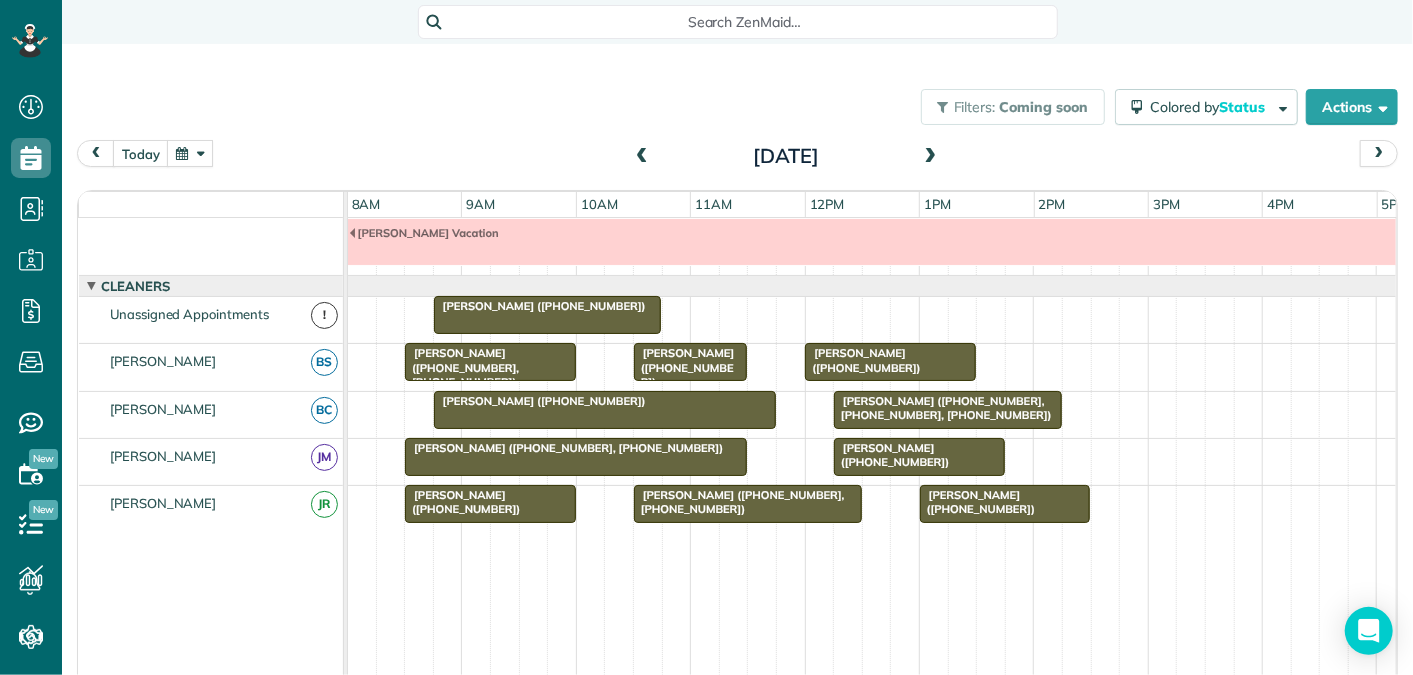 scroll, scrollTop: 0, scrollLeft: 0, axis: both 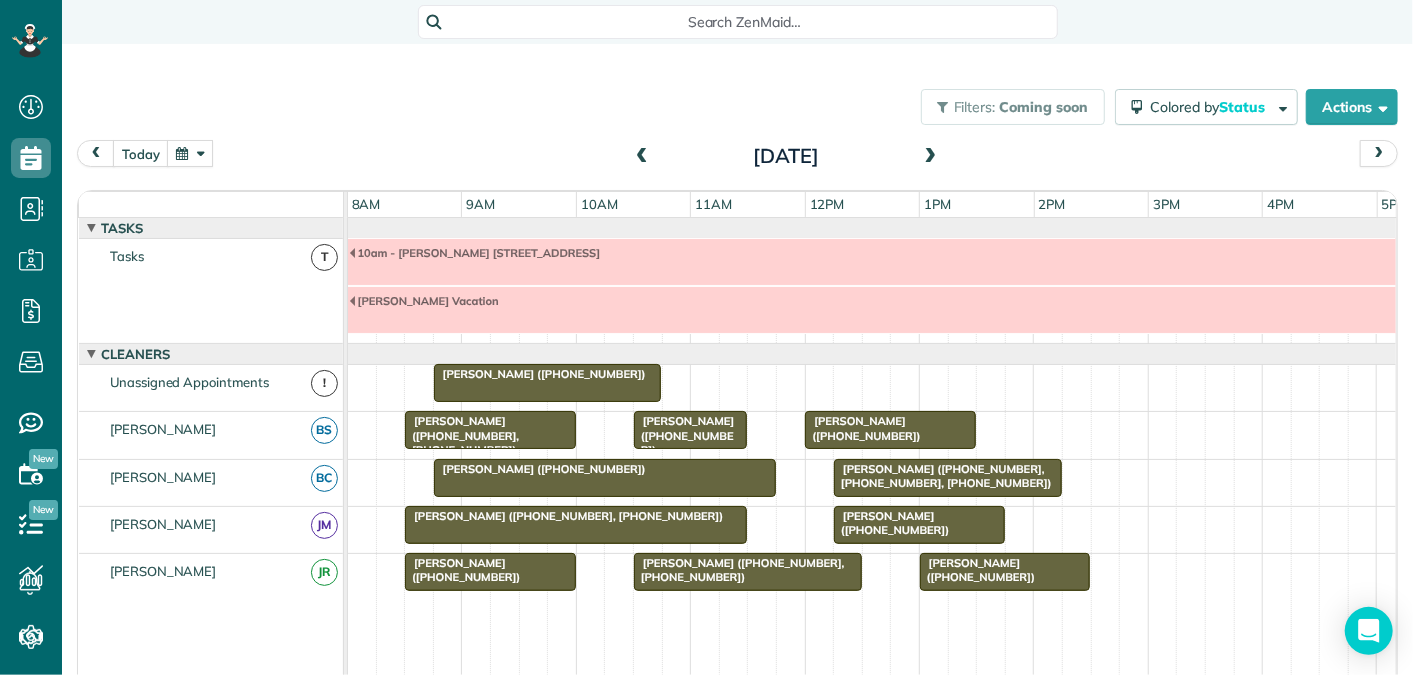 click at bounding box center [642, 157] 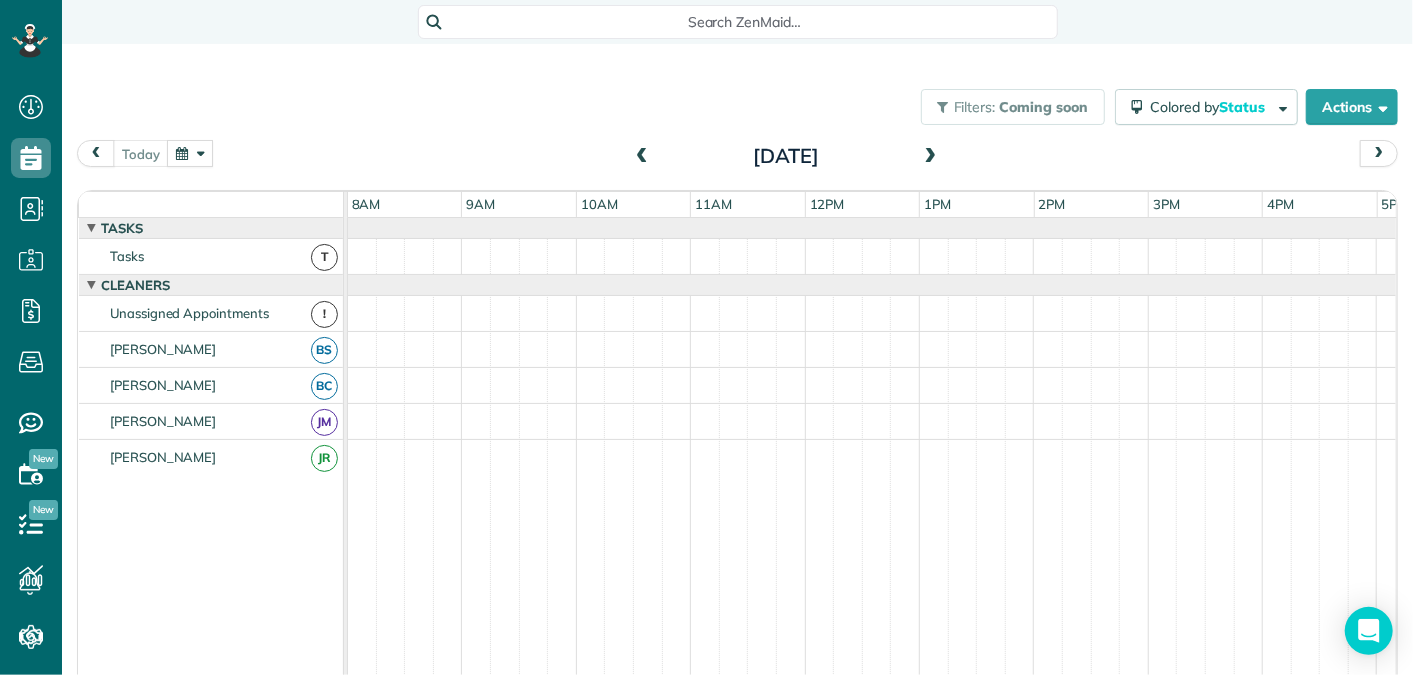 scroll, scrollTop: 68, scrollLeft: 0, axis: vertical 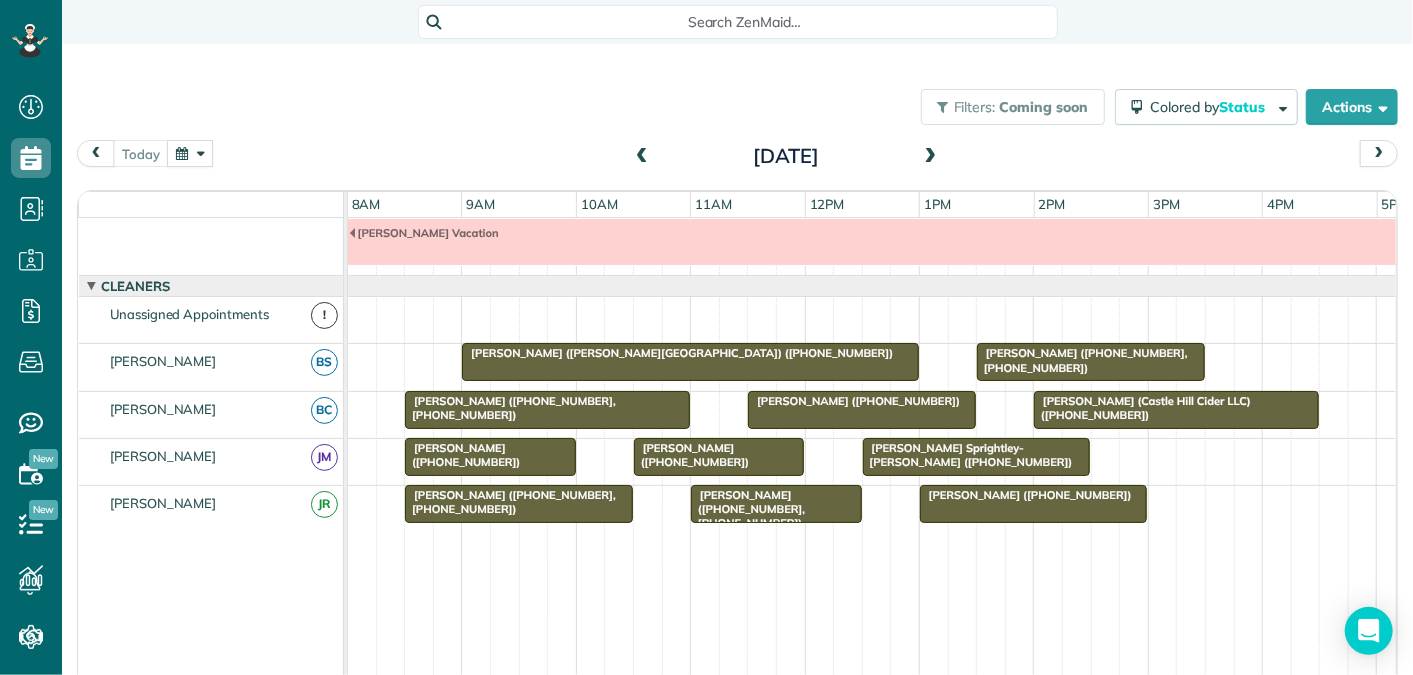 click at bounding box center (931, 157) 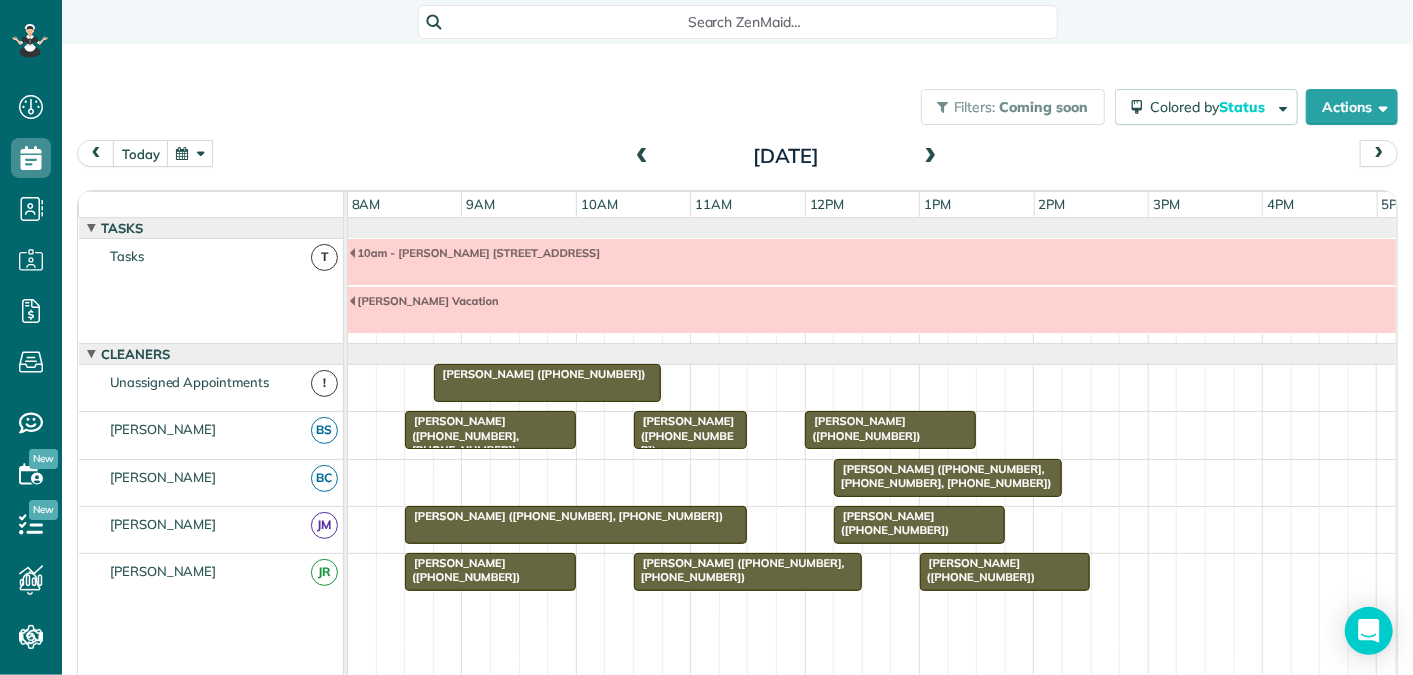 scroll, scrollTop: 68, scrollLeft: 0, axis: vertical 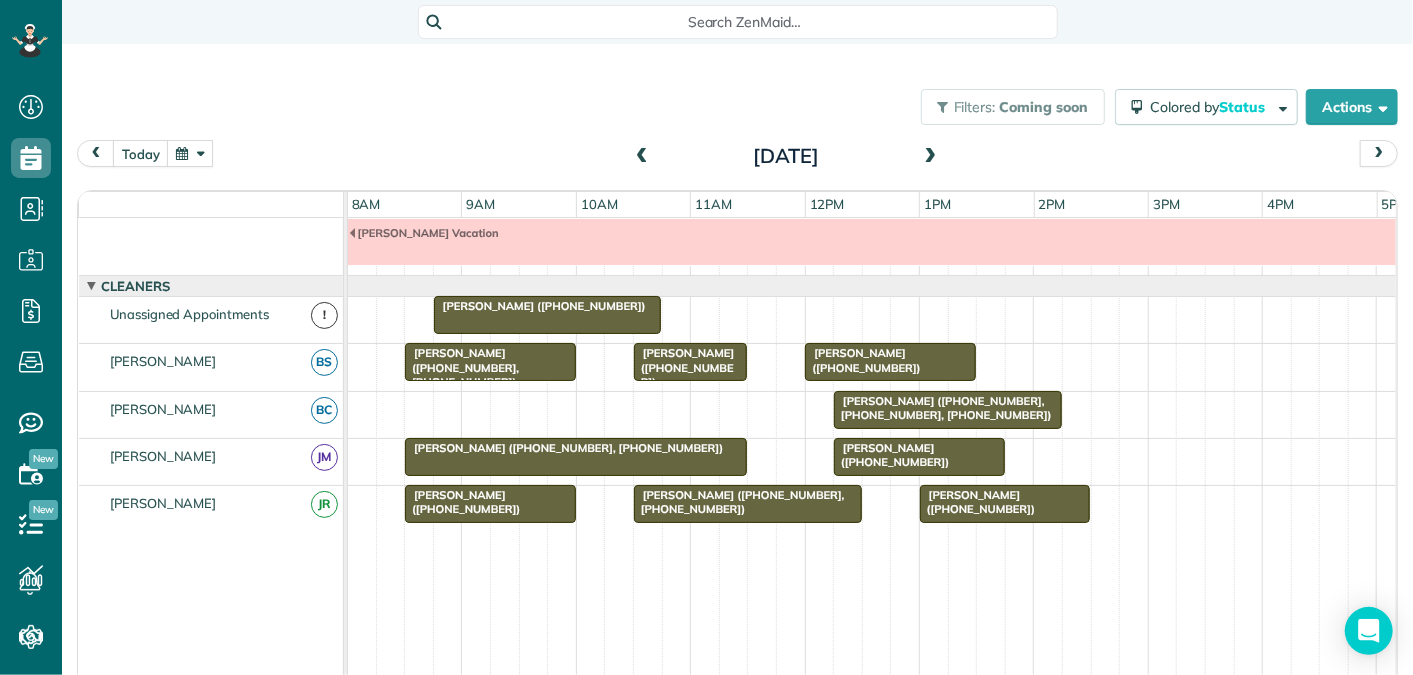 click at bounding box center [931, 157] 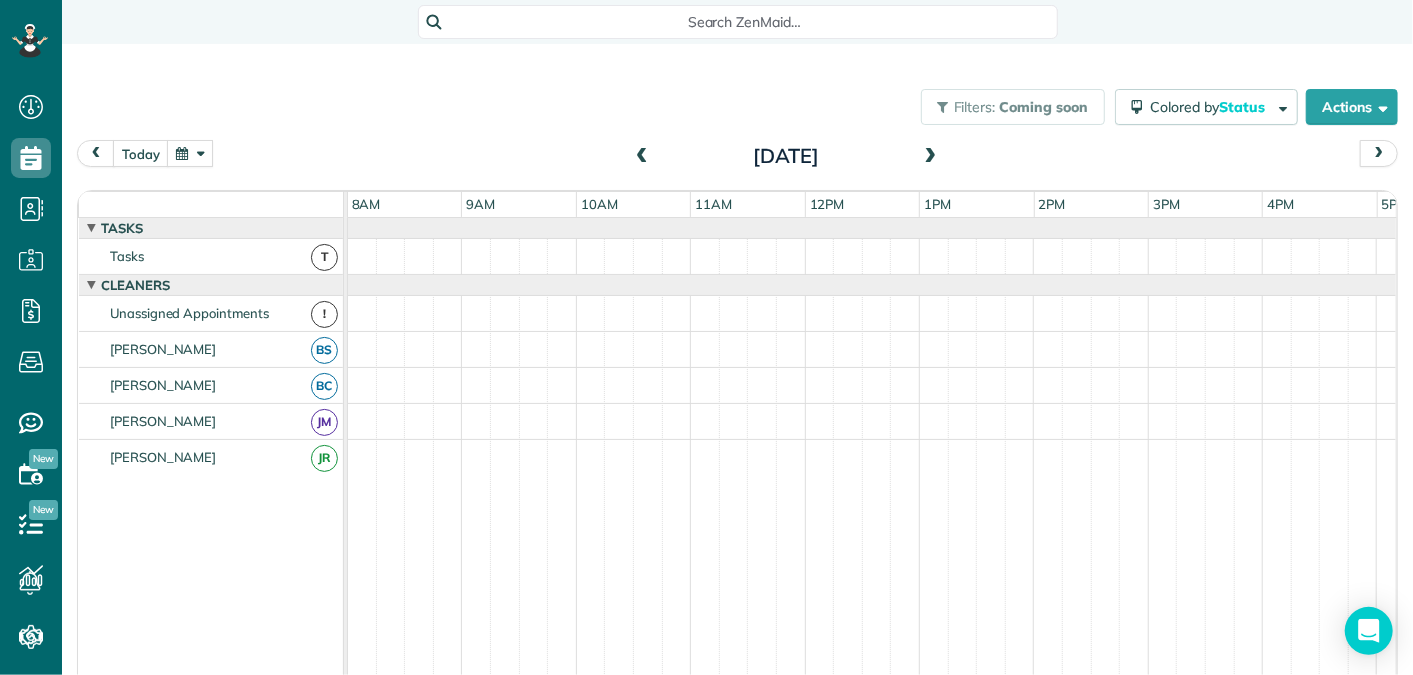 scroll, scrollTop: 0, scrollLeft: 0, axis: both 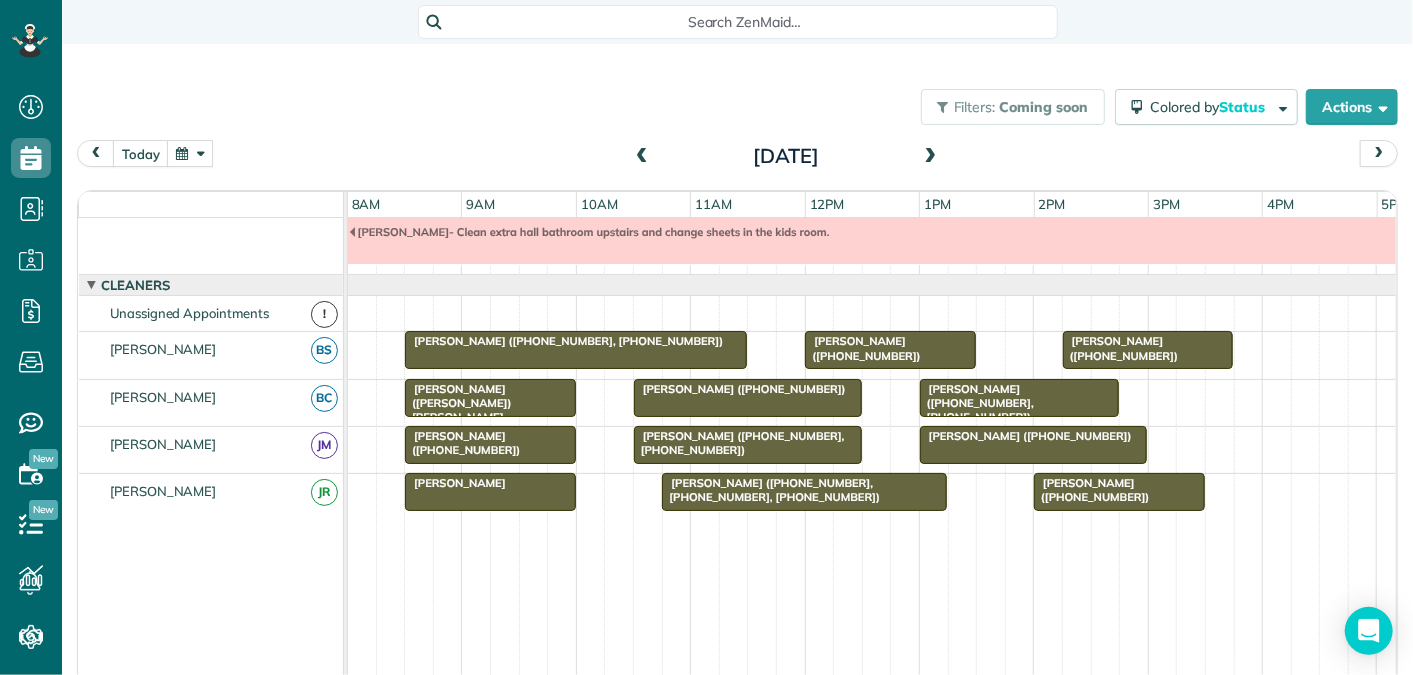click at bounding box center [931, 157] 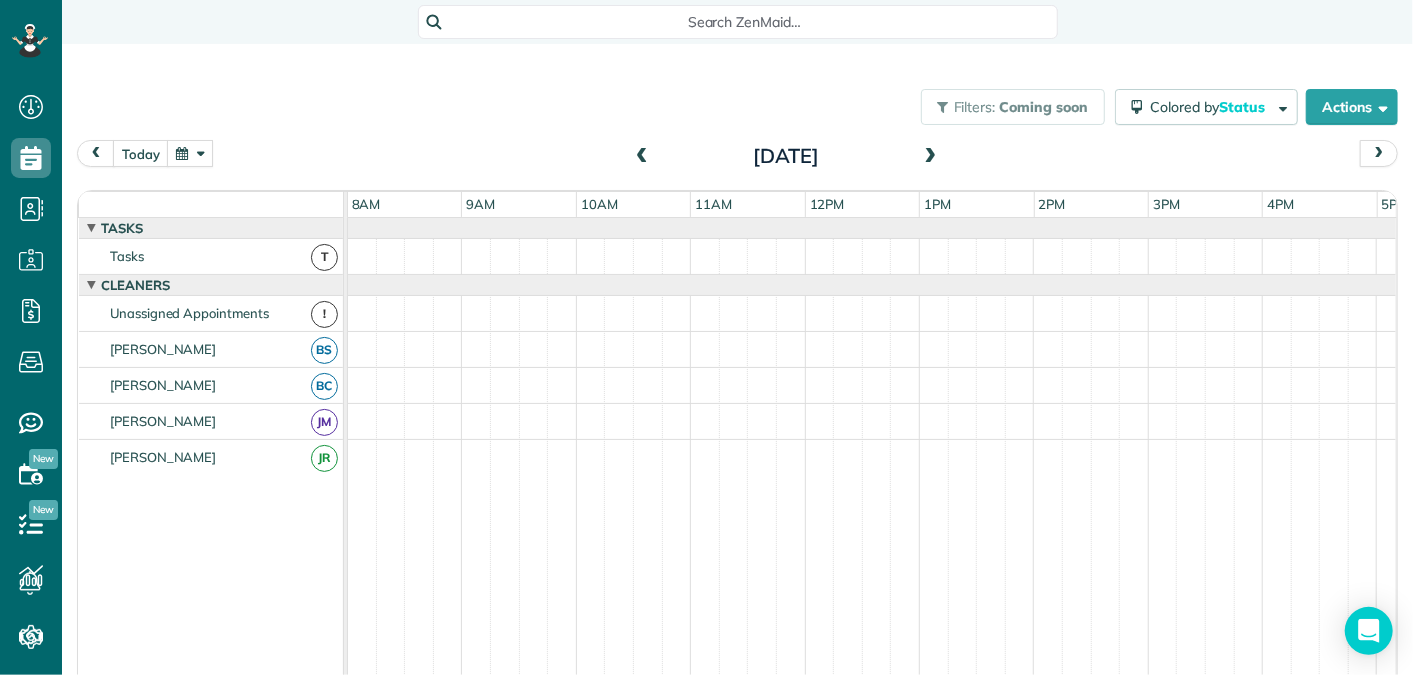 scroll, scrollTop: 0, scrollLeft: 0, axis: both 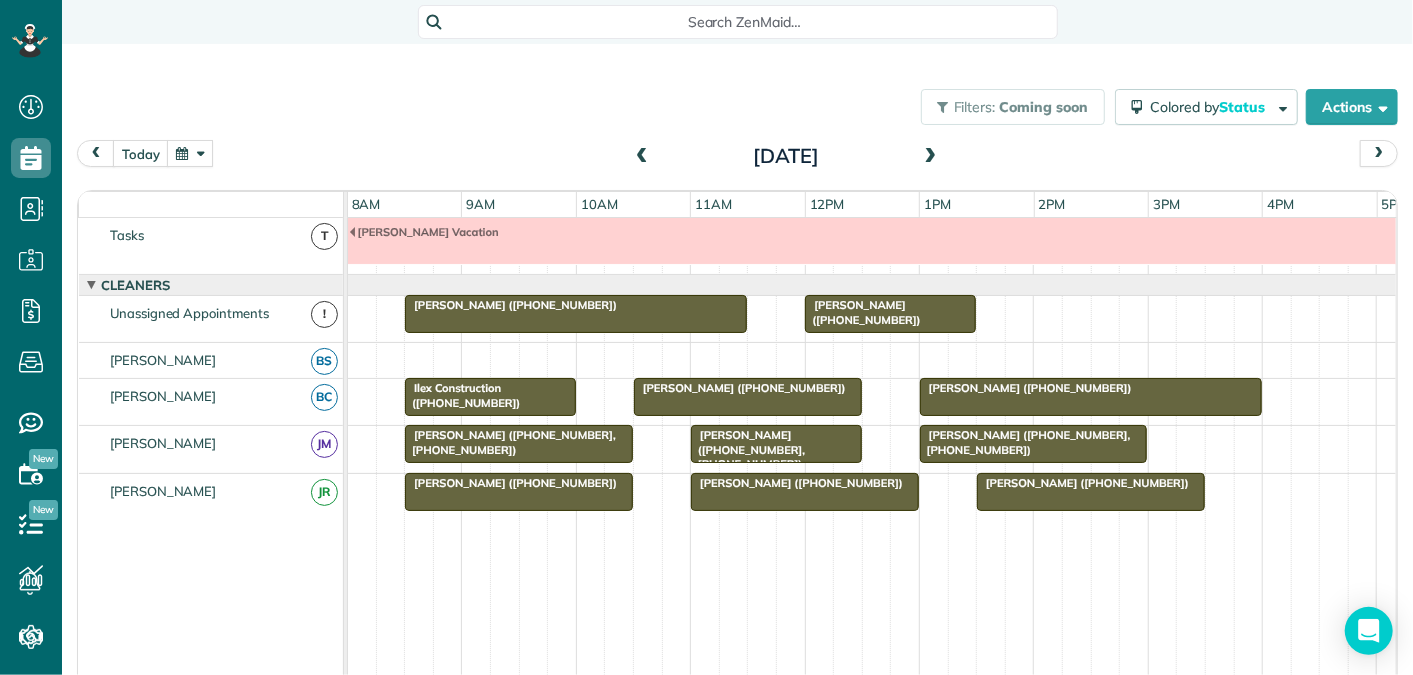 click at bounding box center (642, 157) 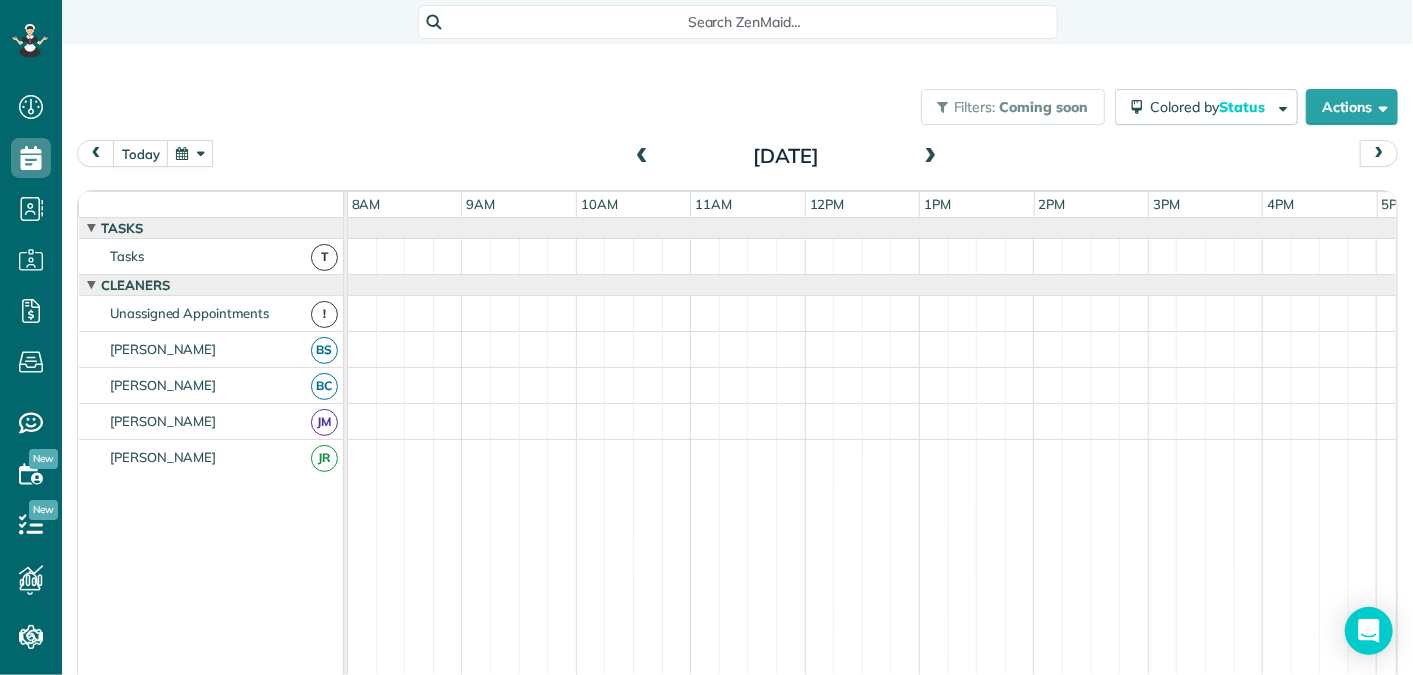 scroll, scrollTop: 117, scrollLeft: 0, axis: vertical 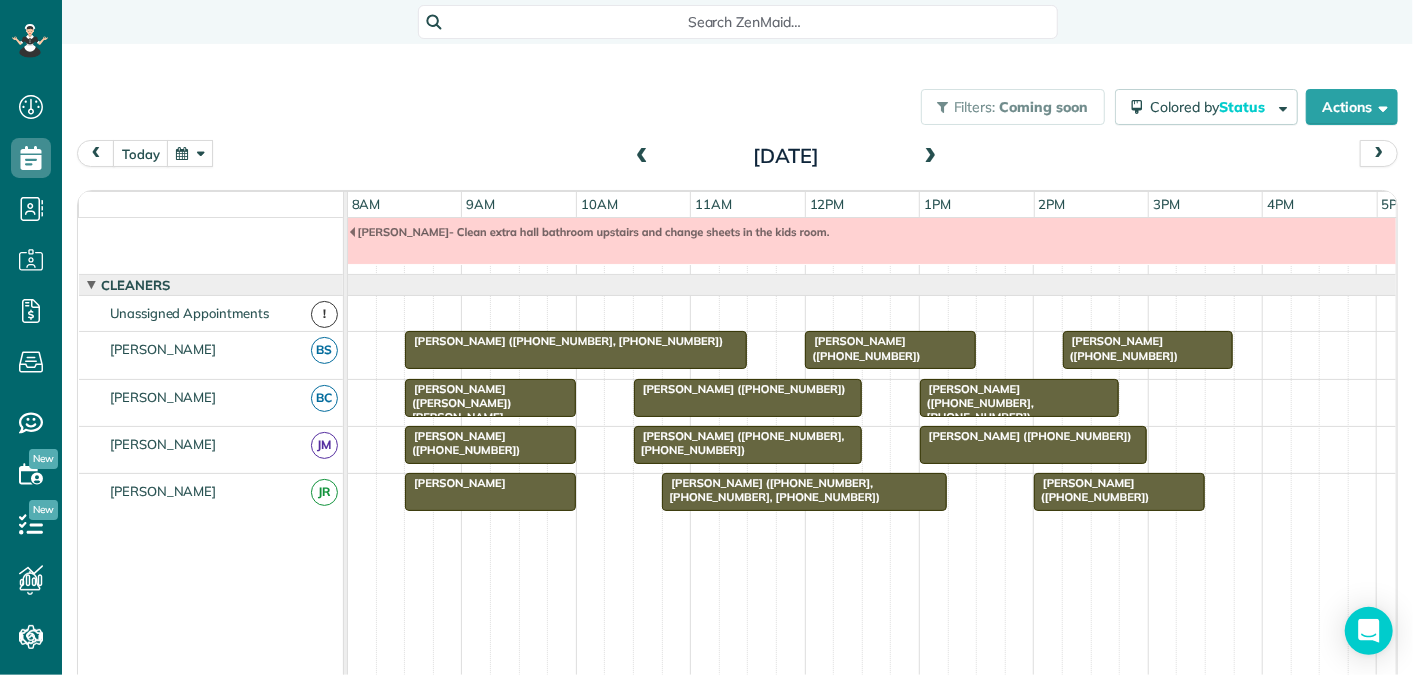 click at bounding box center (931, 157) 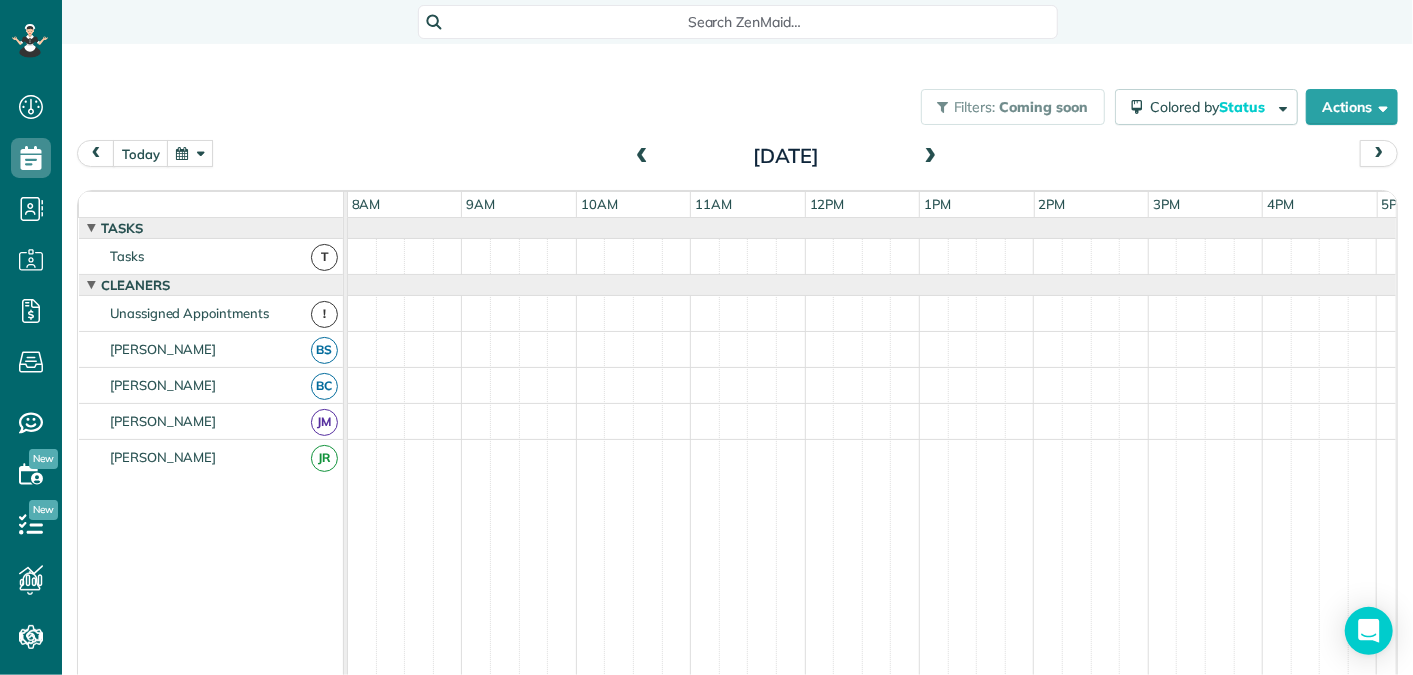 scroll, scrollTop: 21, scrollLeft: 0, axis: vertical 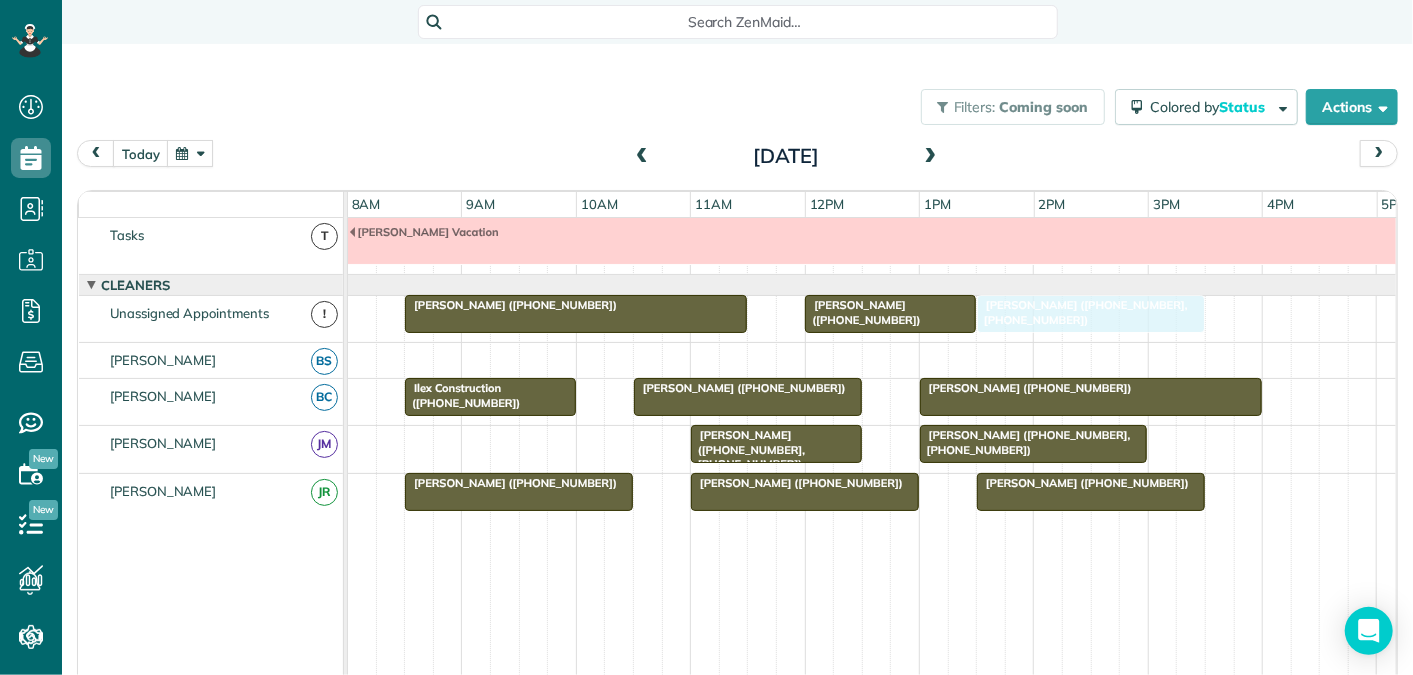 drag, startPoint x: 537, startPoint y: 438, endPoint x: 1123, endPoint y: 313, distance: 599.1836 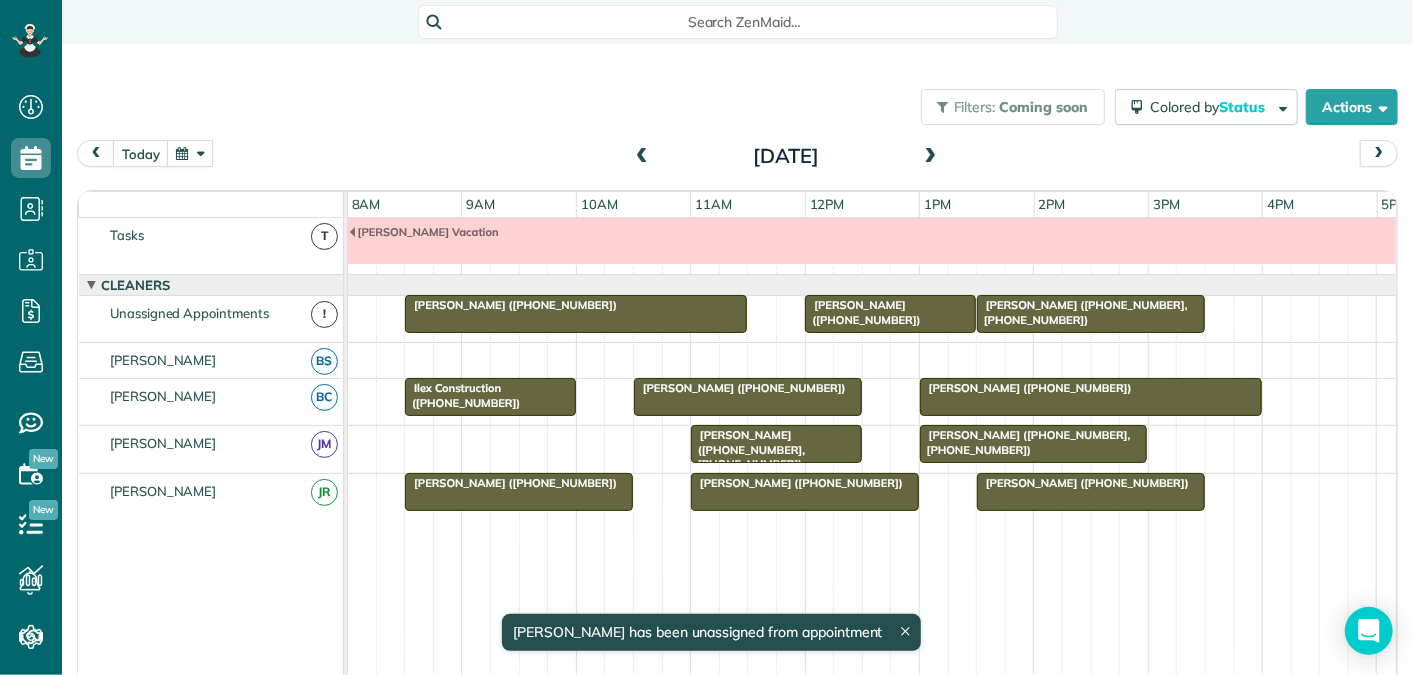 scroll, scrollTop: 0, scrollLeft: 0, axis: both 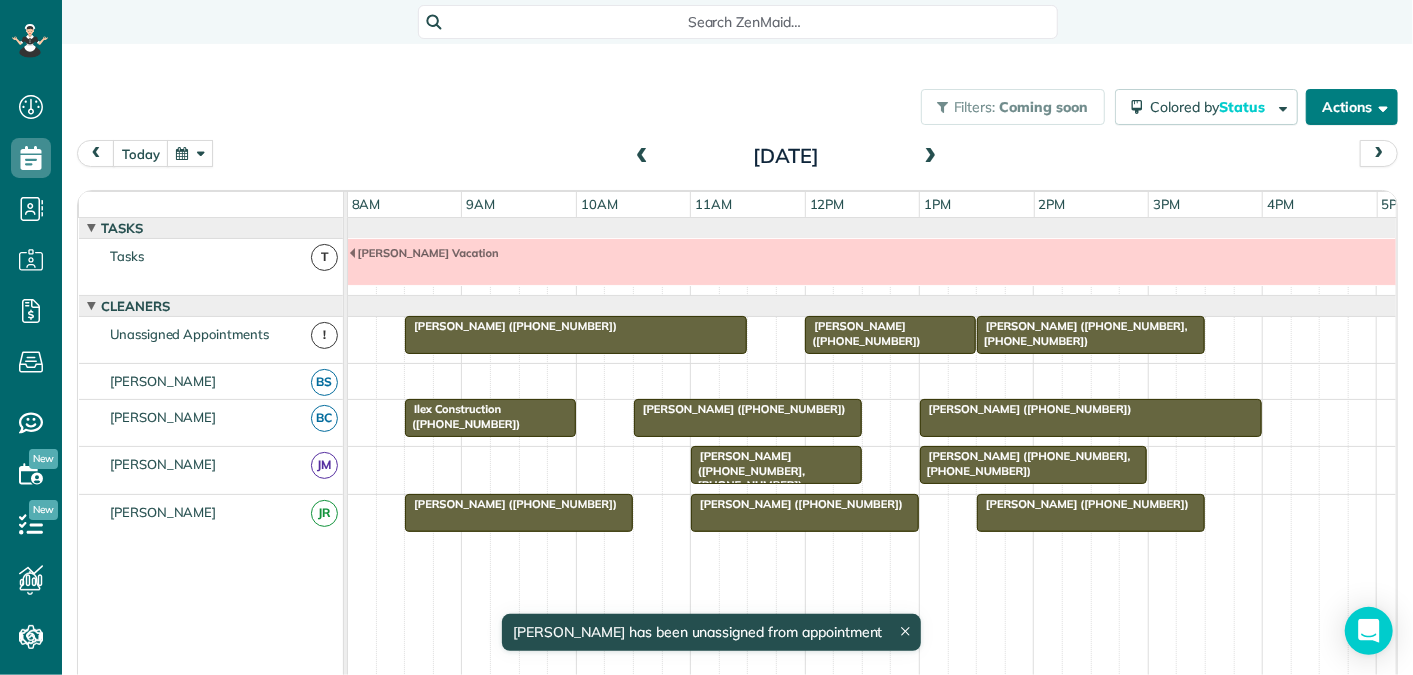 click on "Actions" at bounding box center (1352, 107) 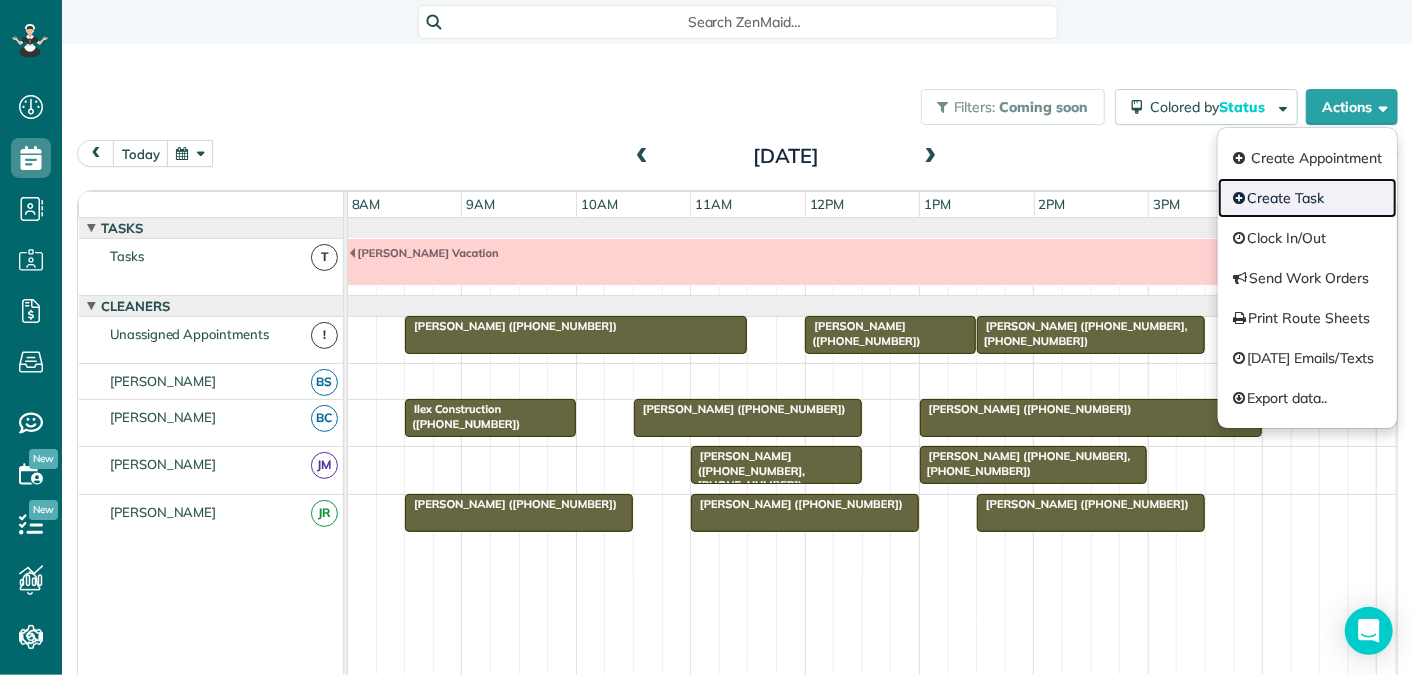 click on "Create Task" at bounding box center (1307, 198) 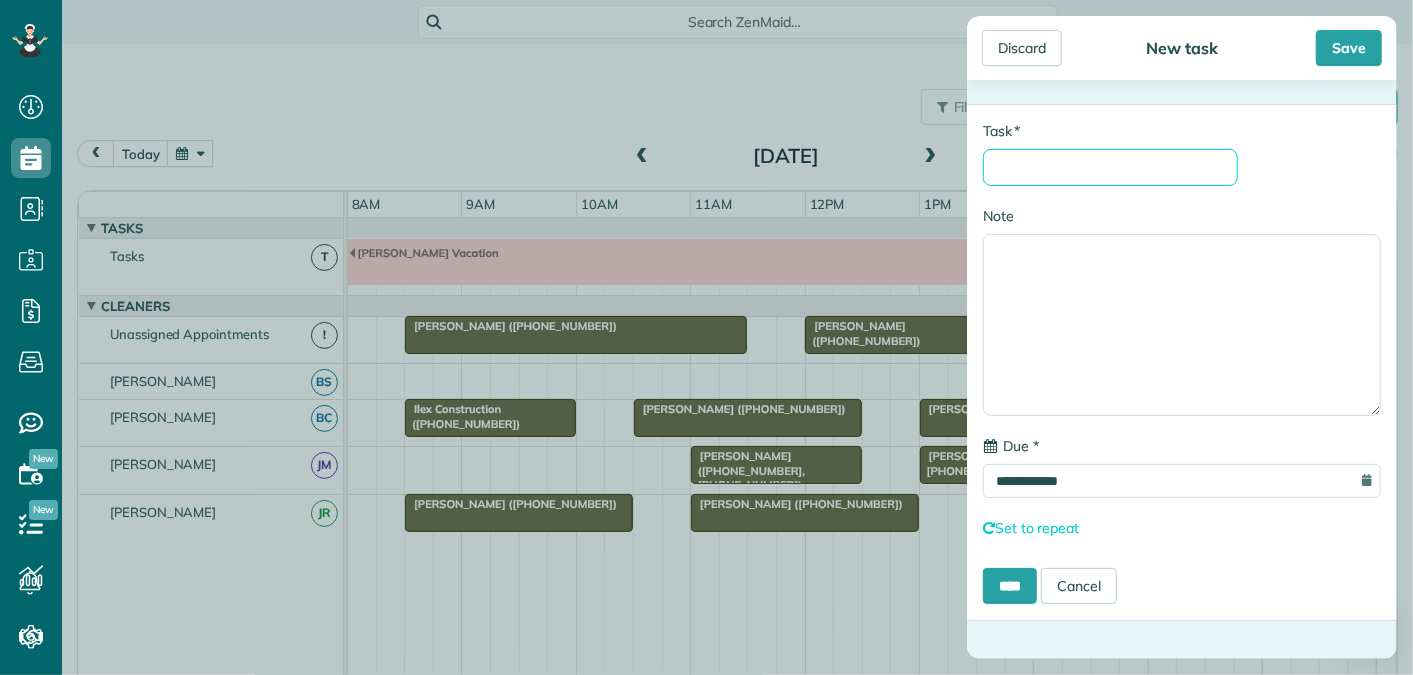 click on "*  Task" at bounding box center (1110, 167) 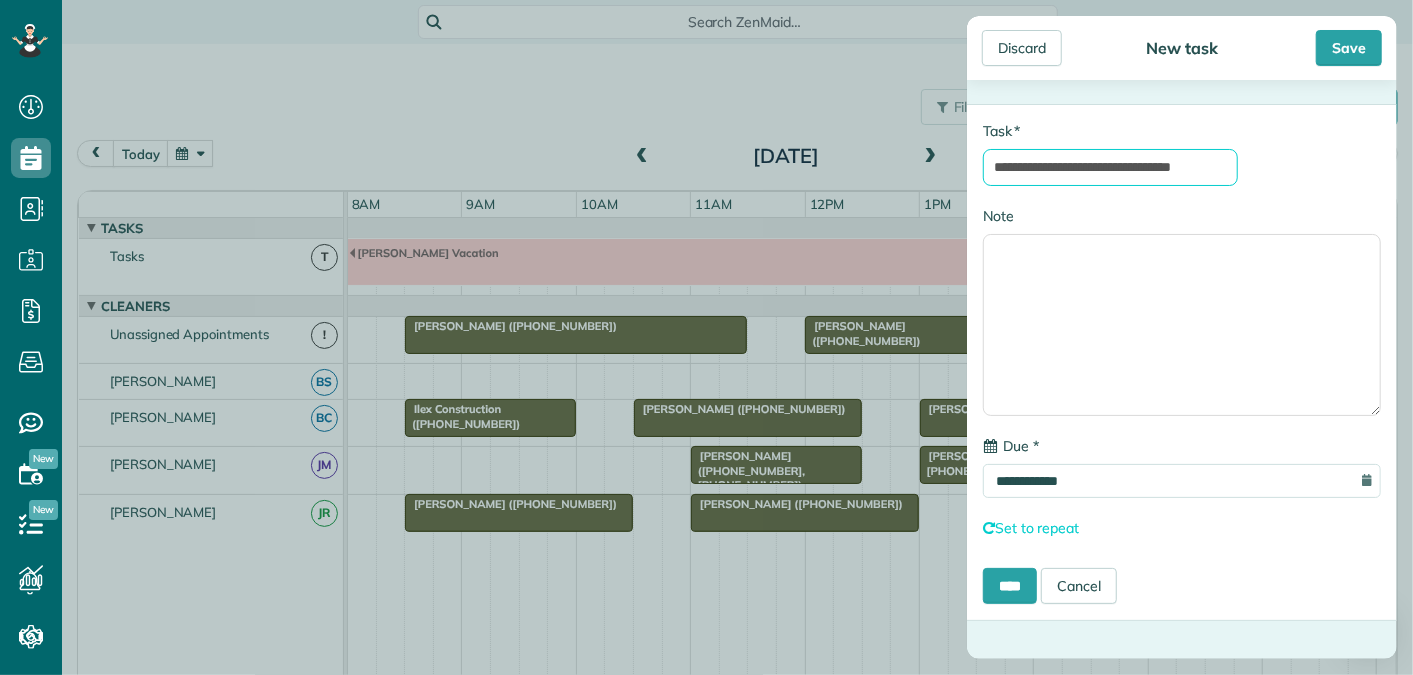 type on "**********" 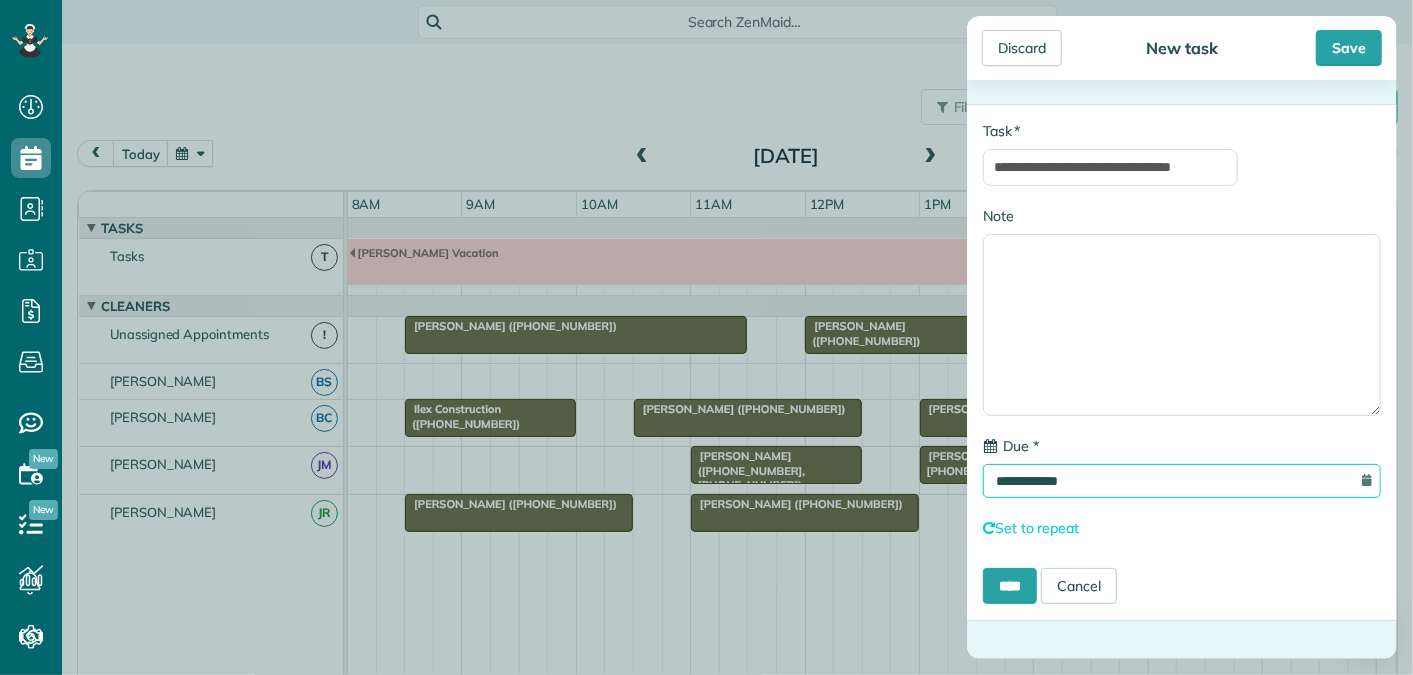 click on "**********" at bounding box center [1182, 481] 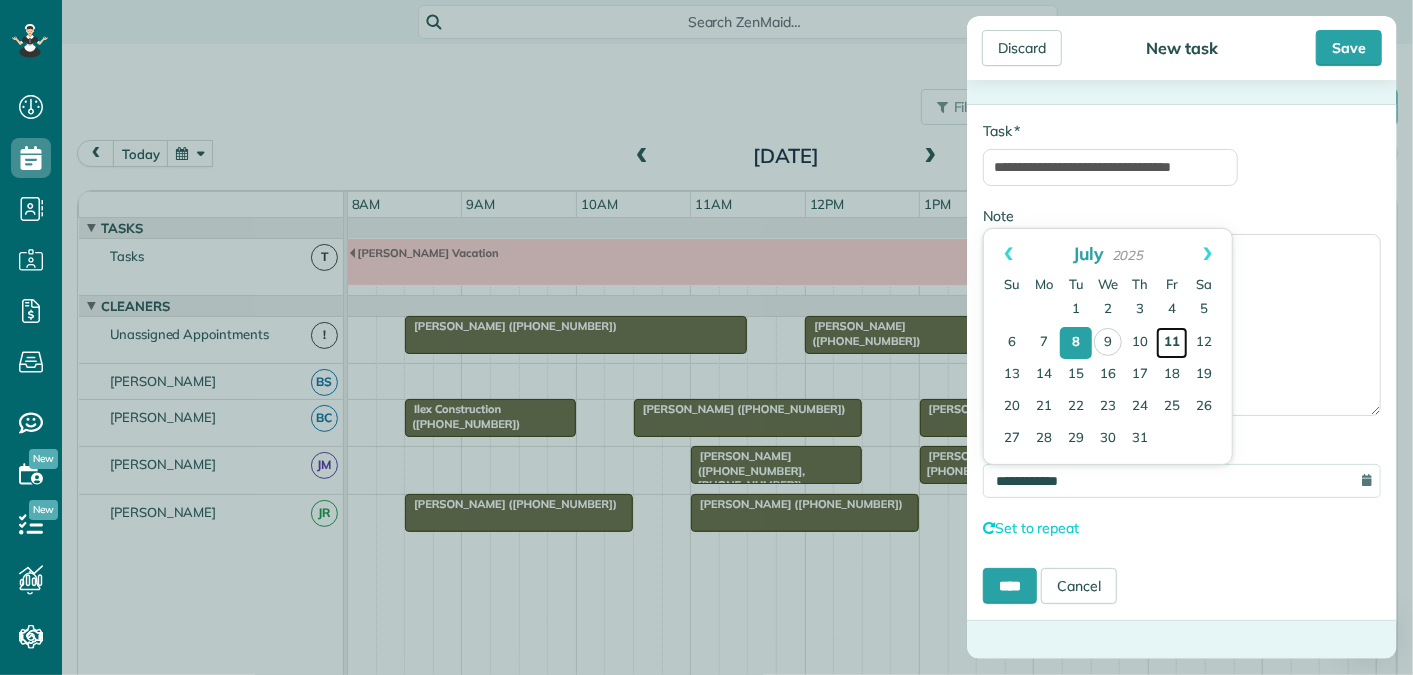 click on "11" at bounding box center [1172, 343] 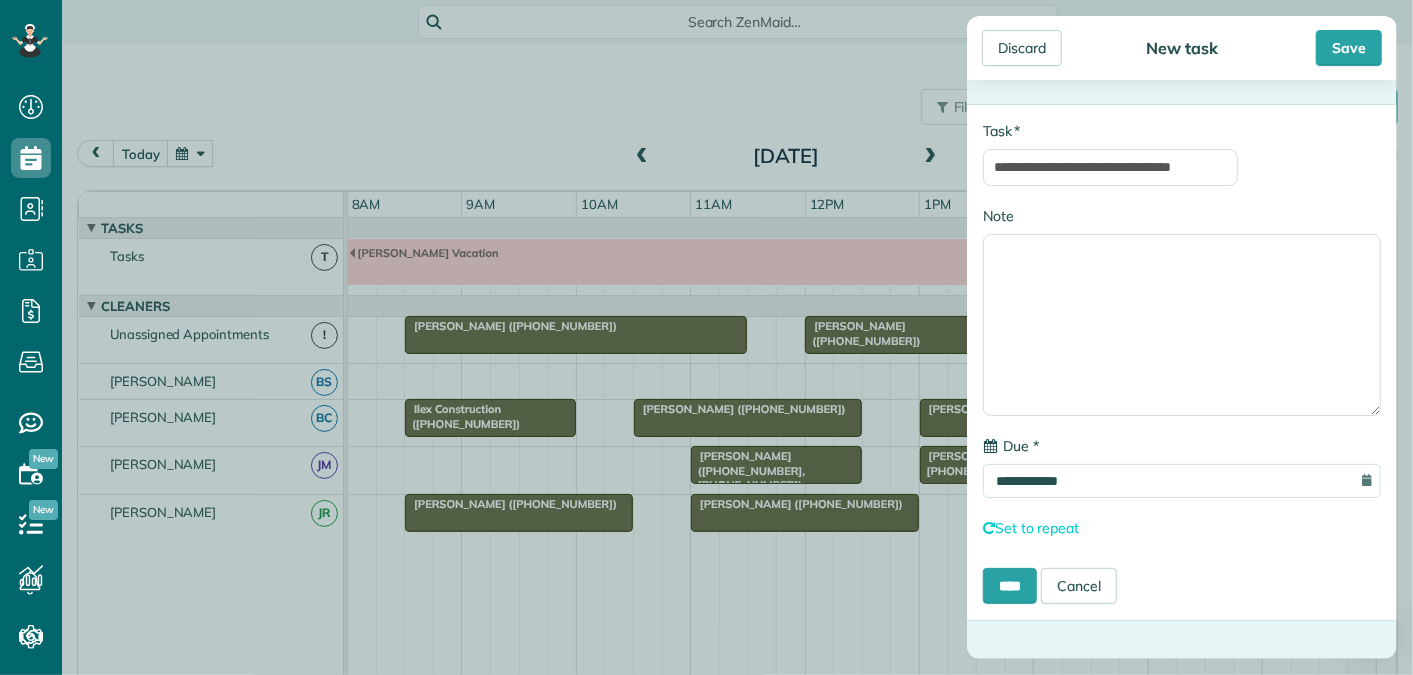 click on "**********" at bounding box center [1182, 362] 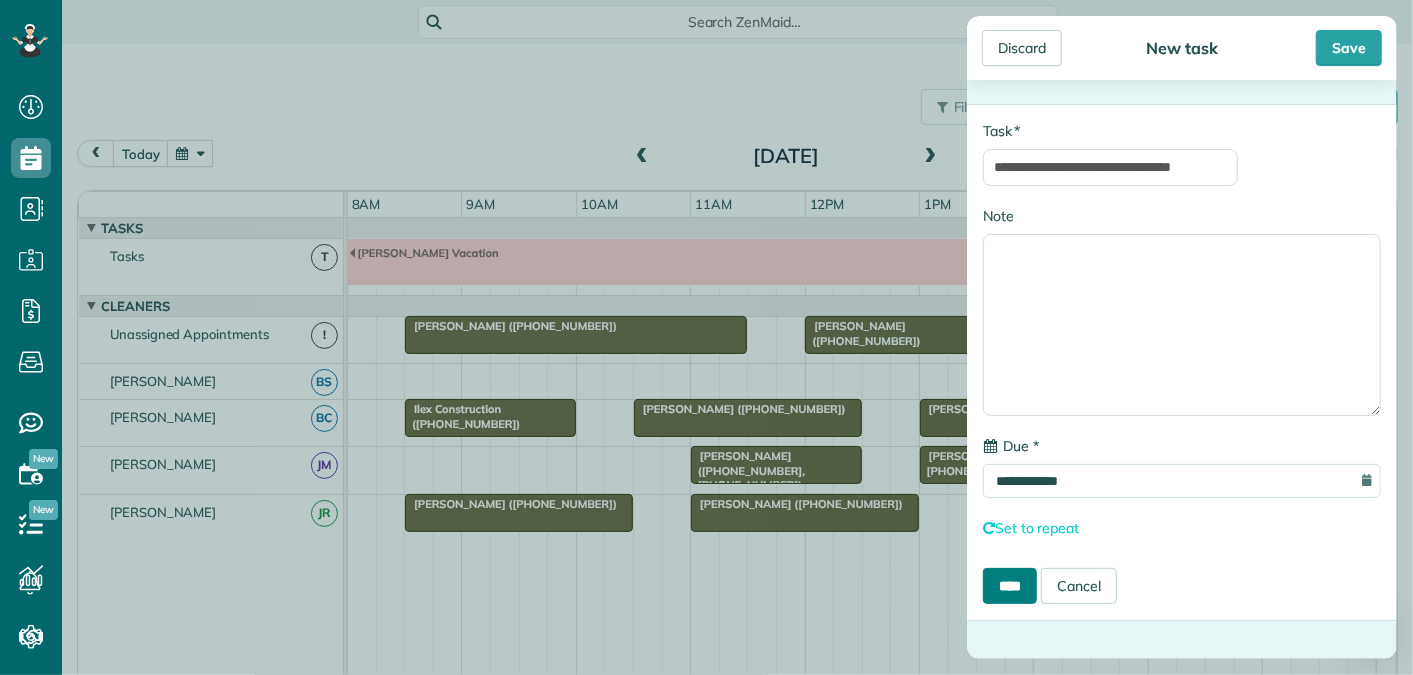 click on "****" at bounding box center [1010, 586] 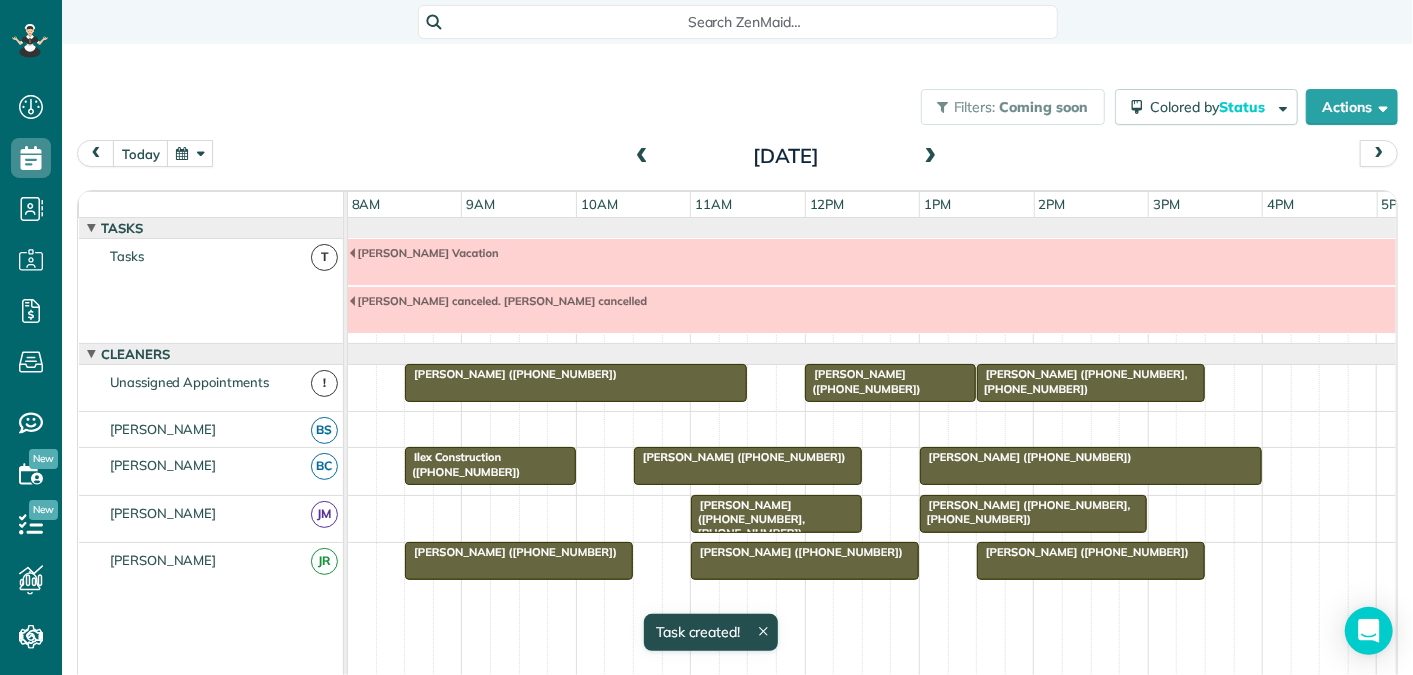 scroll, scrollTop: 47, scrollLeft: 0, axis: vertical 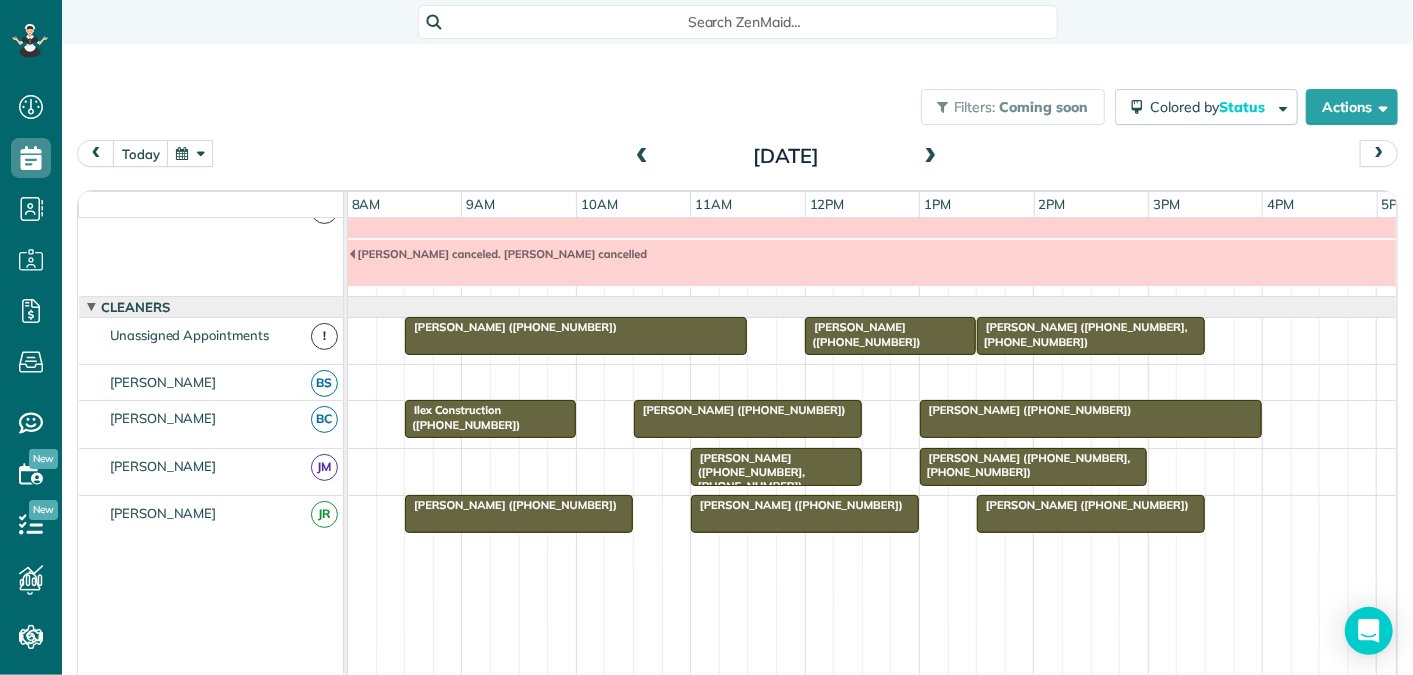 click at bounding box center [642, 157] 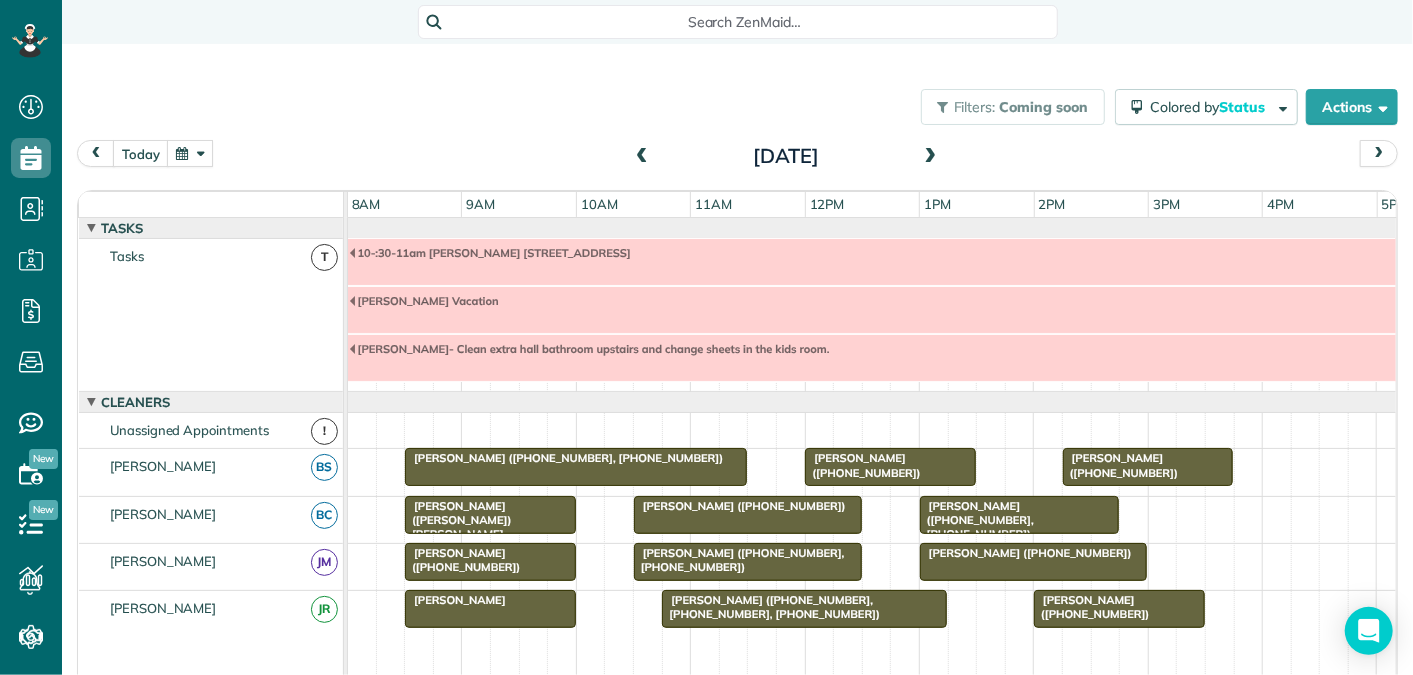 scroll, scrollTop: 117, scrollLeft: 0, axis: vertical 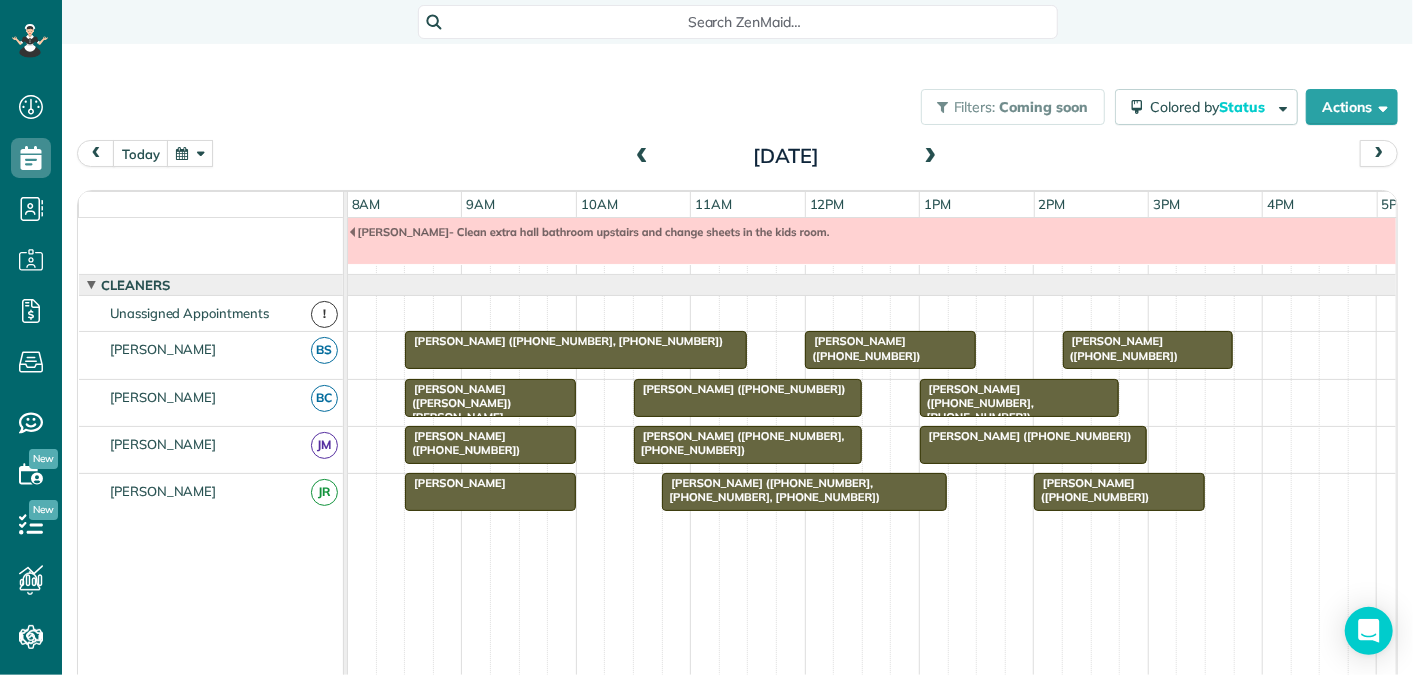 click on "Thursday Jul 10, 2025" at bounding box center [786, 156] 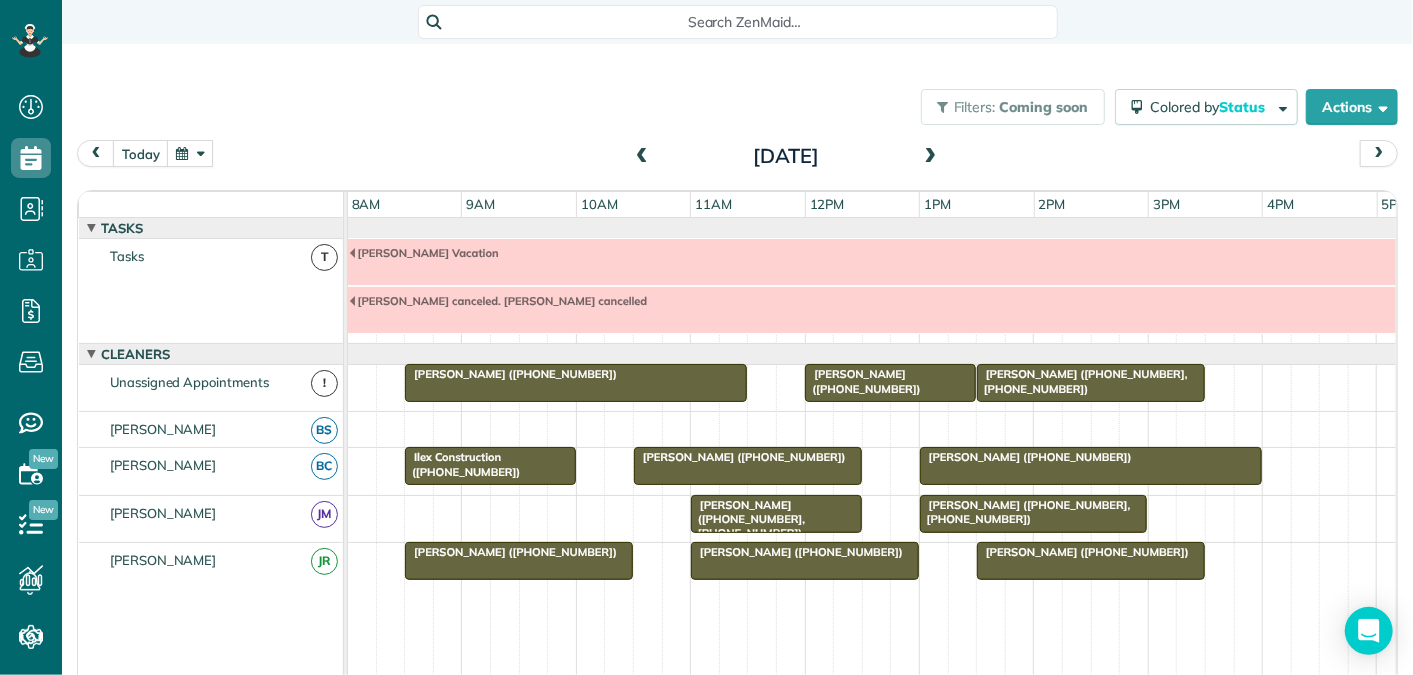 scroll, scrollTop: 68, scrollLeft: 0, axis: vertical 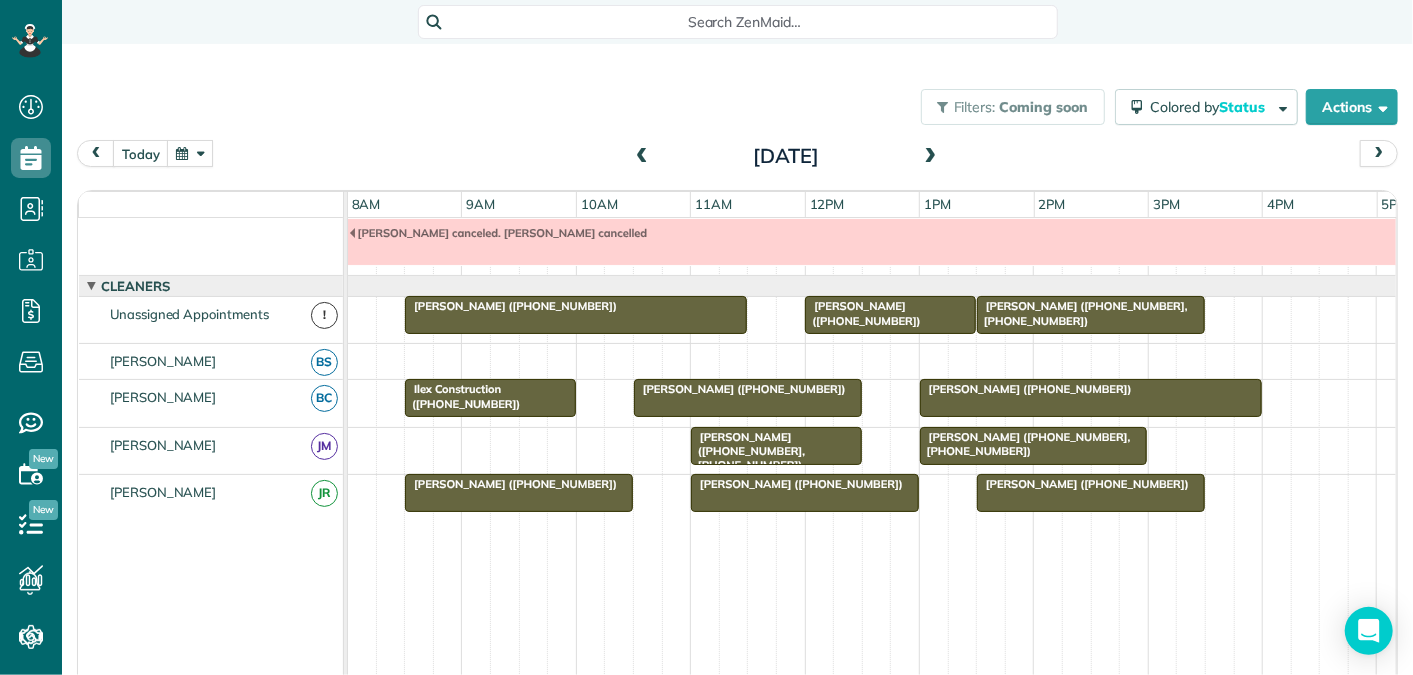 click on "Ann Walling (+15403328030, +16179537438)" at bounding box center (1082, 313) 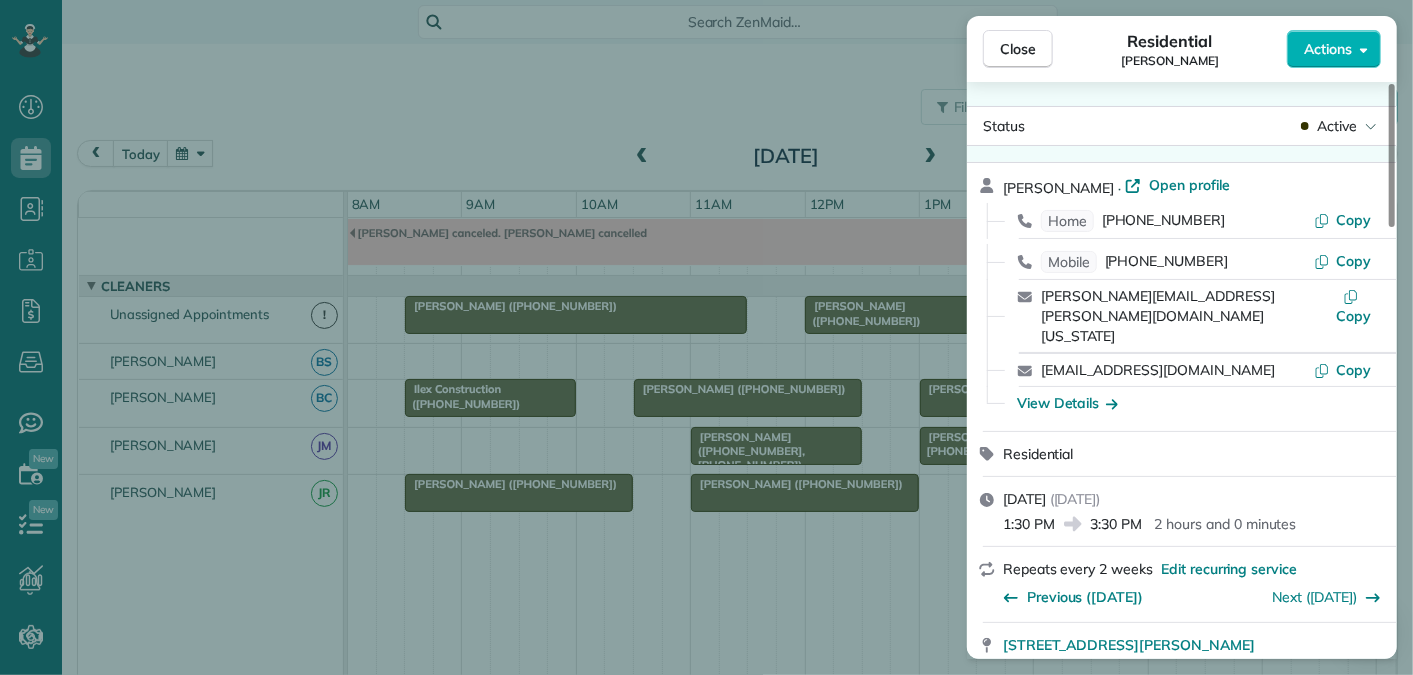 scroll, scrollTop: 15, scrollLeft: 0, axis: vertical 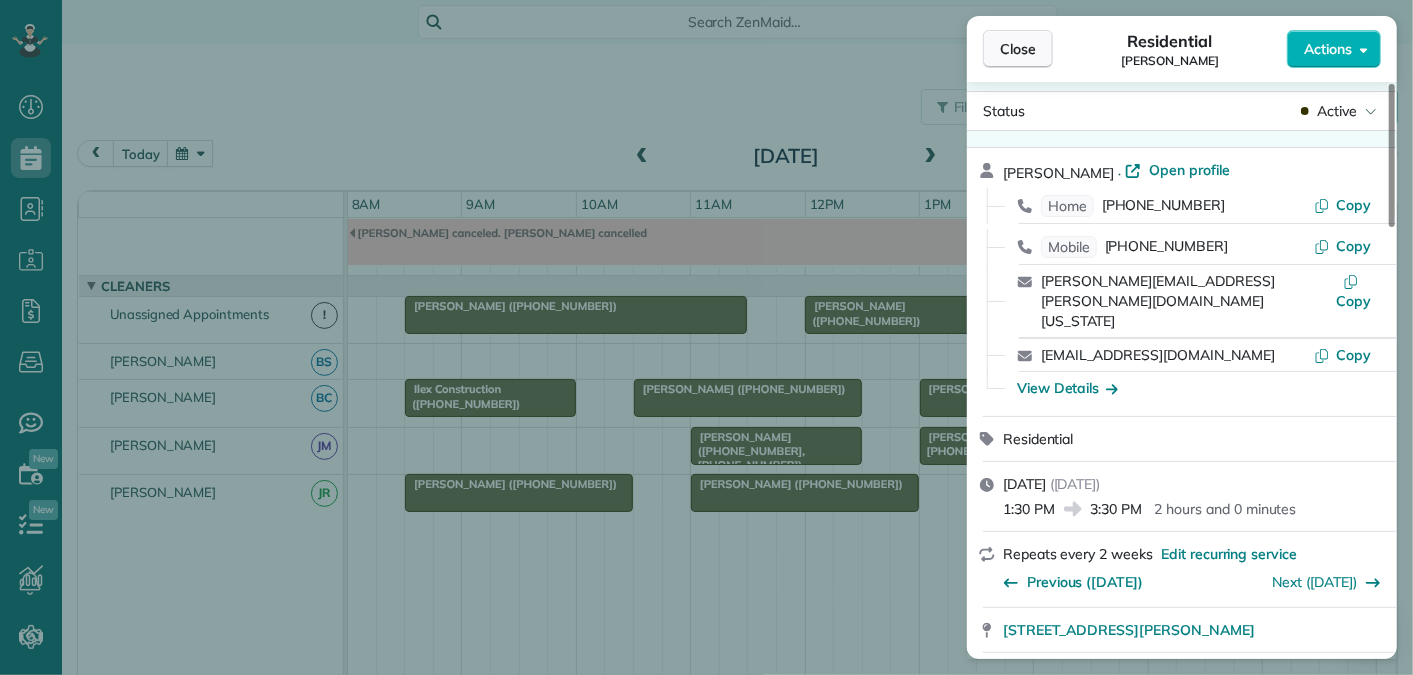 click on "Close" at bounding box center (1018, 49) 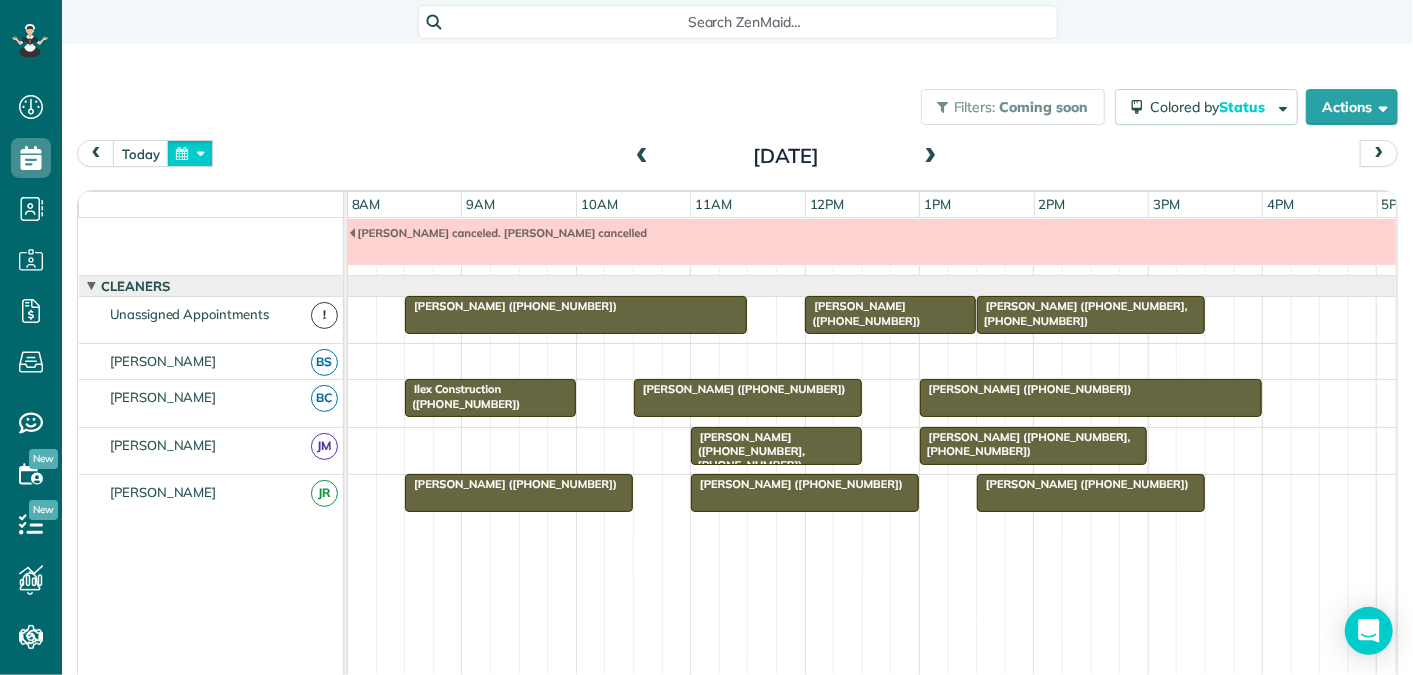 click at bounding box center [190, 153] 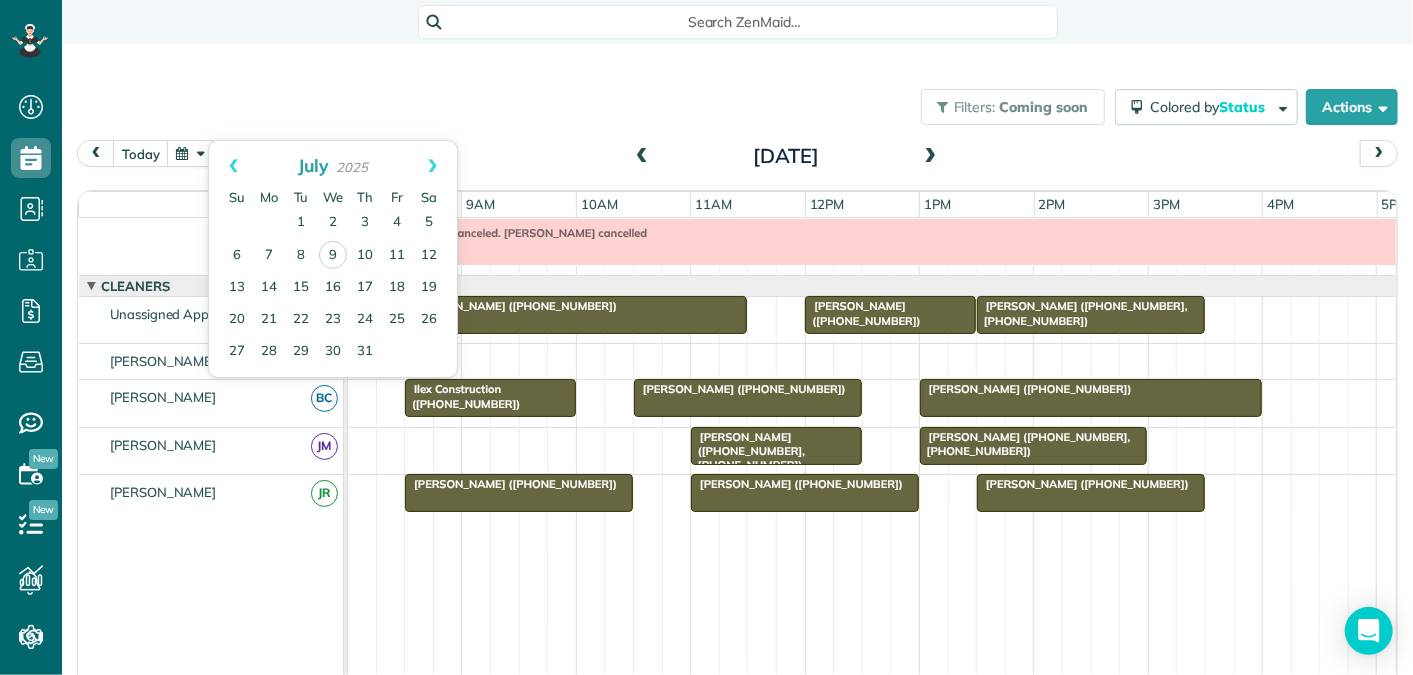 click on "today   Friday Jul 11, 2025" at bounding box center (737, 158) 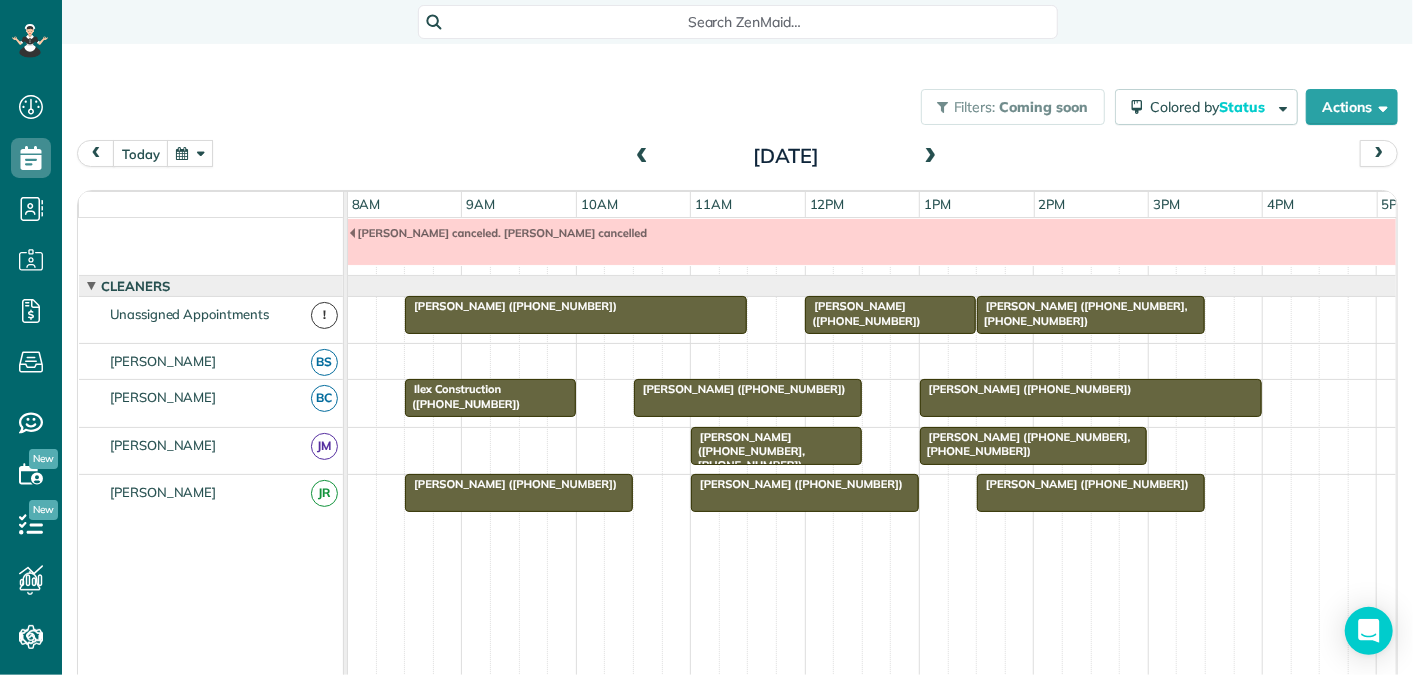 click at bounding box center (190, 153) 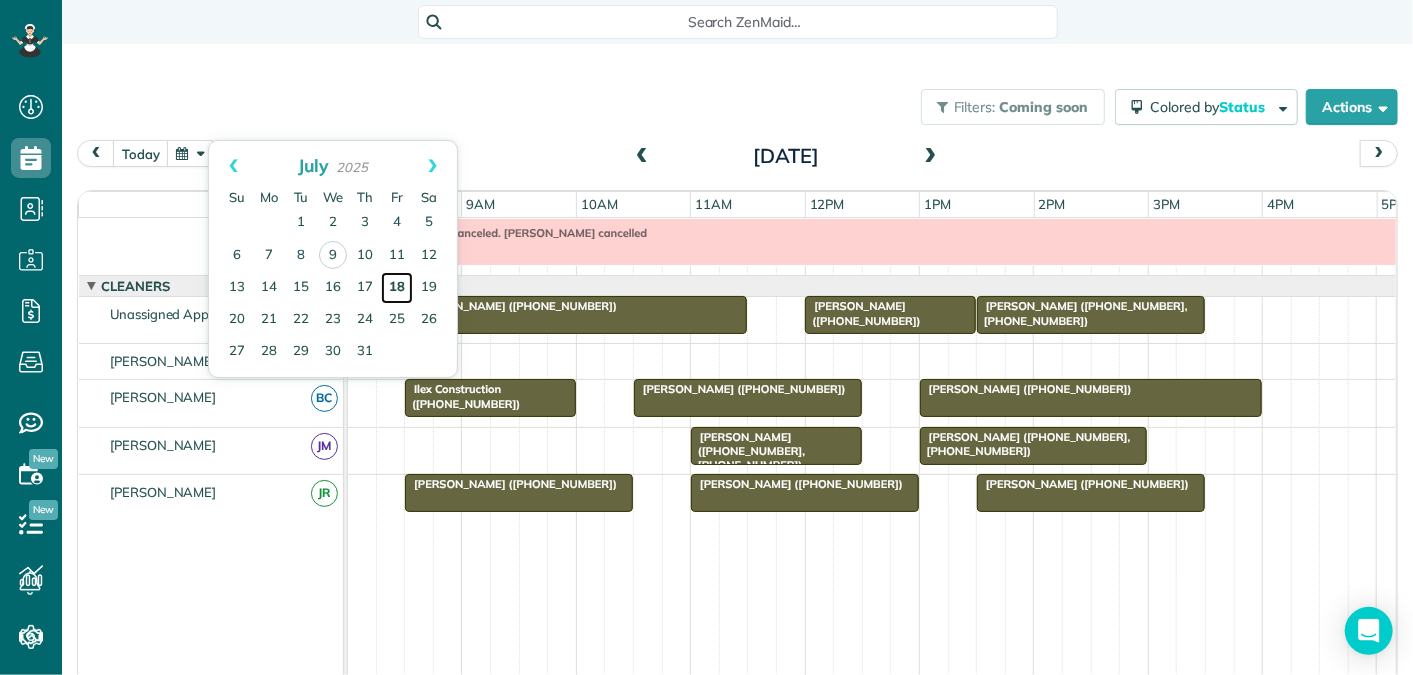 click on "18" at bounding box center (397, 288) 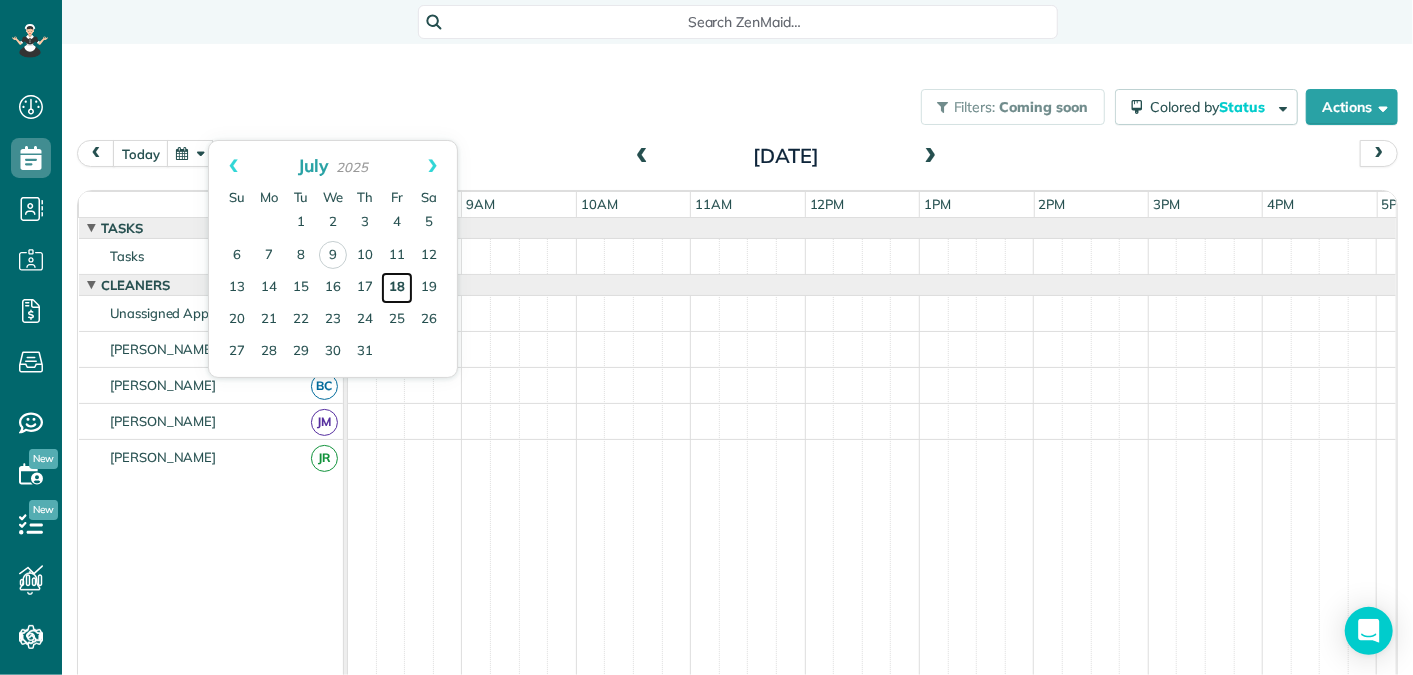 scroll, scrollTop: 0, scrollLeft: 0, axis: both 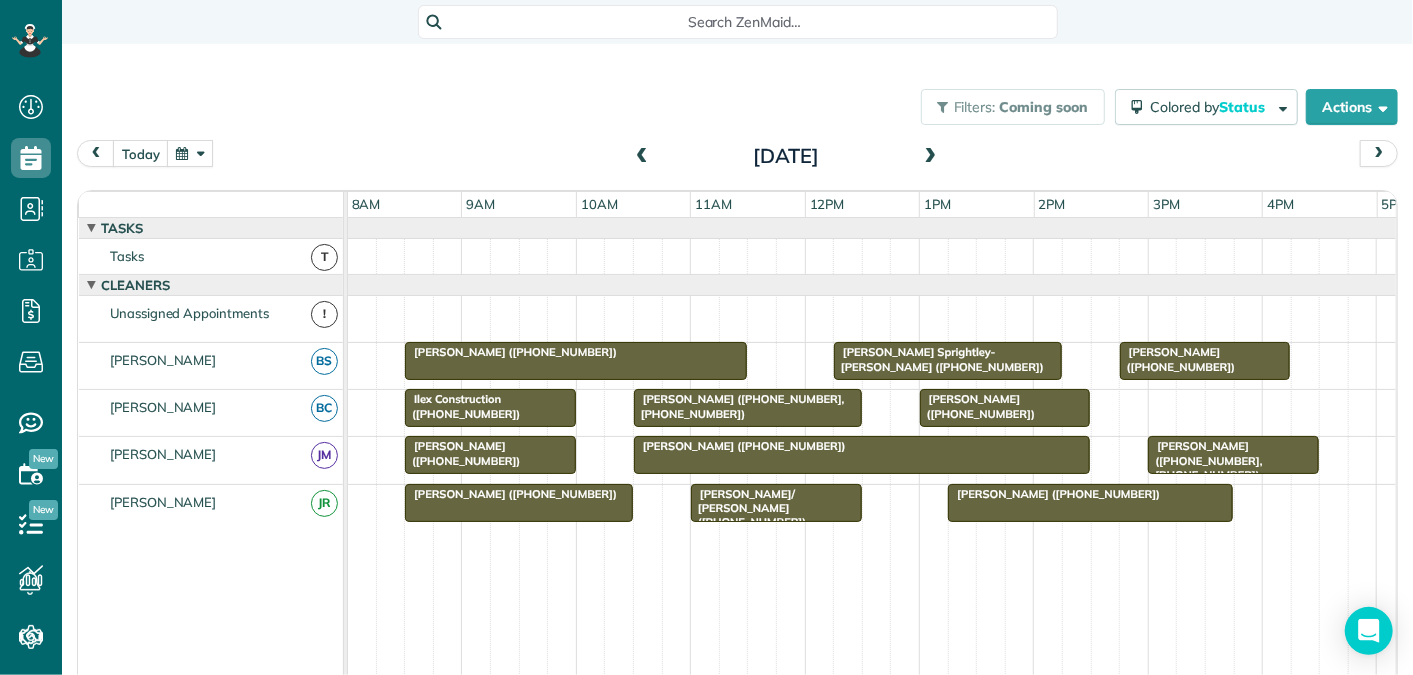 click at bounding box center [642, 157] 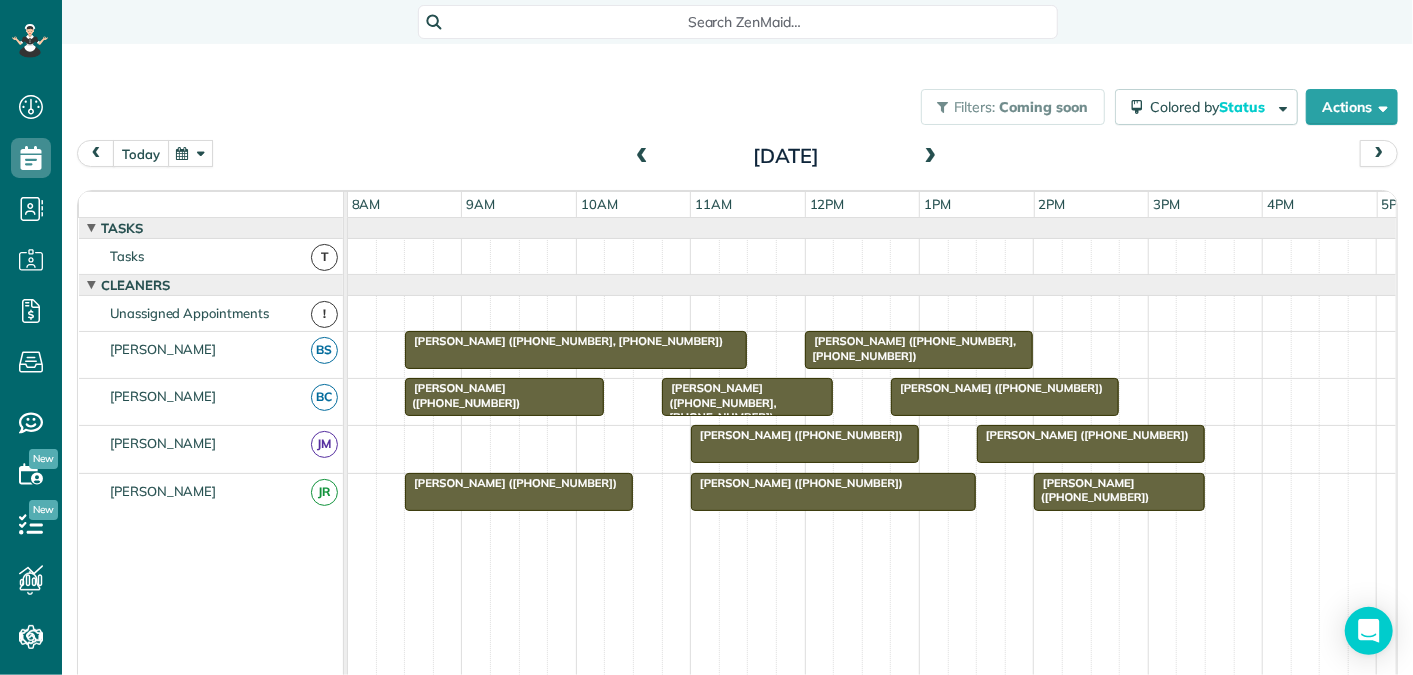 click on "today" at bounding box center (141, 153) 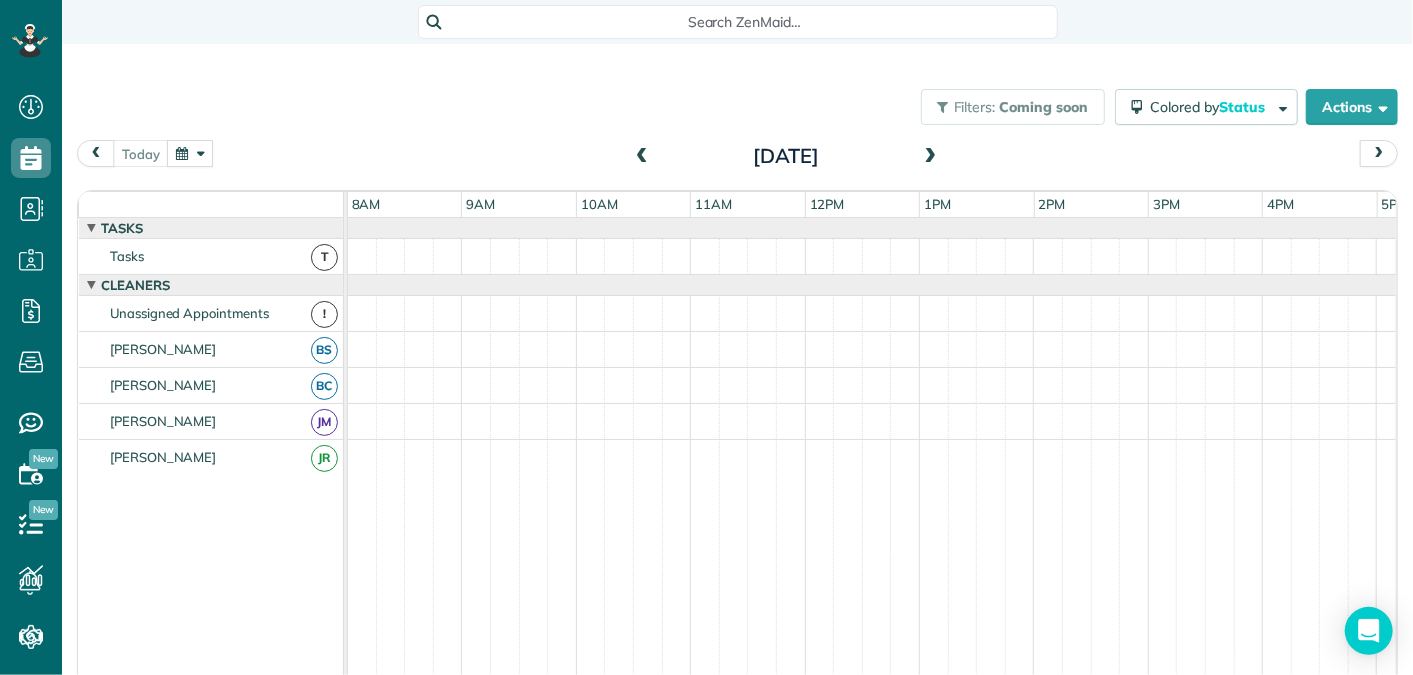 scroll, scrollTop: 68, scrollLeft: 0, axis: vertical 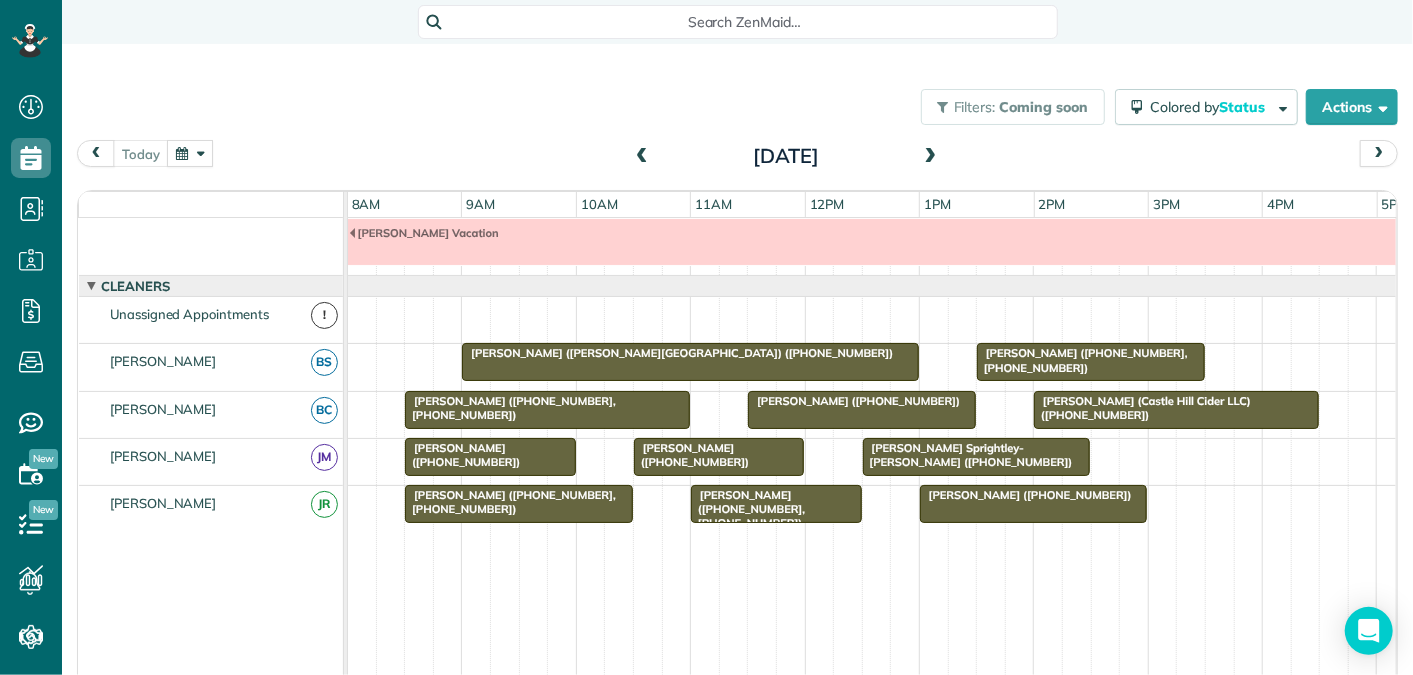 click at bounding box center (931, 157) 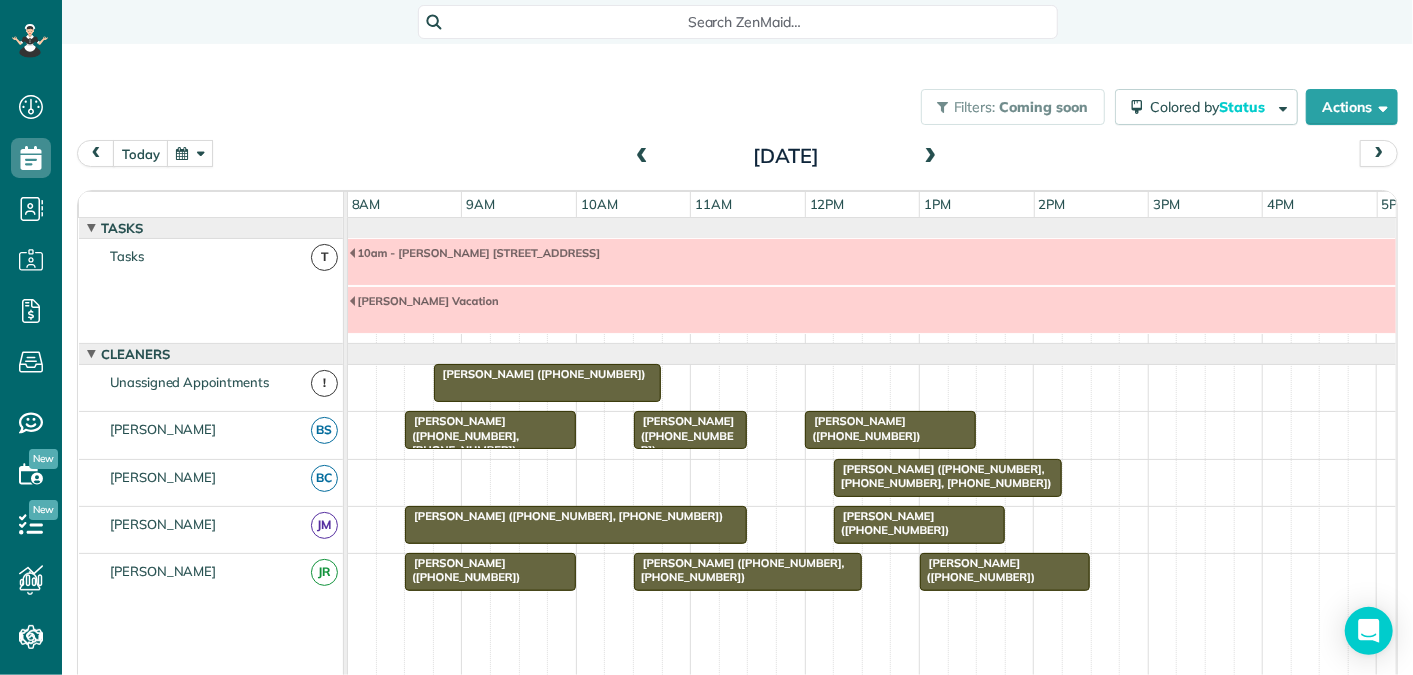 scroll, scrollTop: 68, scrollLeft: 0, axis: vertical 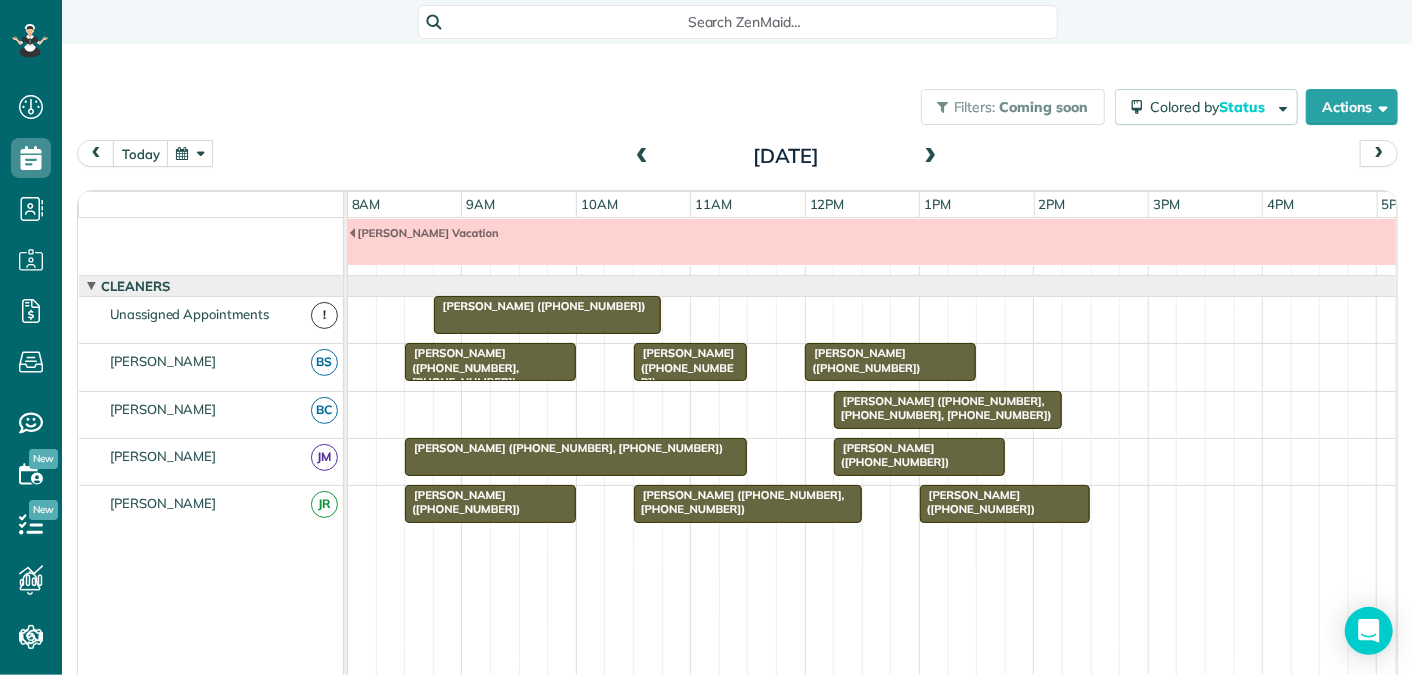 click at bounding box center (931, 157) 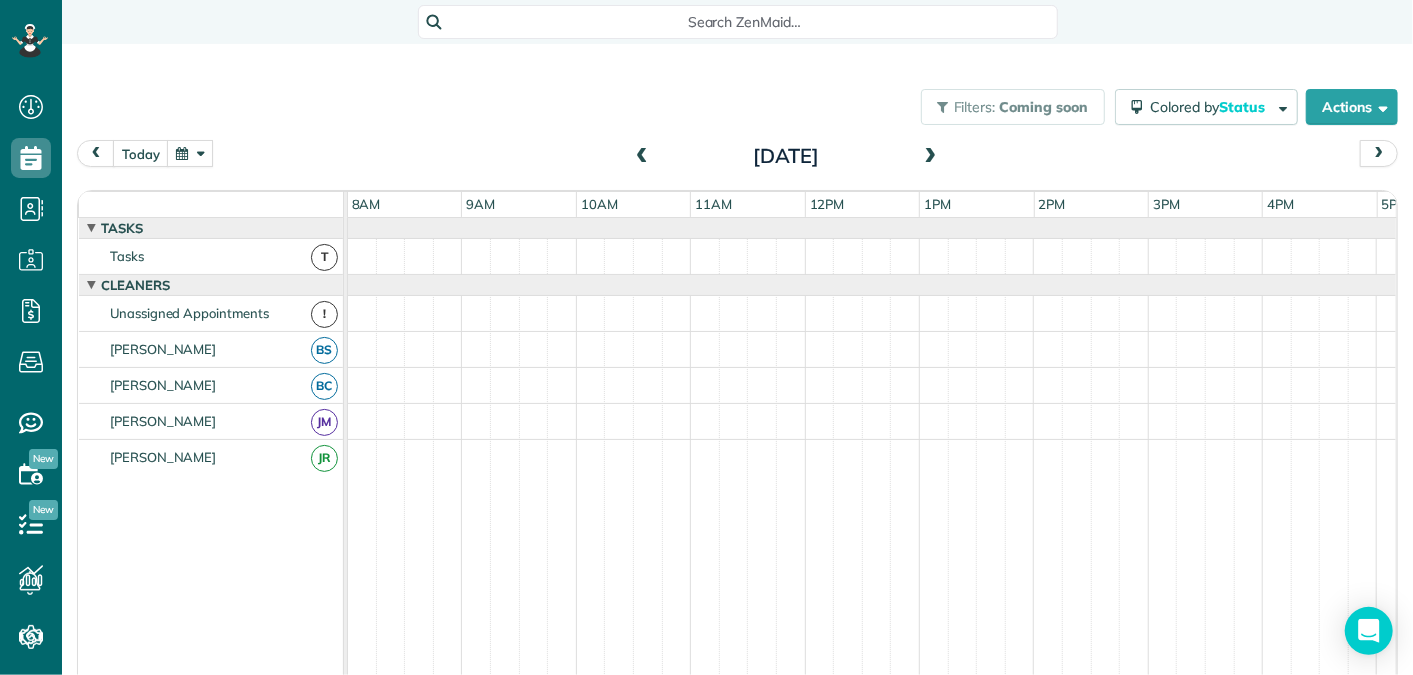 scroll, scrollTop: 117, scrollLeft: 0, axis: vertical 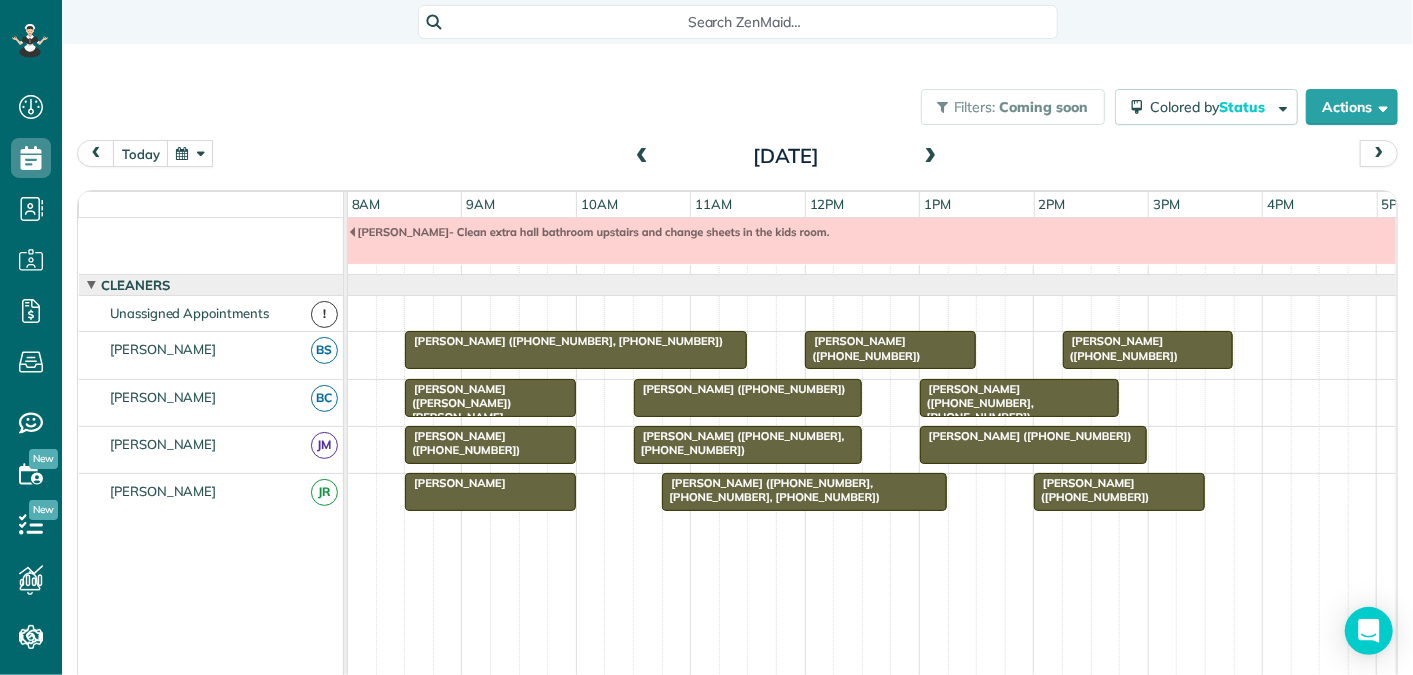 click at bounding box center [931, 157] 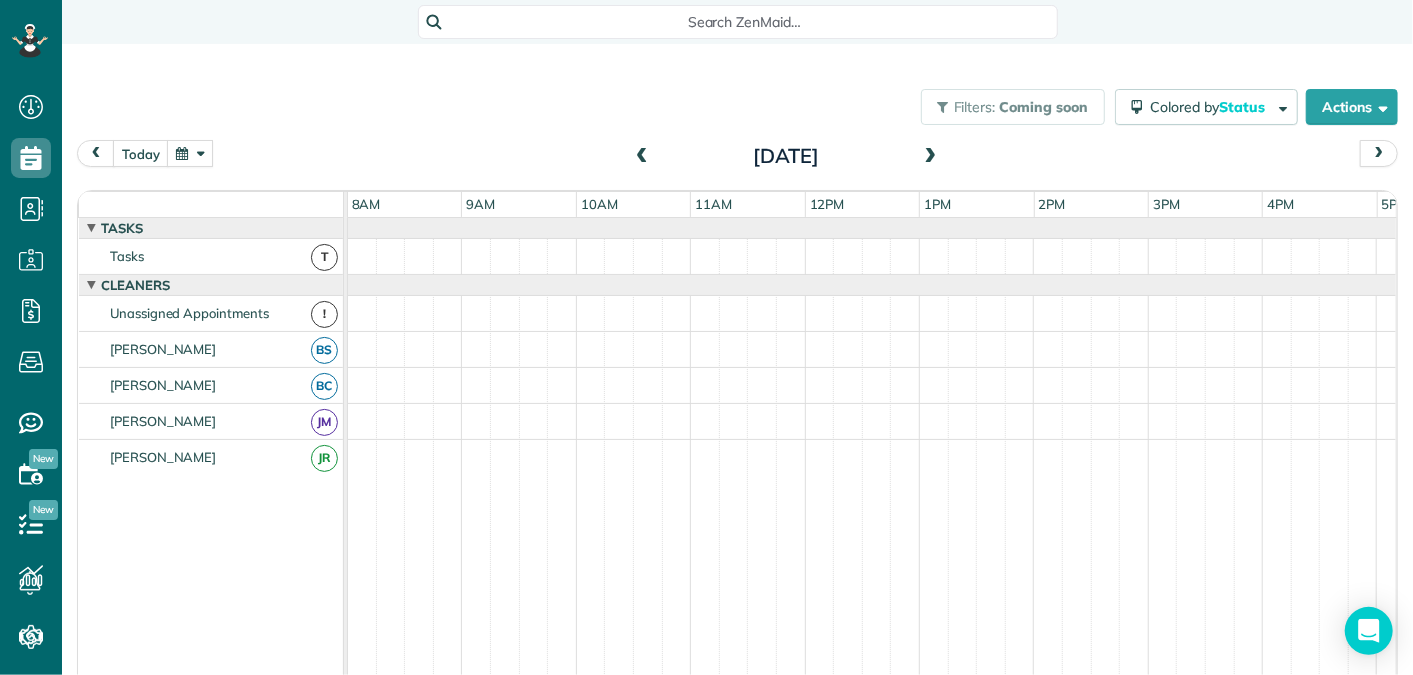 scroll, scrollTop: 0, scrollLeft: 0, axis: both 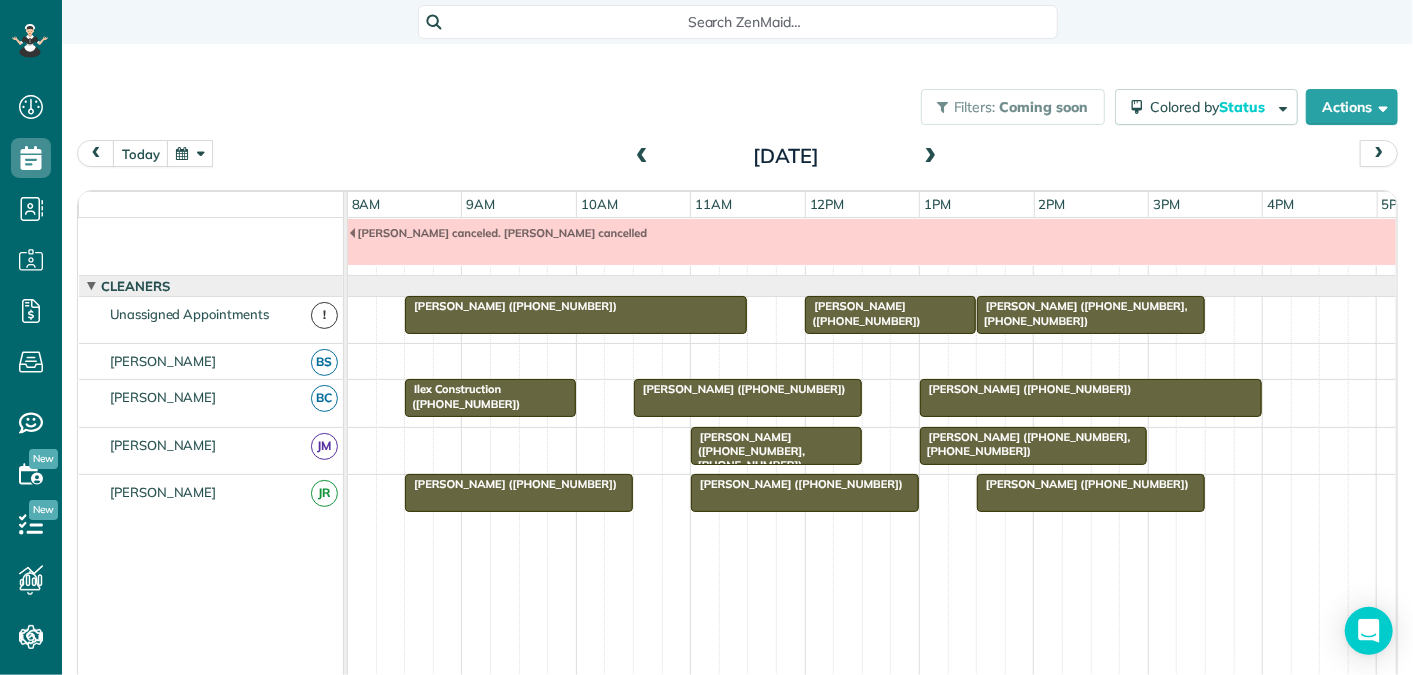 click at bounding box center [642, 157] 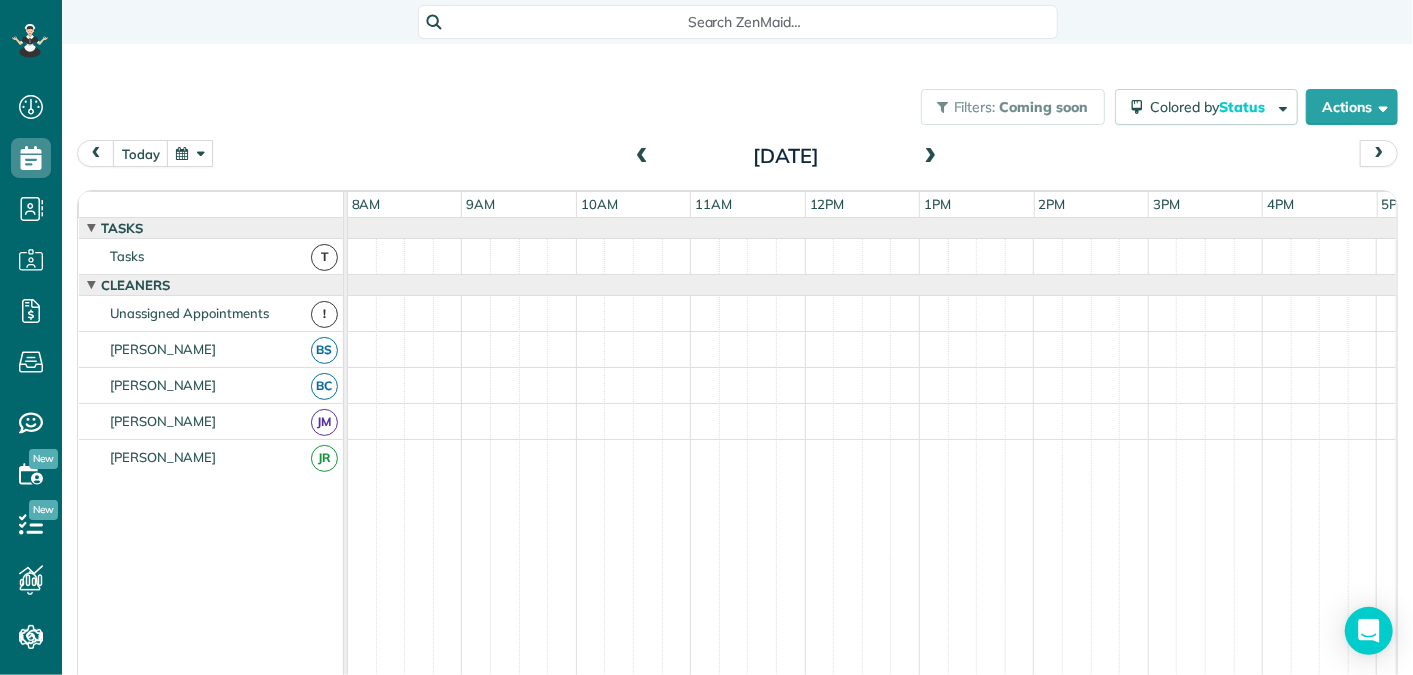 scroll, scrollTop: 0, scrollLeft: 0, axis: both 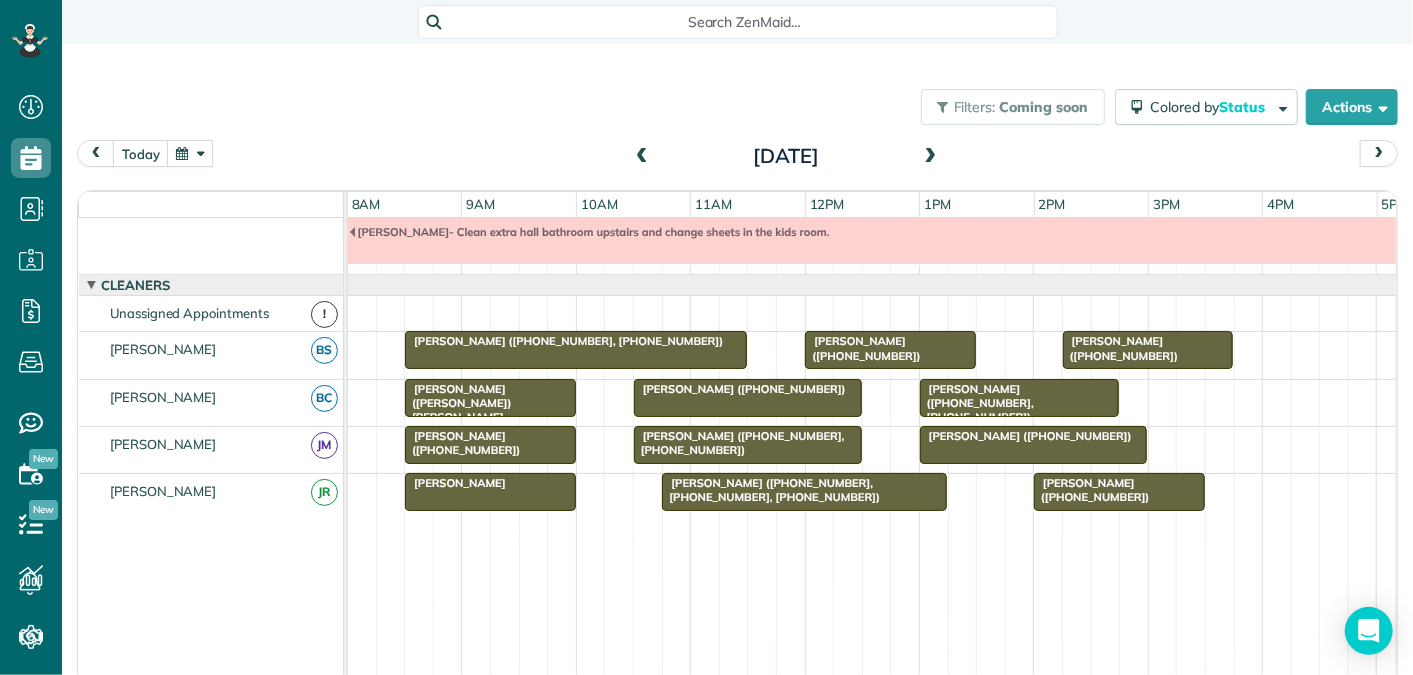 click at bounding box center (642, 157) 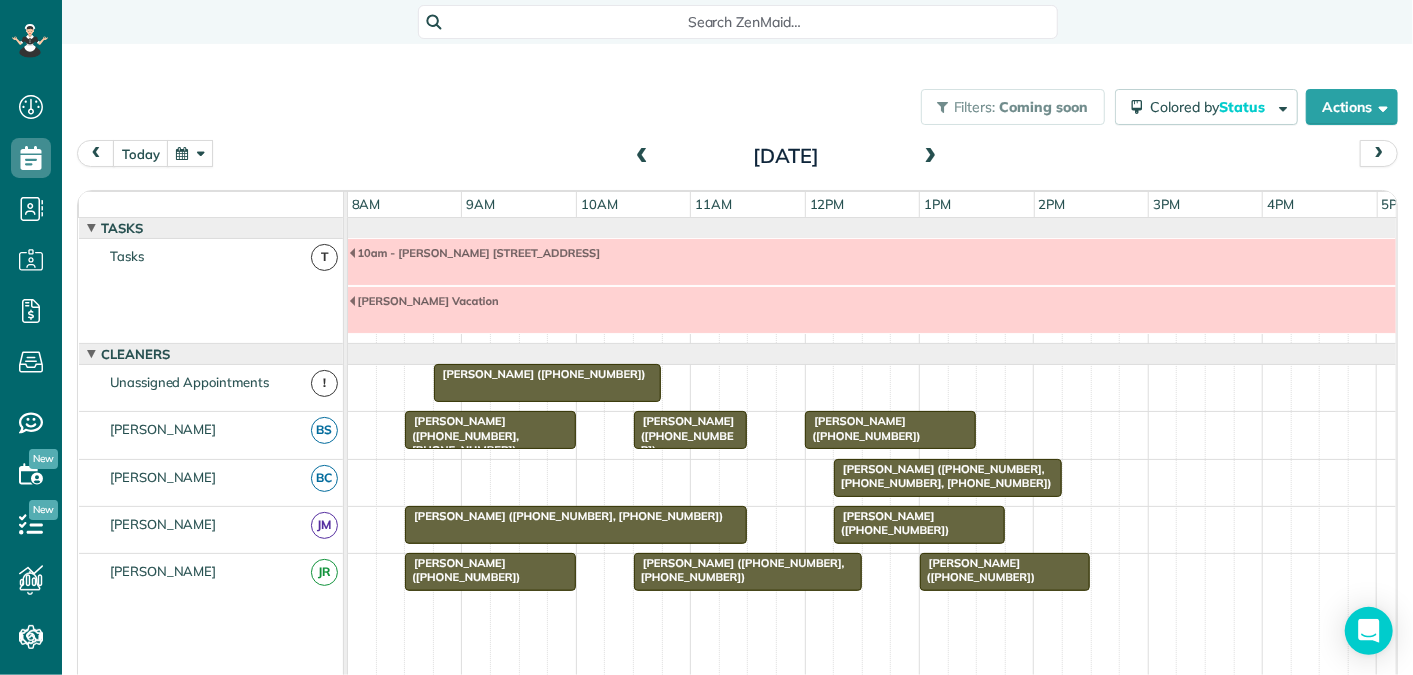 scroll, scrollTop: 68, scrollLeft: 0, axis: vertical 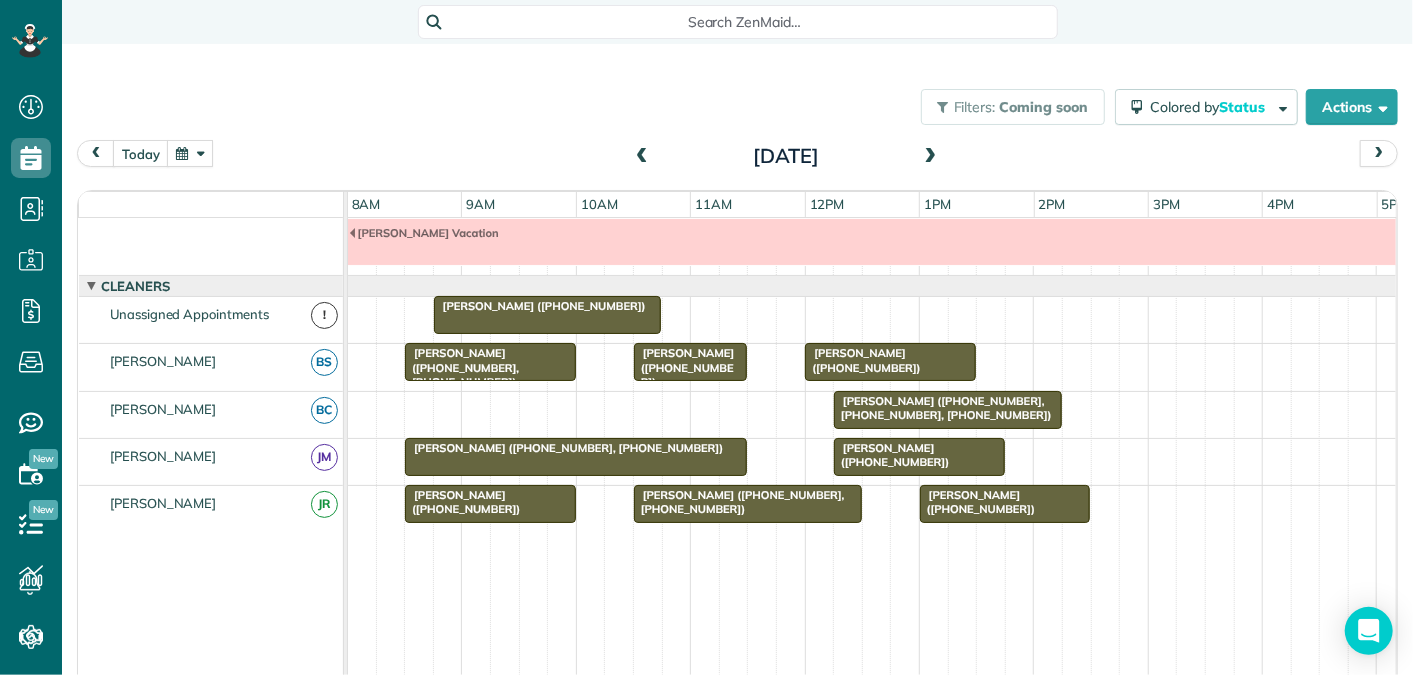 click at bounding box center [642, 157] 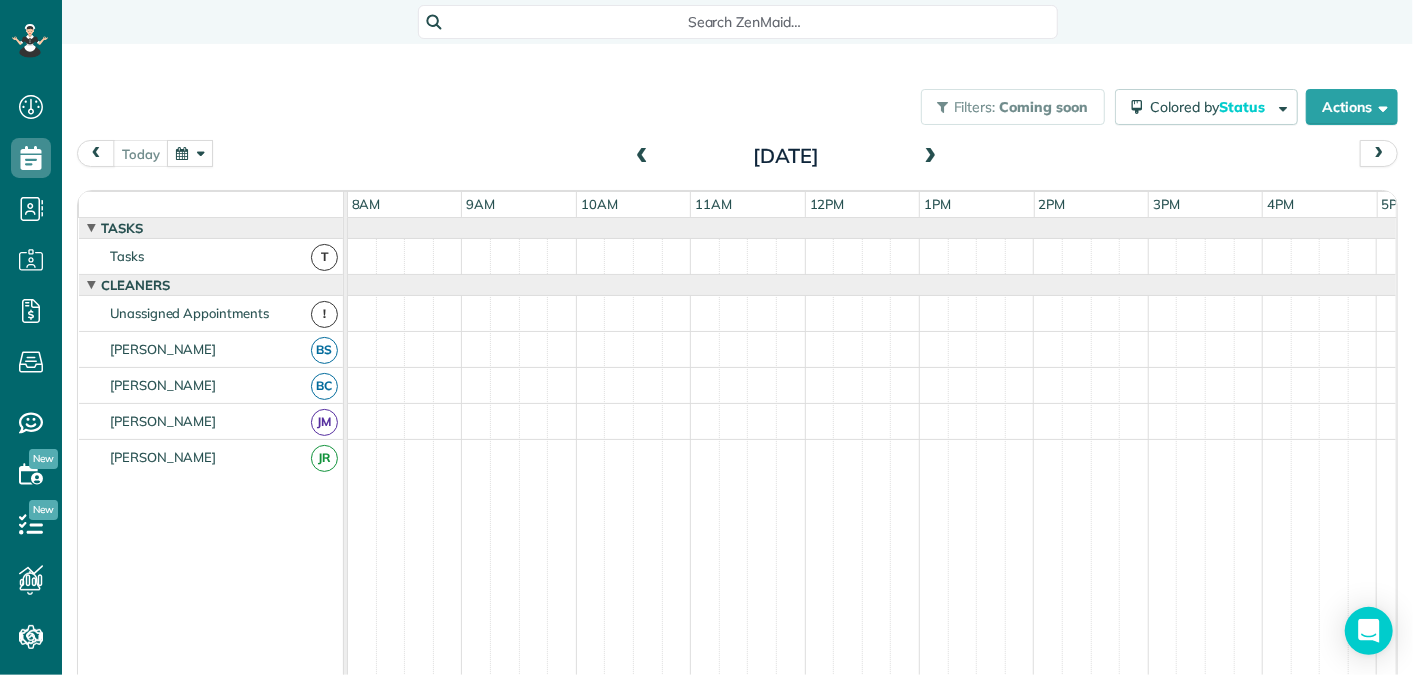 scroll, scrollTop: 68, scrollLeft: 0, axis: vertical 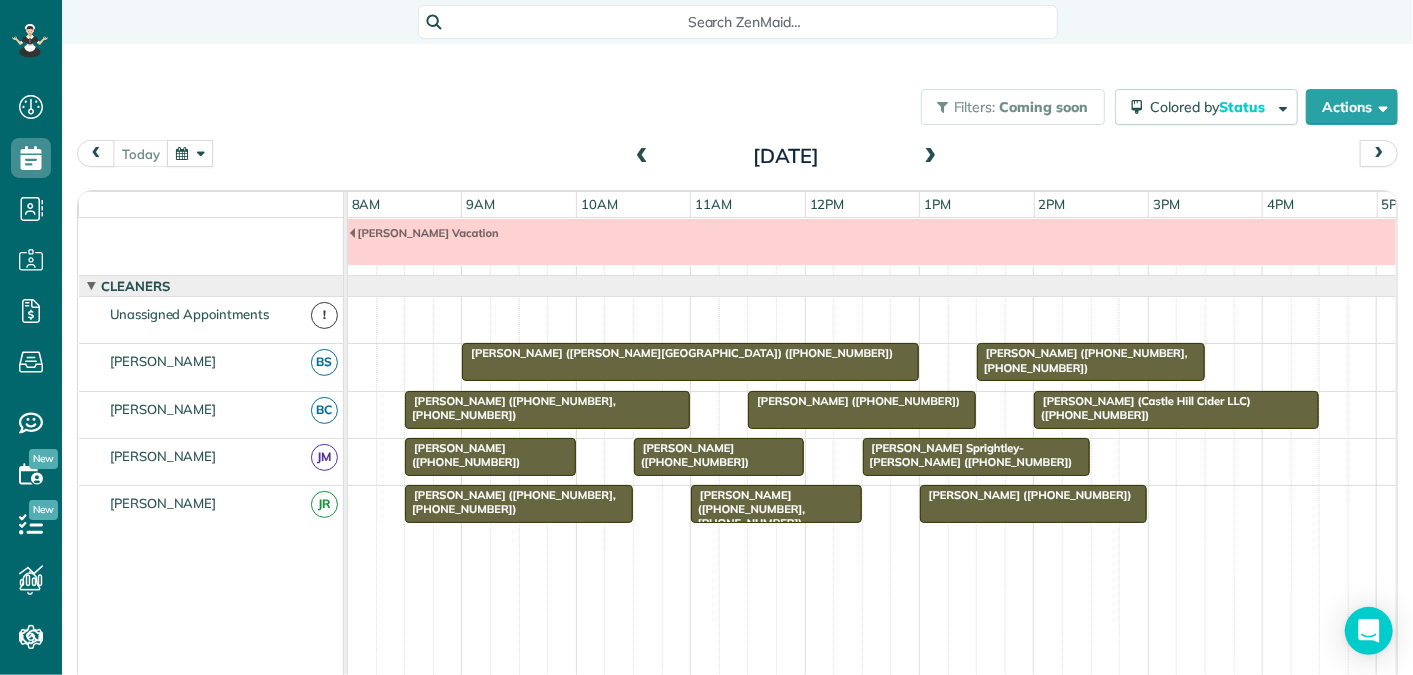 click at bounding box center [642, 157] 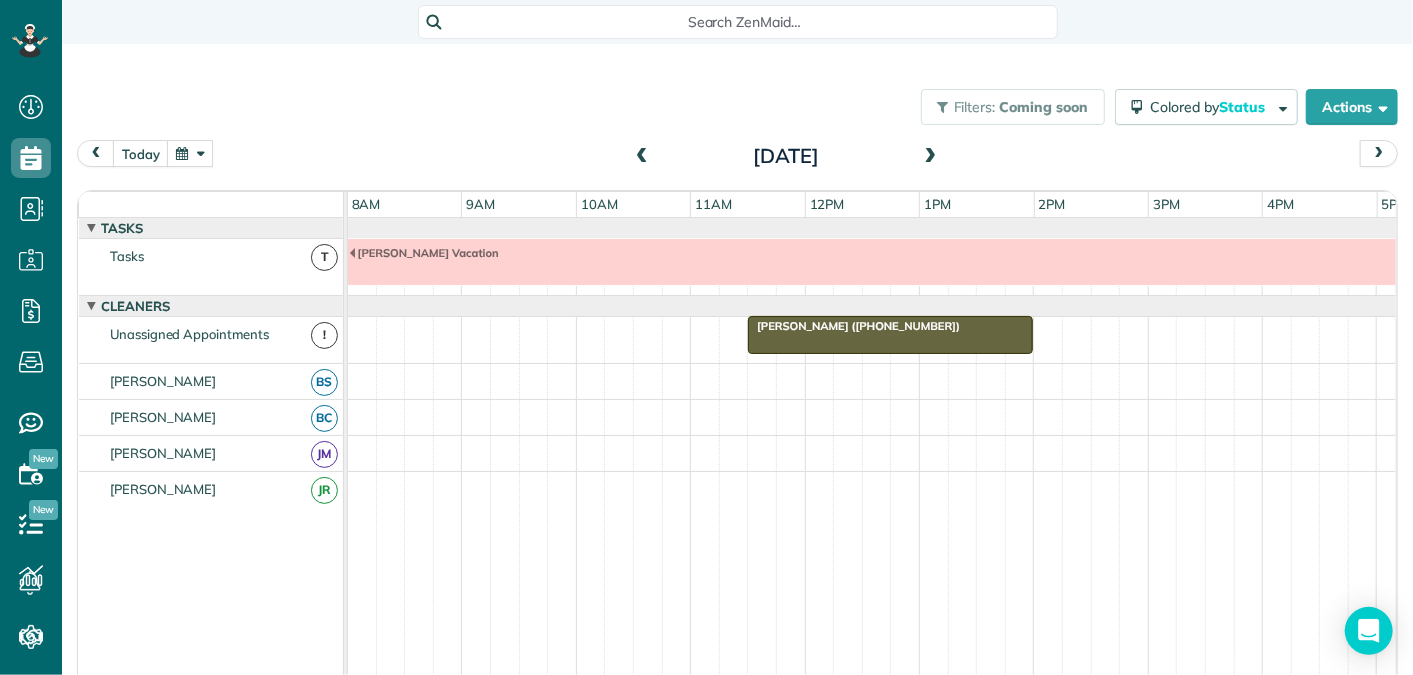 scroll, scrollTop: 21, scrollLeft: 0, axis: vertical 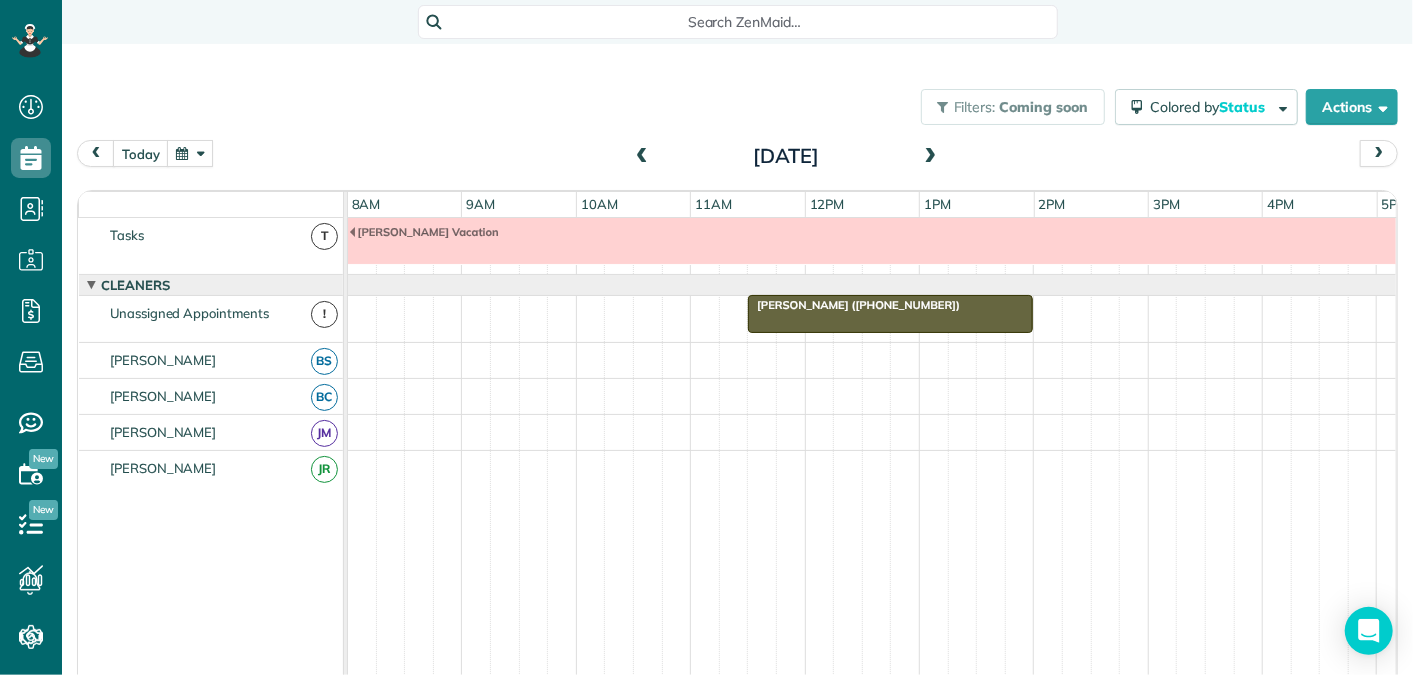 click at bounding box center (642, 157) 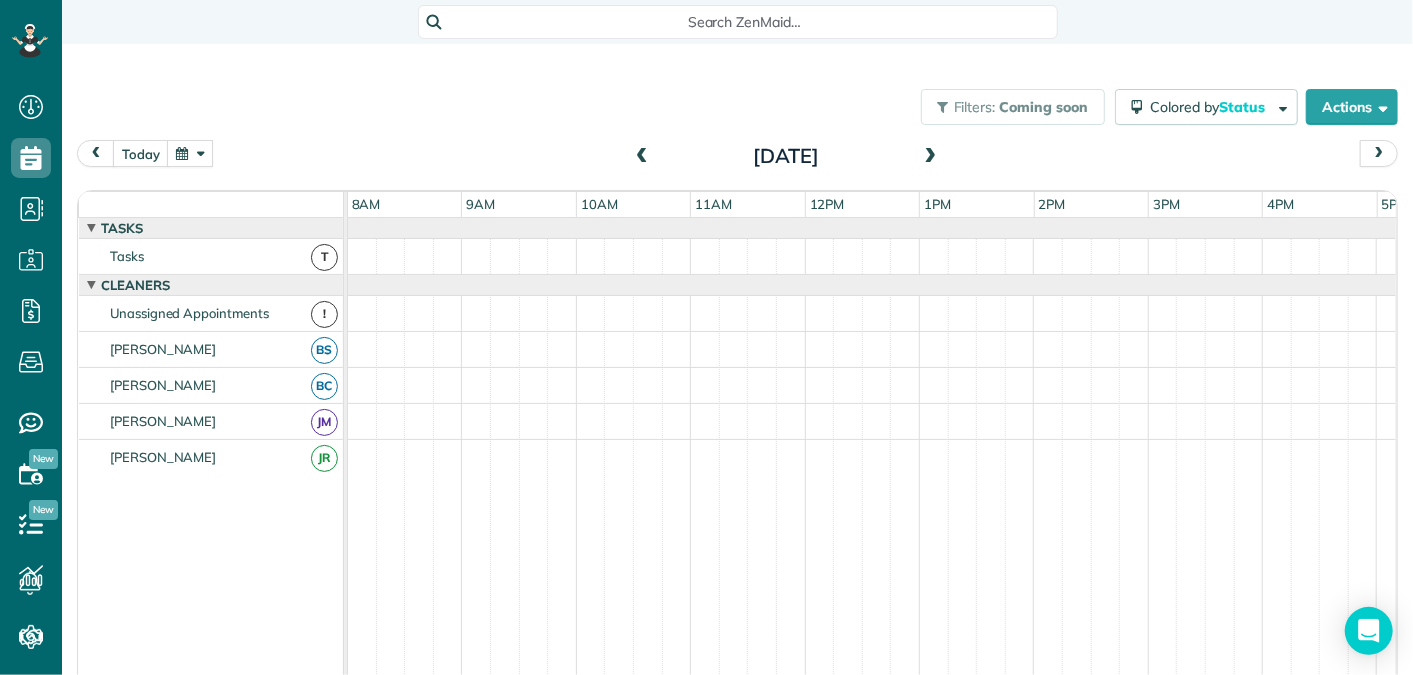 scroll, scrollTop: 0, scrollLeft: 0, axis: both 